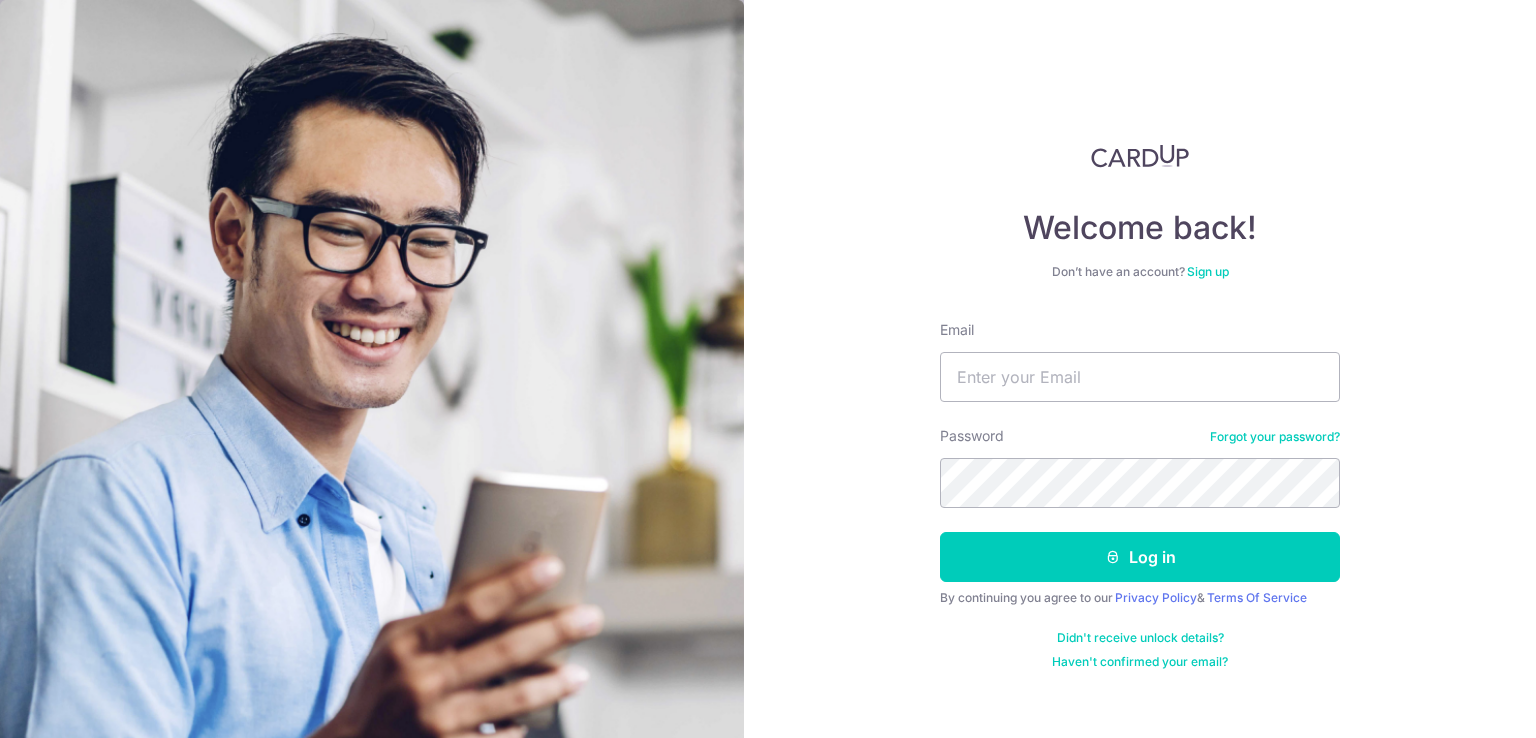 scroll, scrollTop: 0, scrollLeft: 0, axis: both 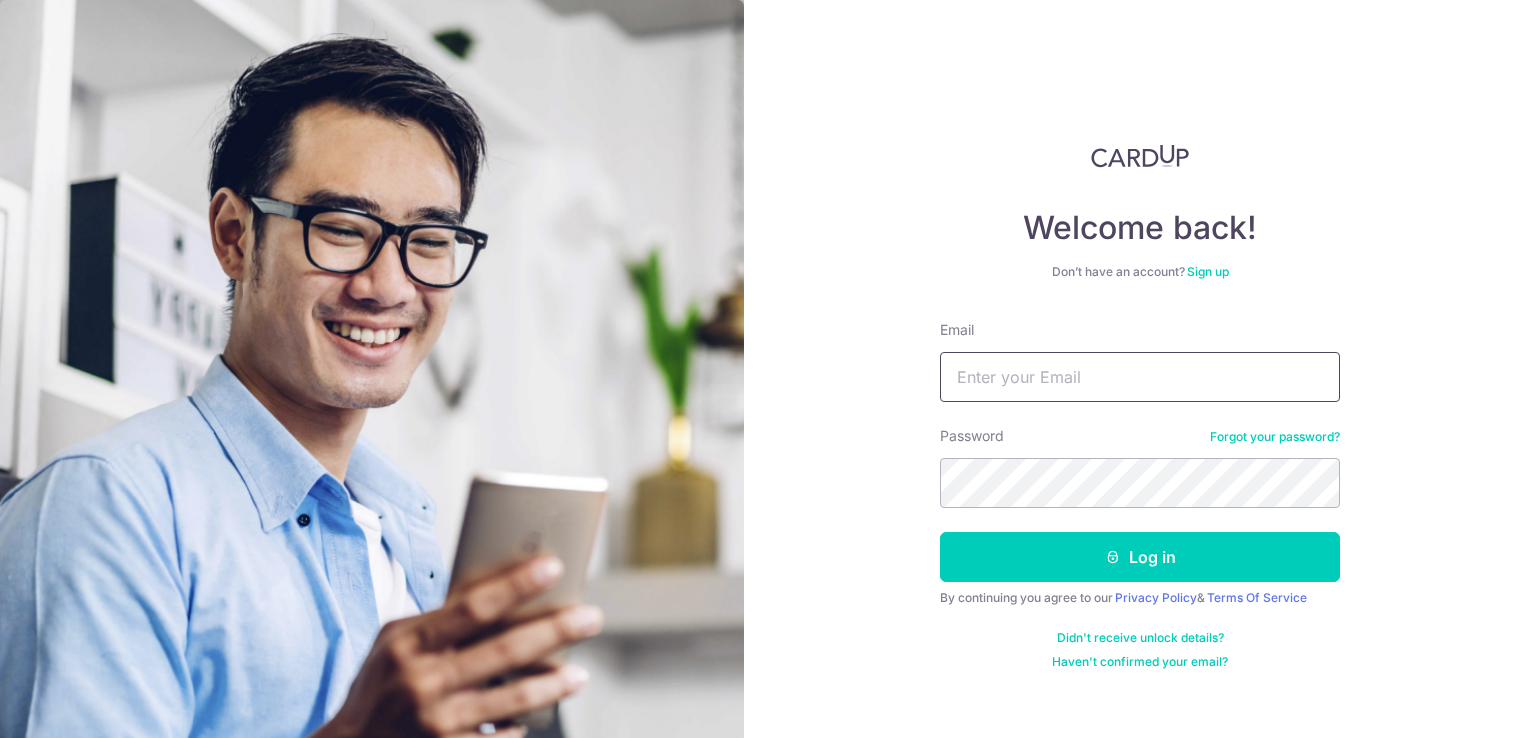 click on "Email" at bounding box center (1140, 377) 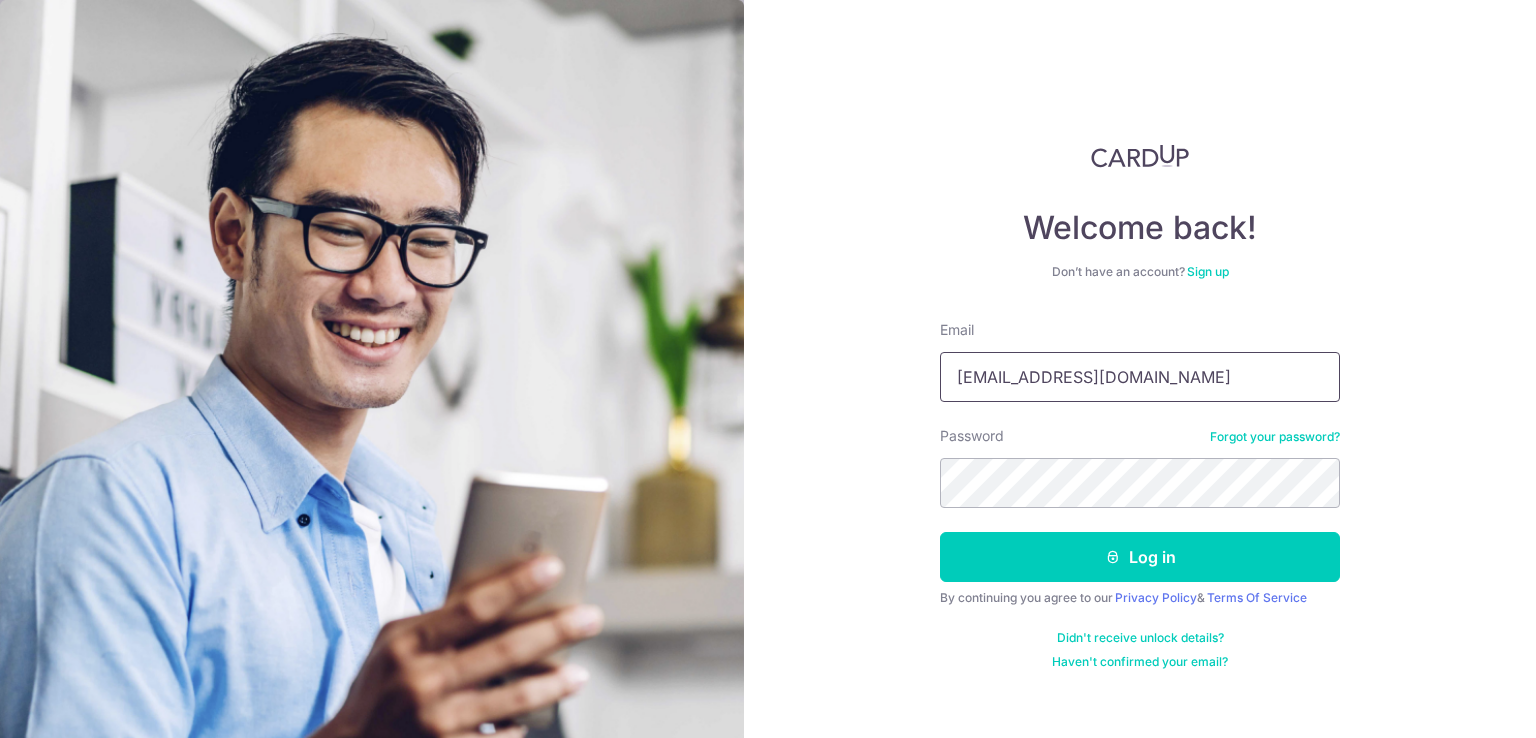 type on "justinlee87@gmail.com" 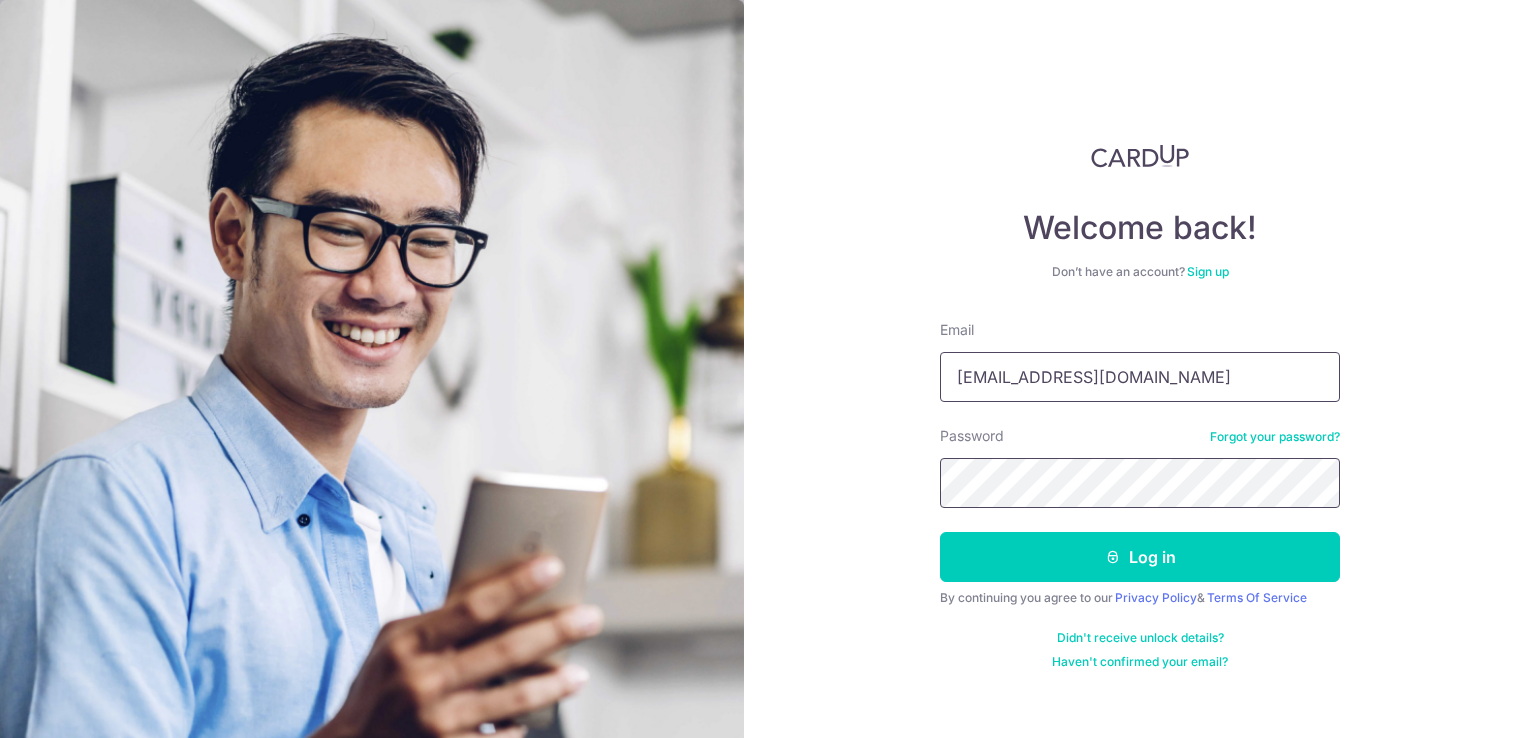 click on "Log in" at bounding box center (1140, 557) 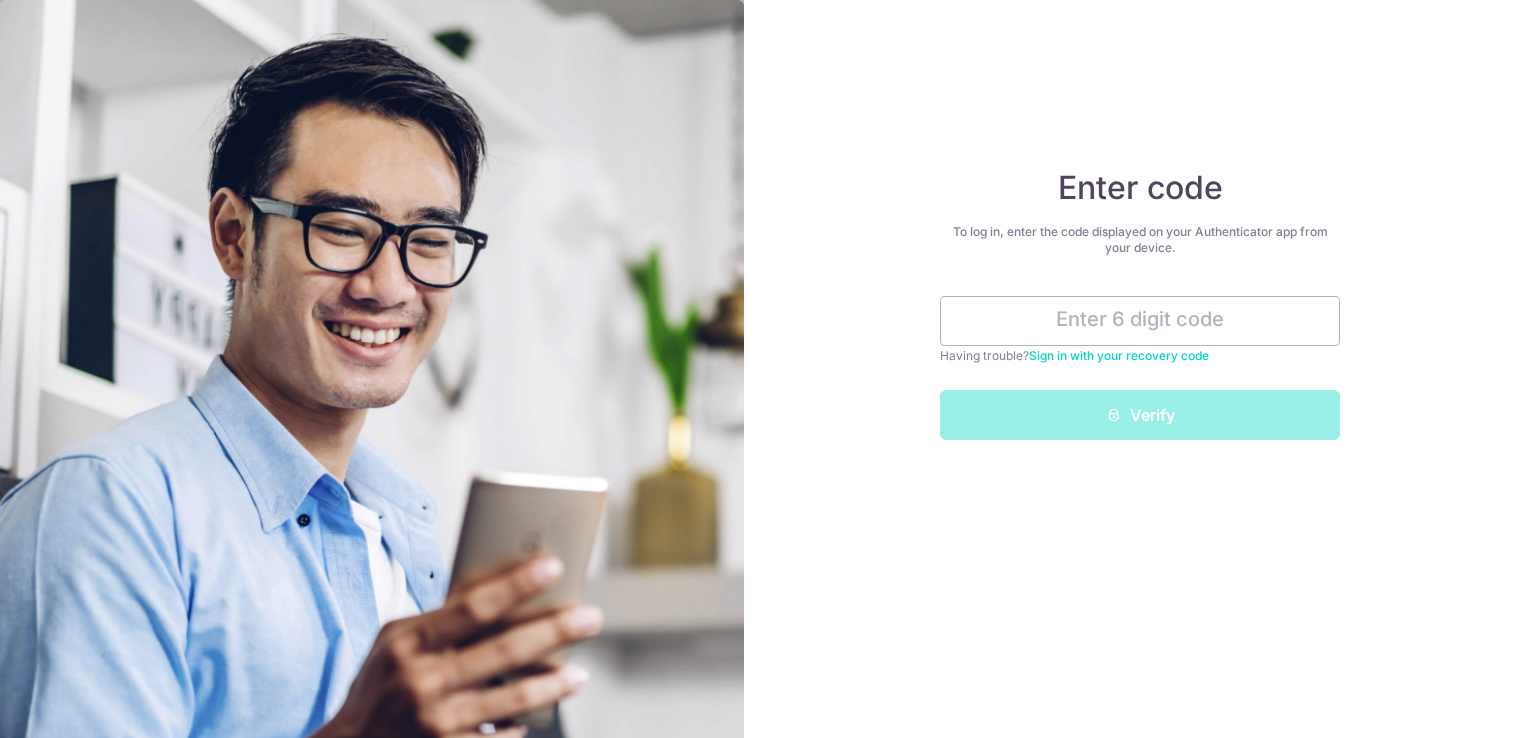 scroll, scrollTop: 0, scrollLeft: 0, axis: both 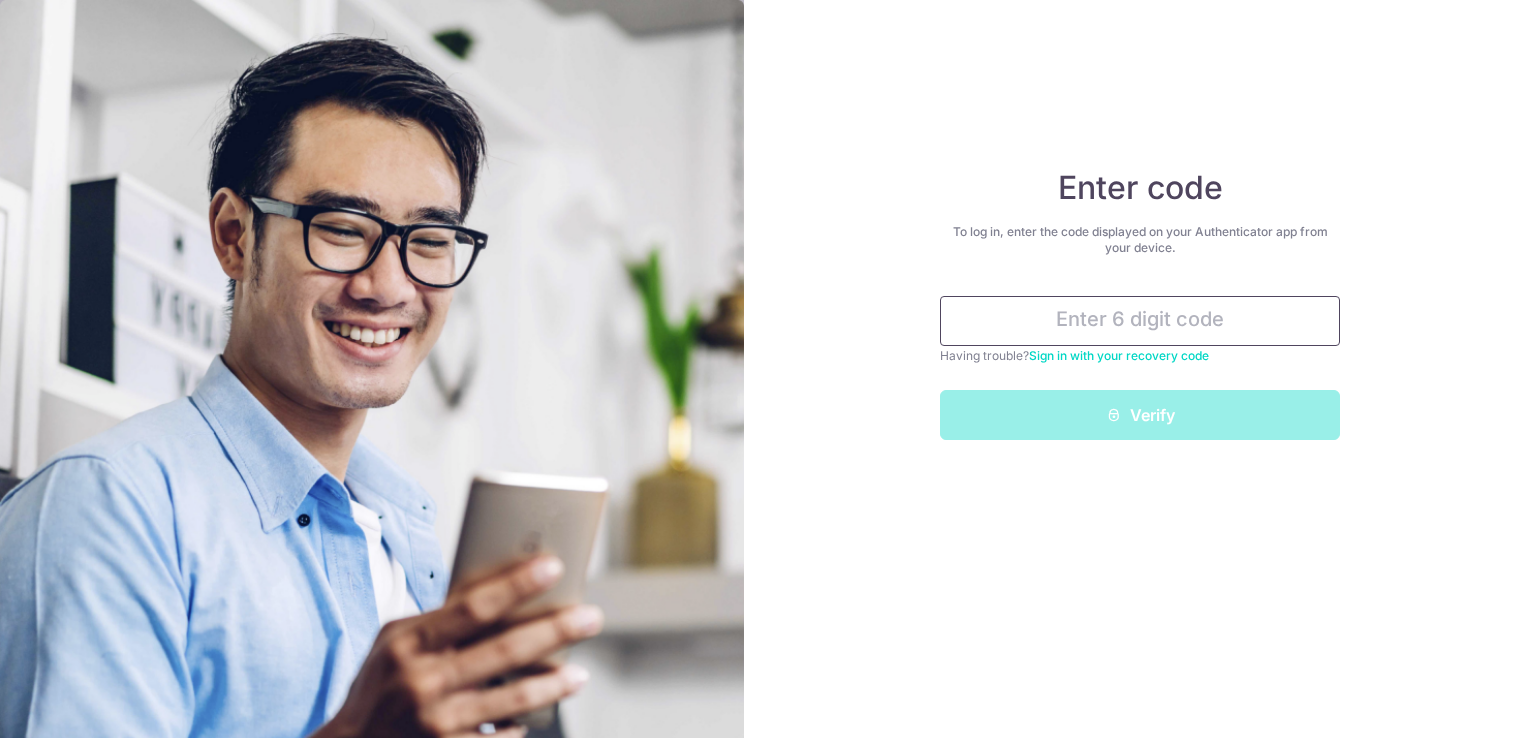 click at bounding box center [1140, 321] 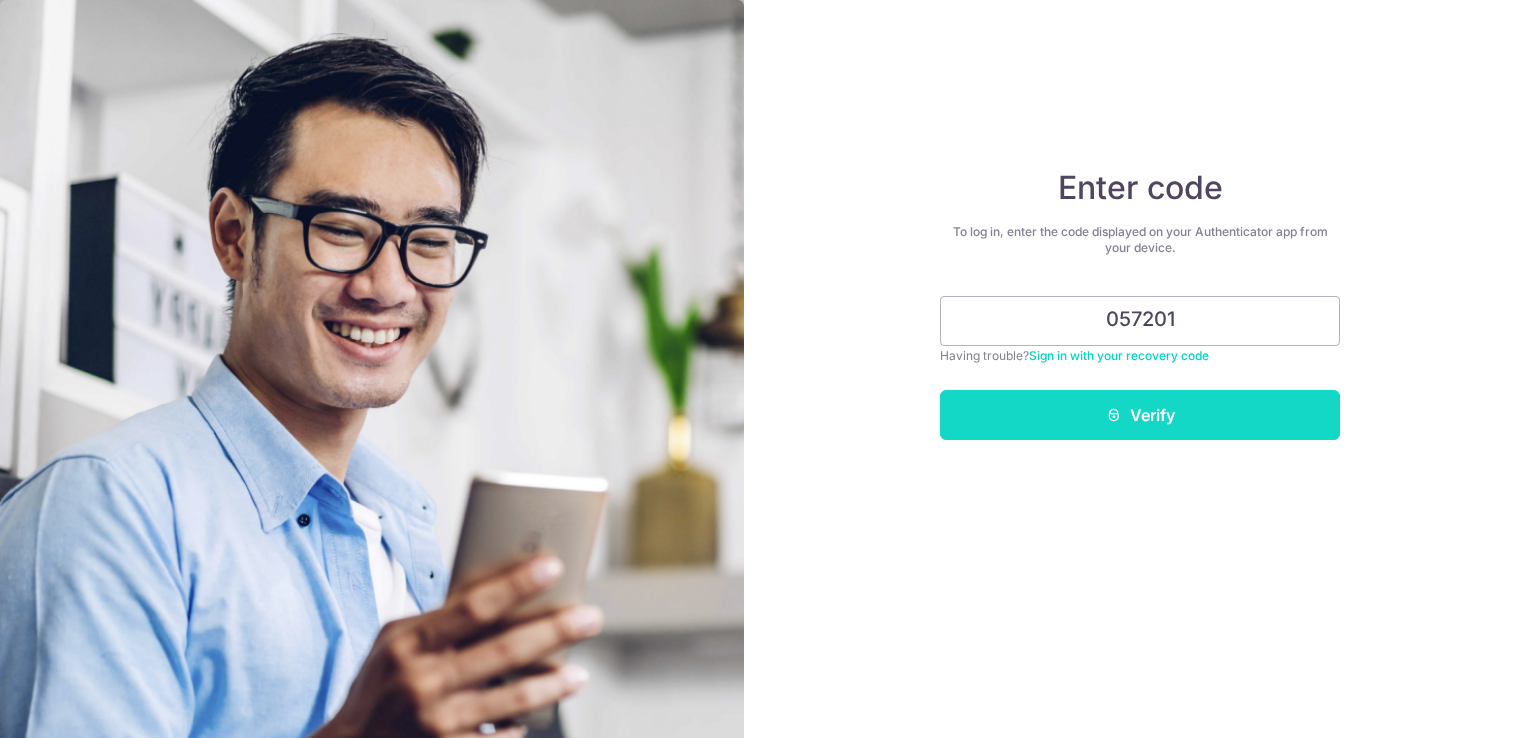 type on "057201" 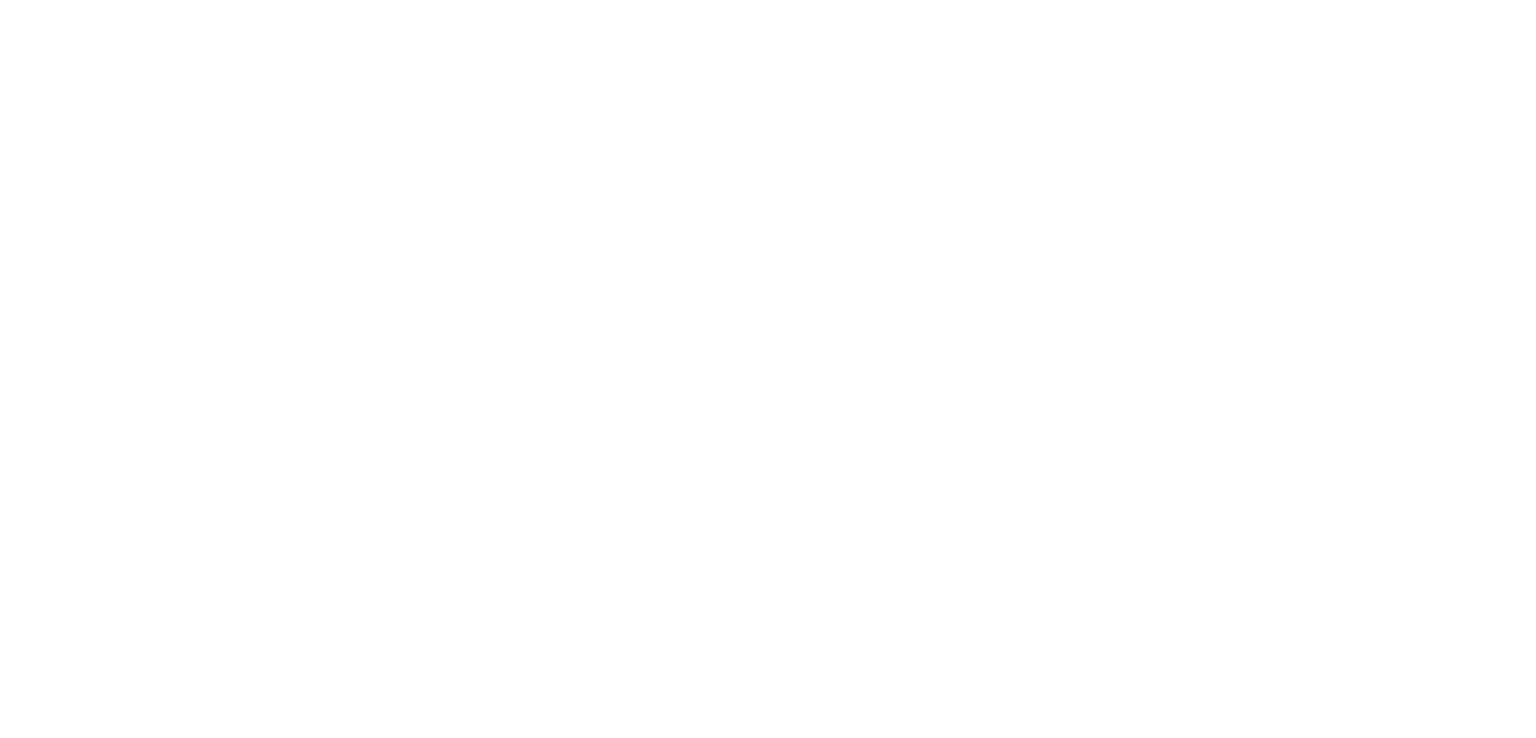 scroll, scrollTop: 0, scrollLeft: 0, axis: both 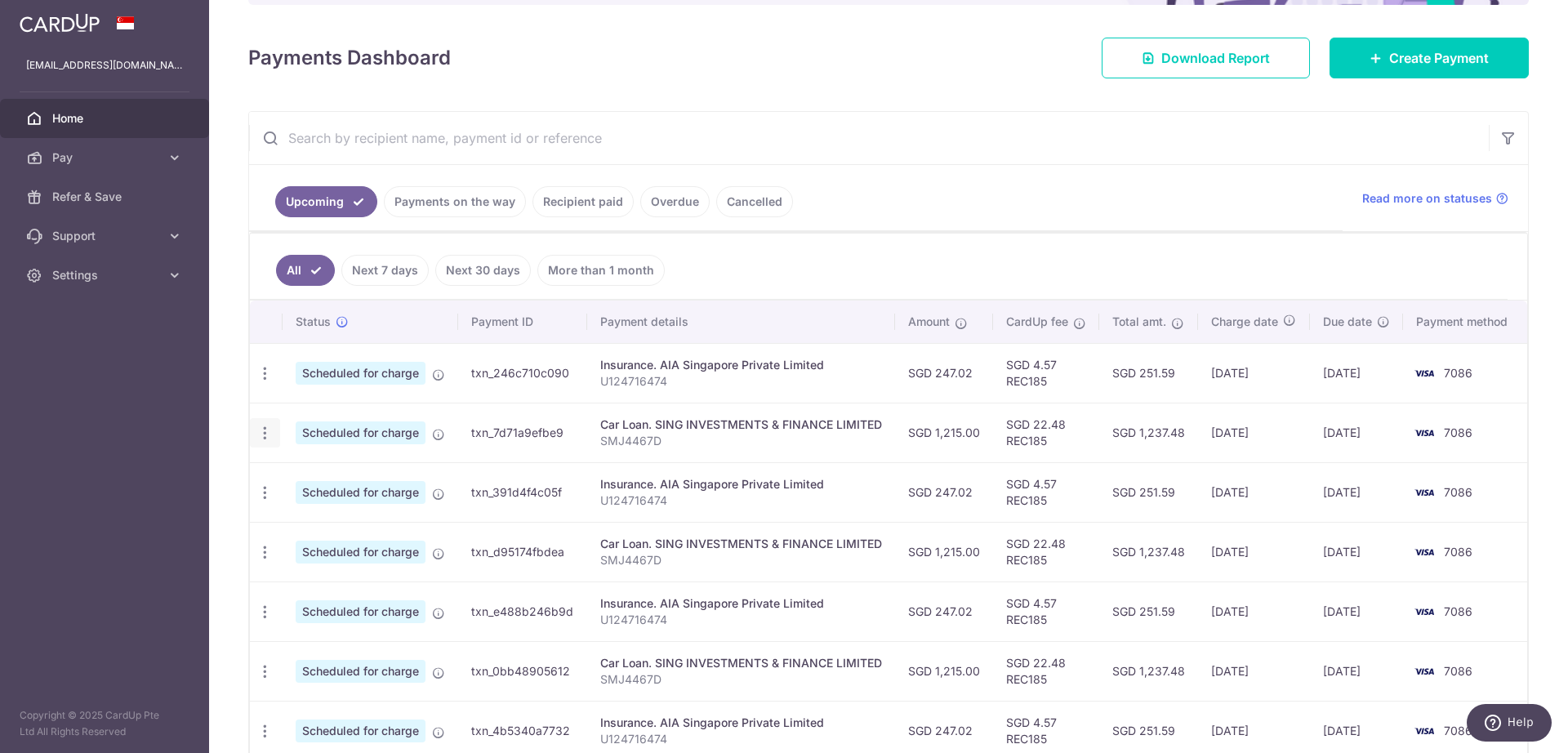 click at bounding box center (265, 373) 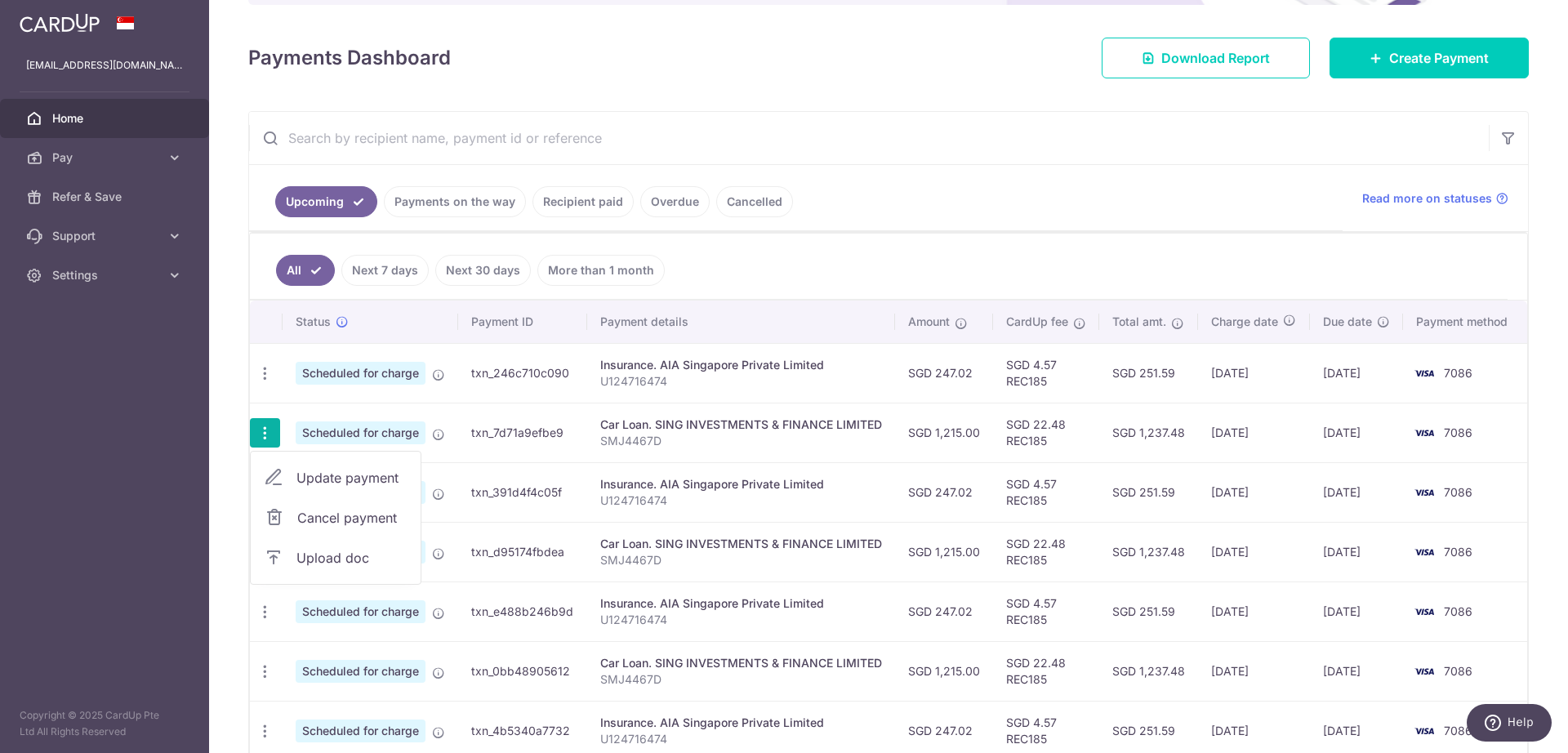 click on "Cancel payment" at bounding box center (352, 518) 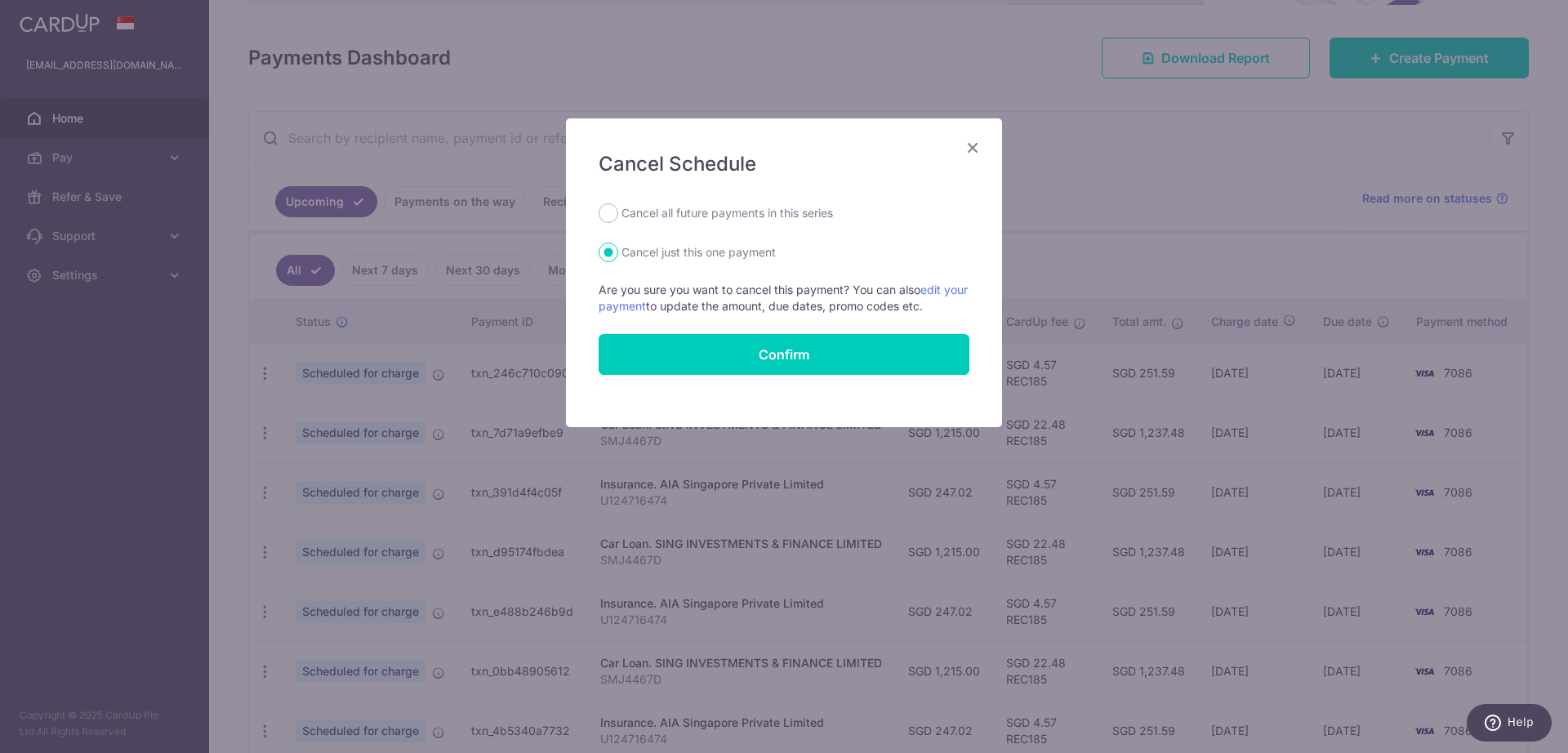 click on "Cancel all future payments in this series" at bounding box center [727, 213] 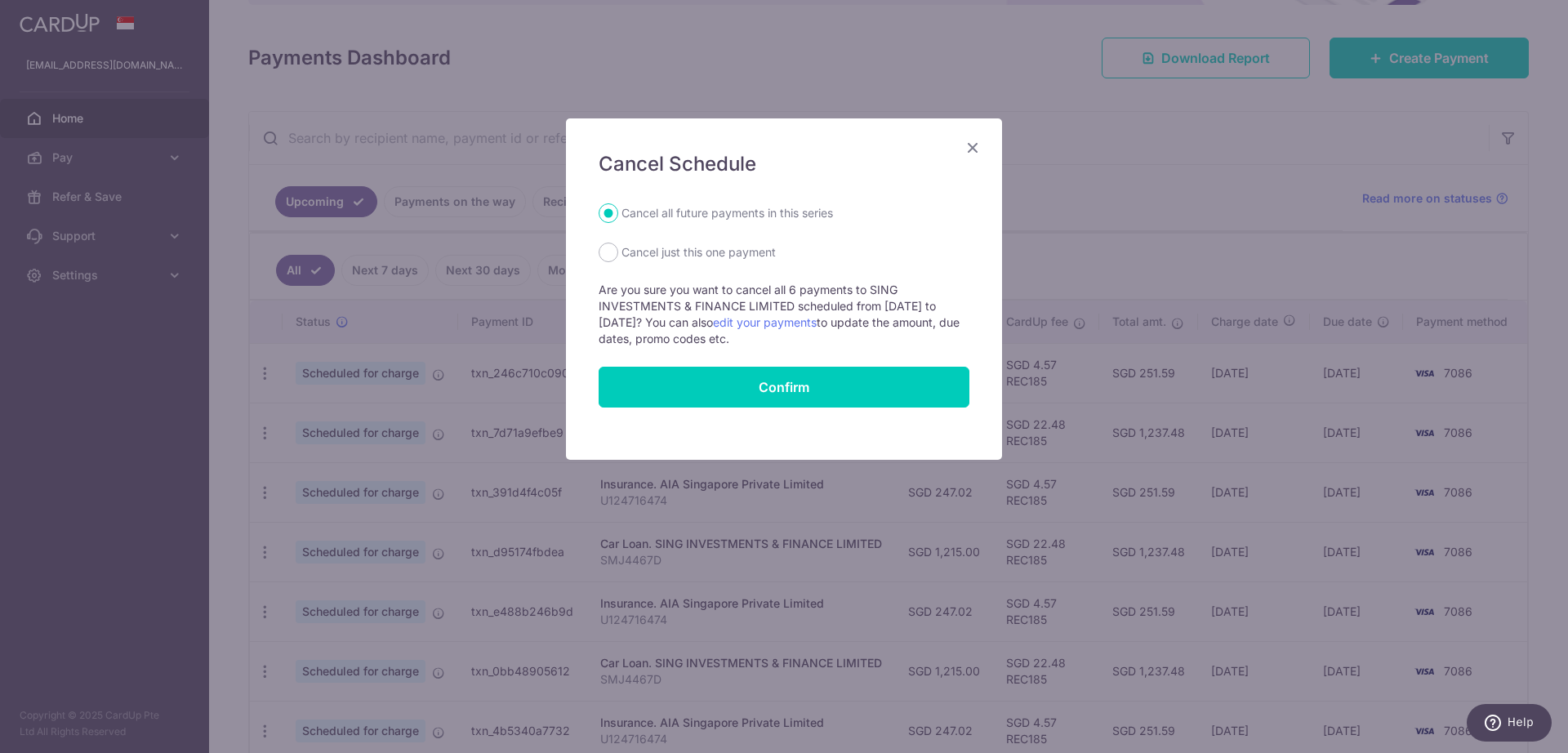 click at bounding box center (973, 147) 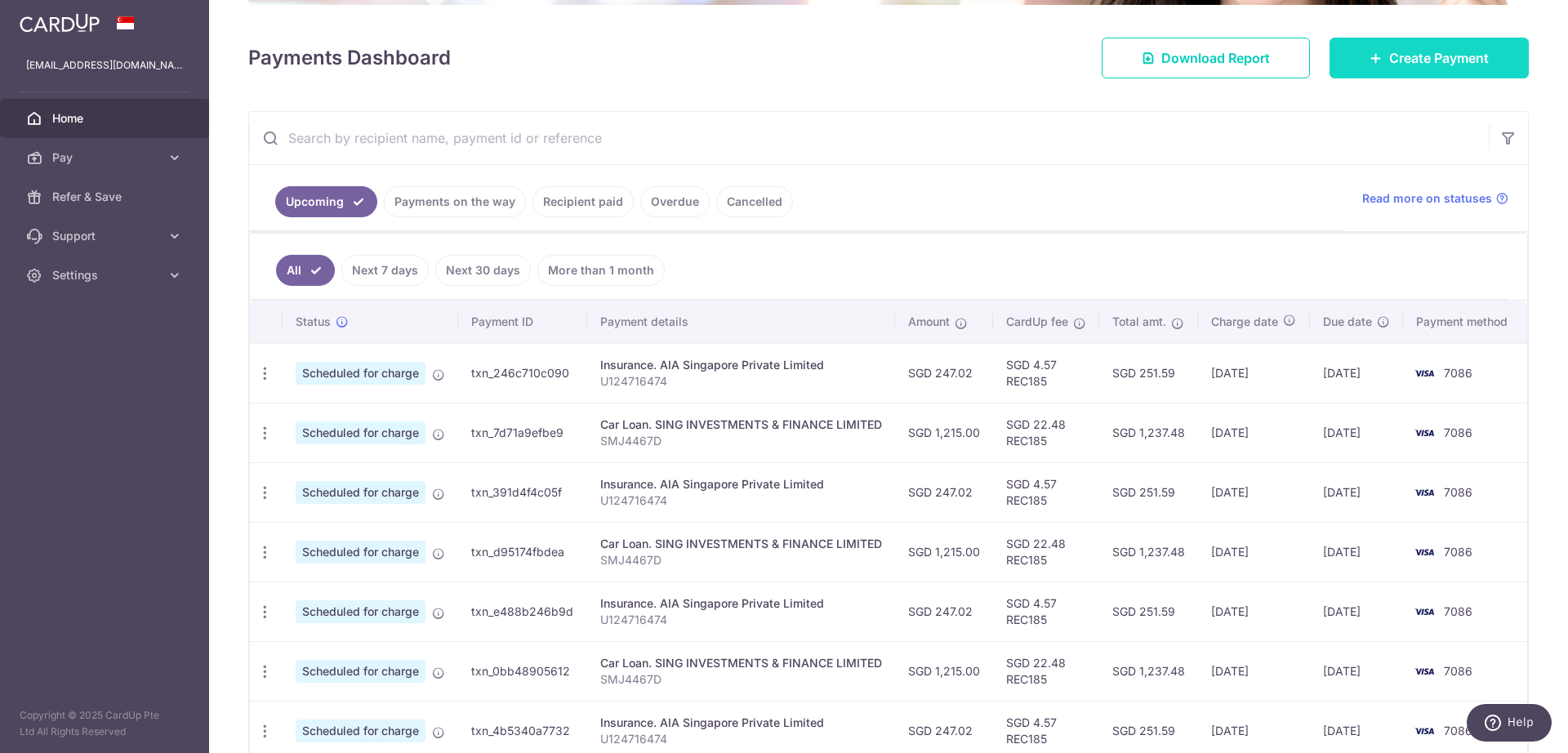 click on "Create Payment" at bounding box center (1439, 58) 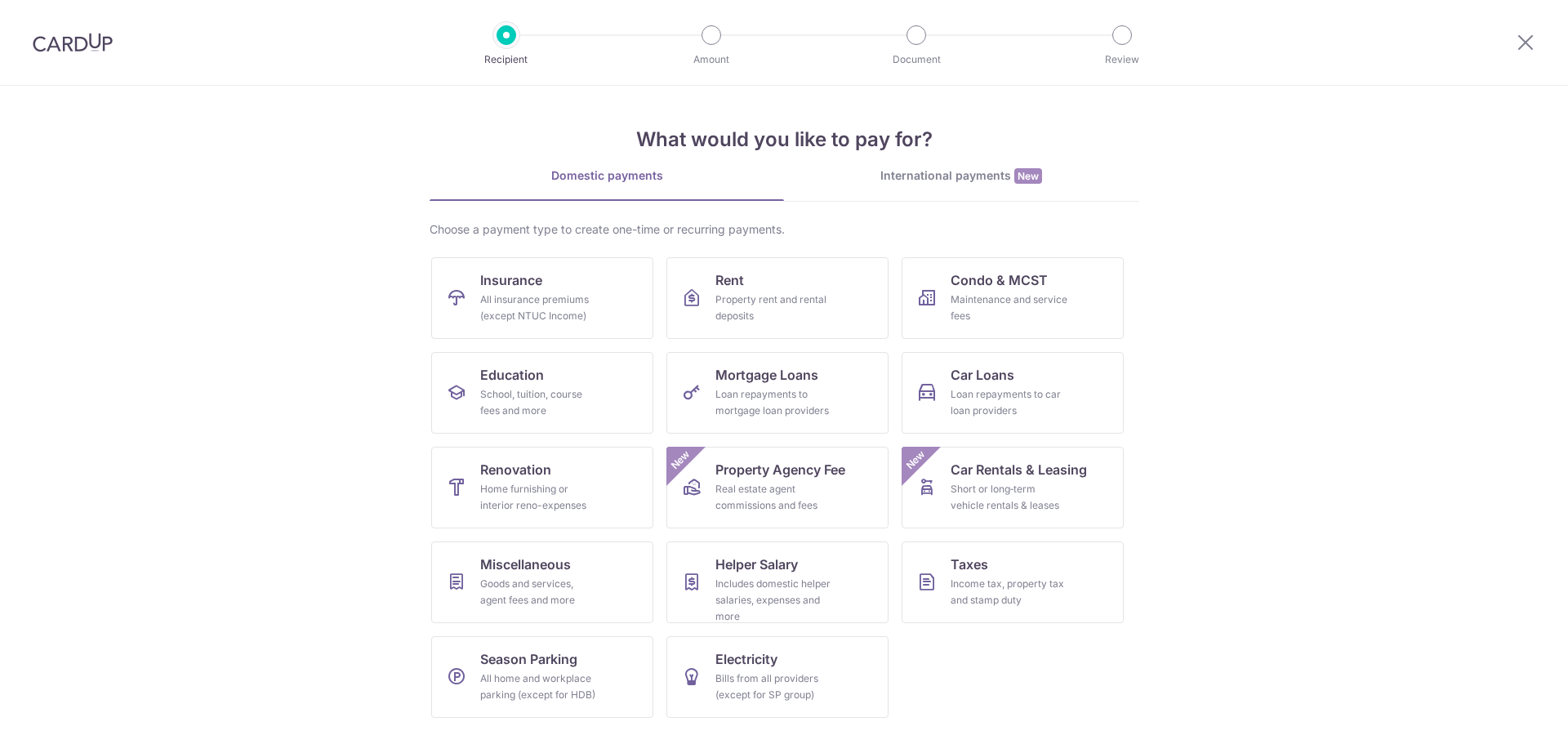 scroll, scrollTop: 0, scrollLeft: 0, axis: both 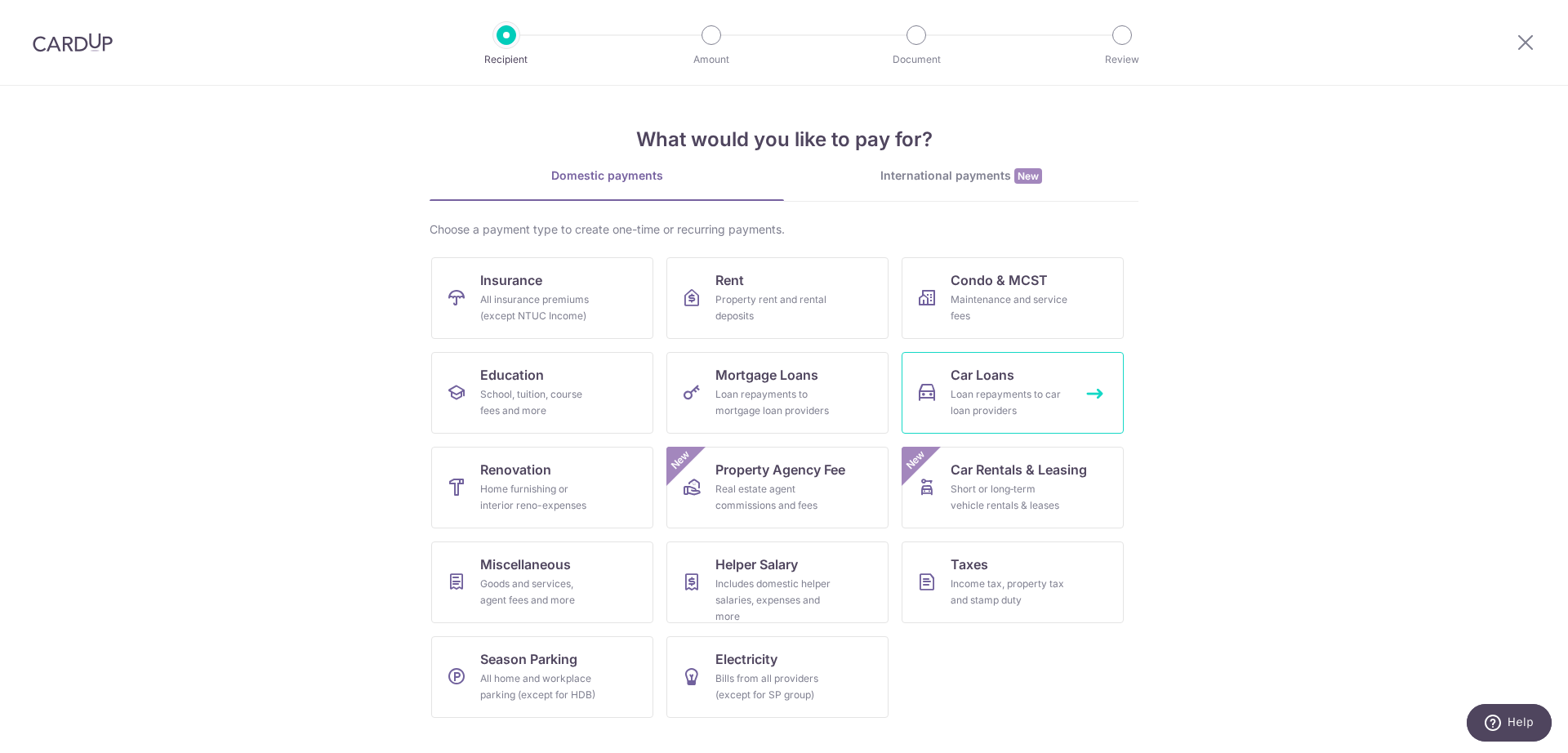 click on "Loan repayments to car loan providers" at bounding box center [1009, 403] 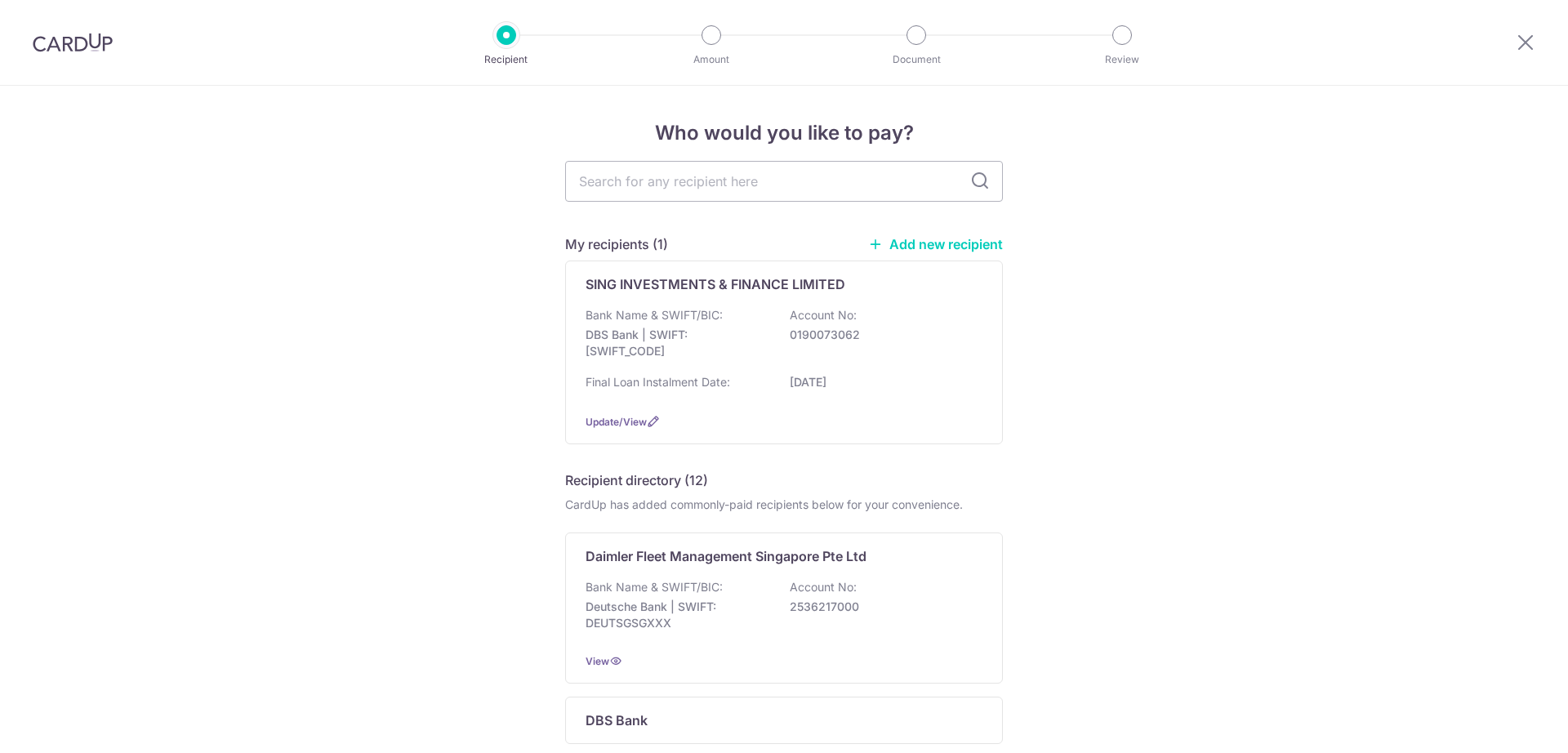 scroll, scrollTop: 0, scrollLeft: 0, axis: both 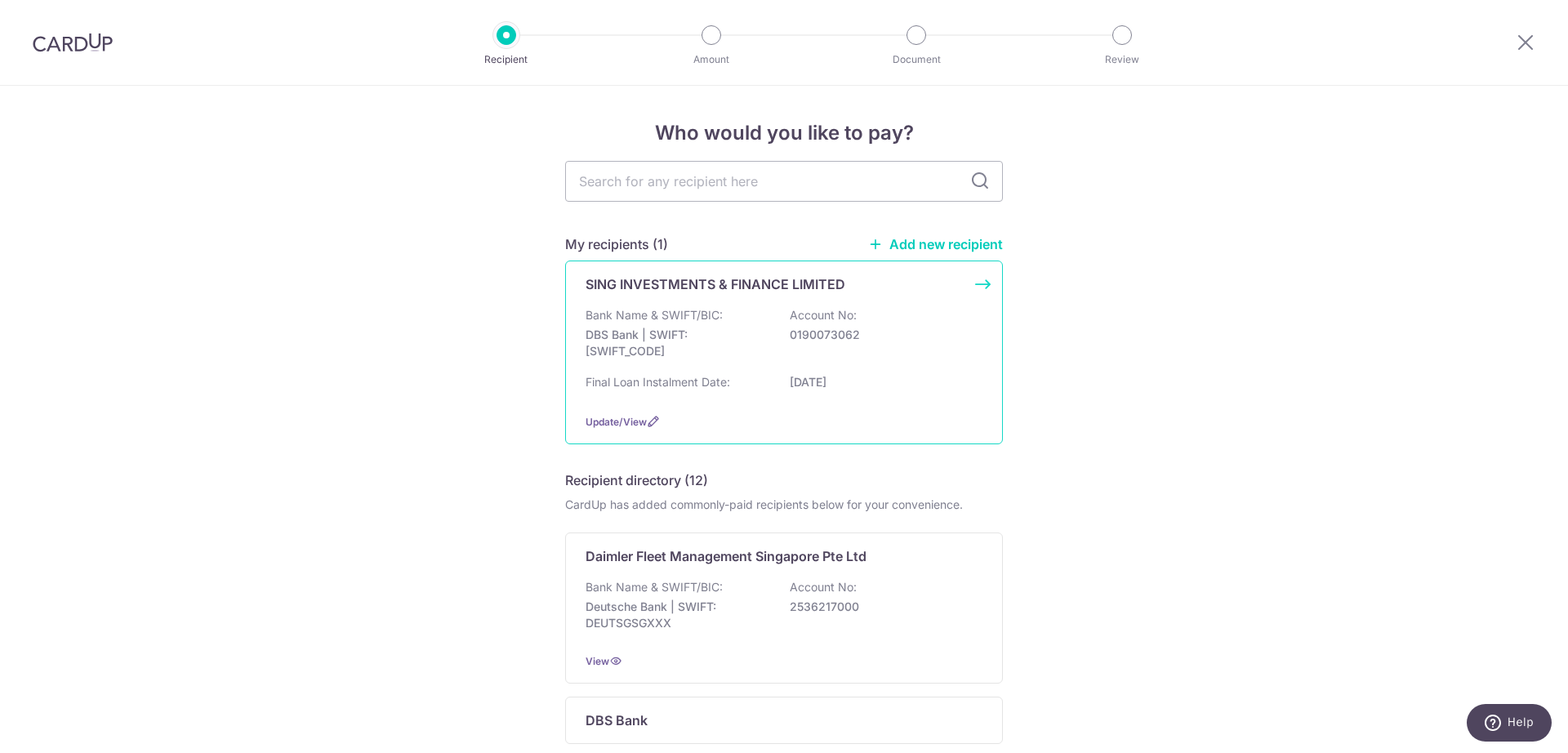 click on "Bank Name & SWIFT/BIC:
DBS Bank | SWIFT: [SWIFT_CODE]
Account No:
0190073062" at bounding box center [784, 337] 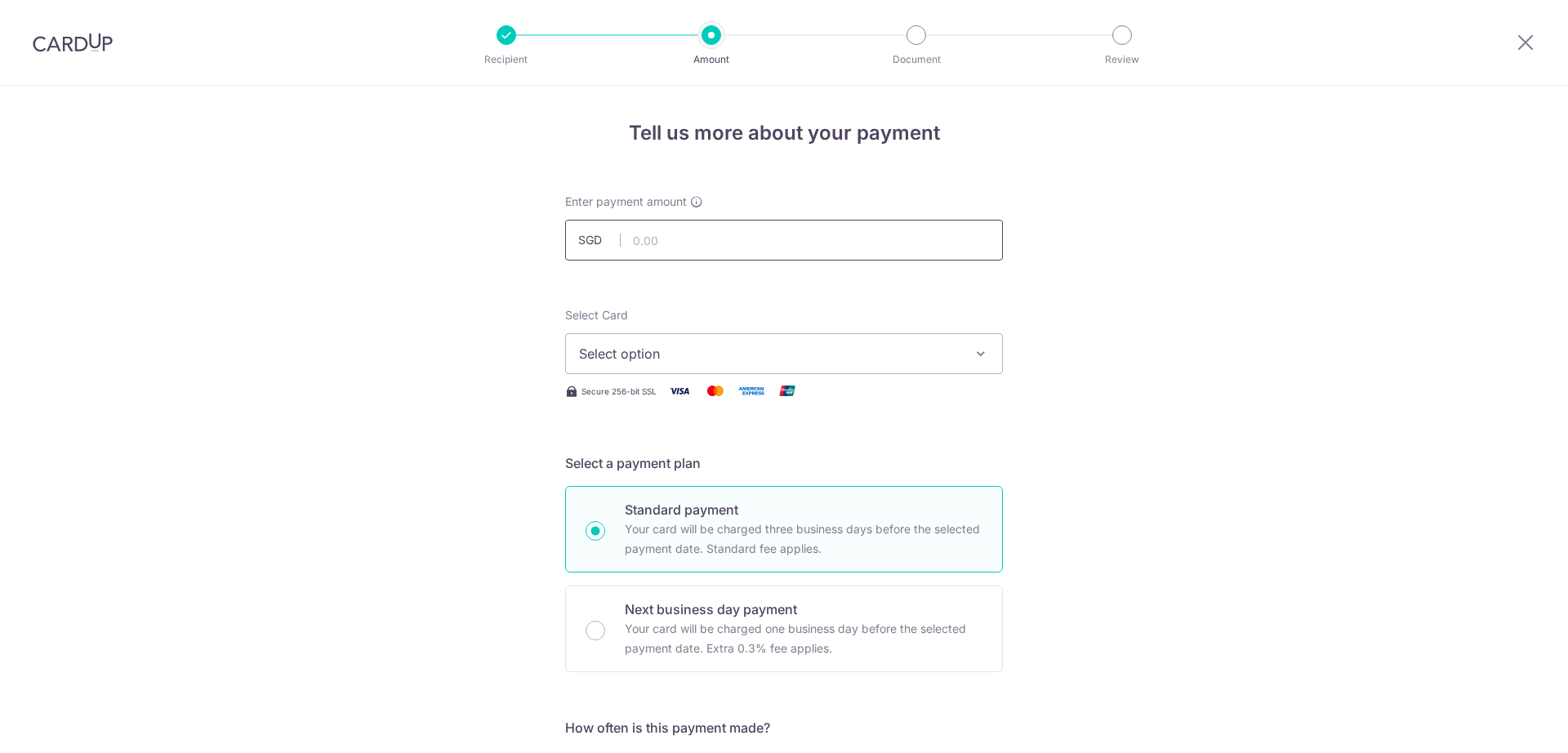 scroll, scrollTop: 0, scrollLeft: 0, axis: both 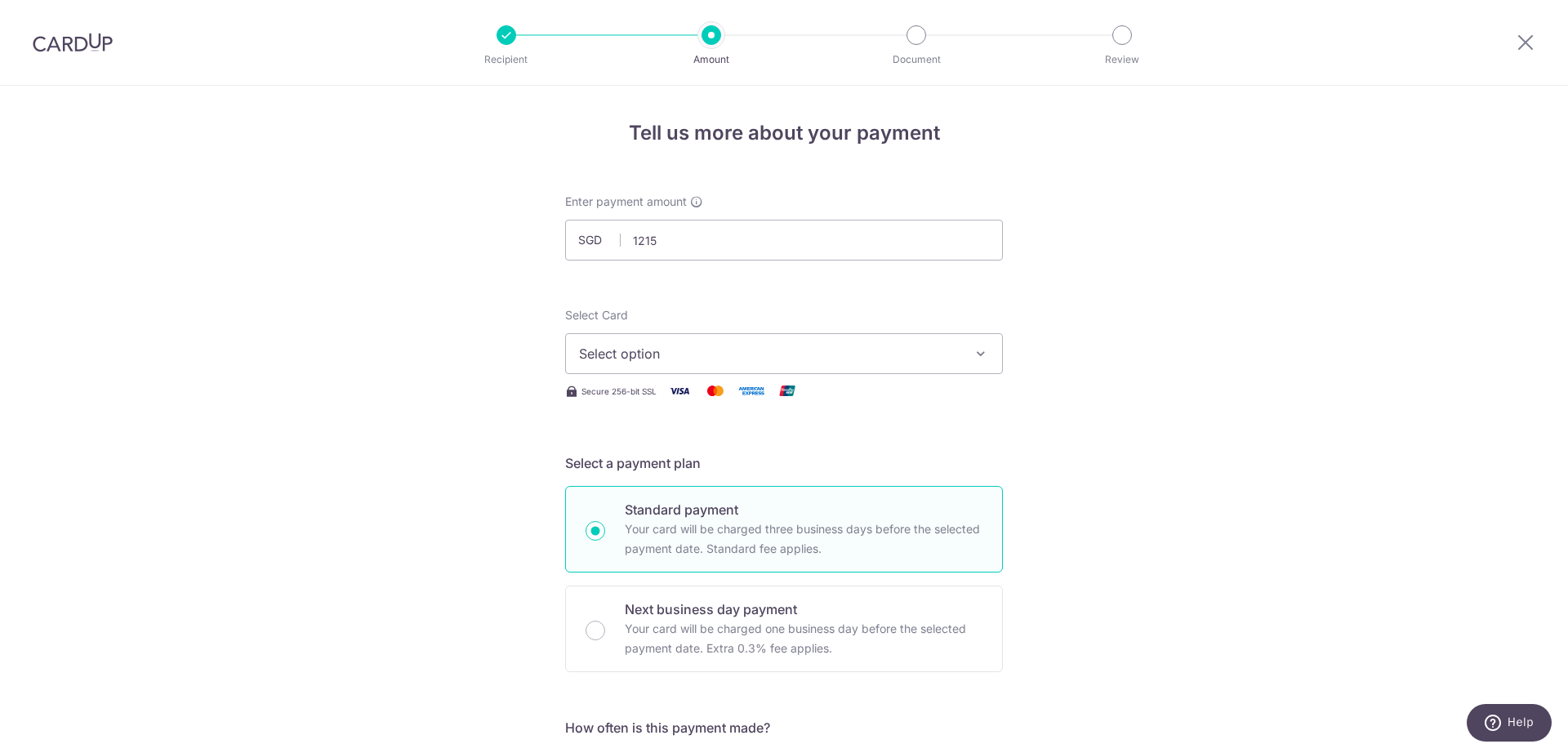 type on "1,215.00" 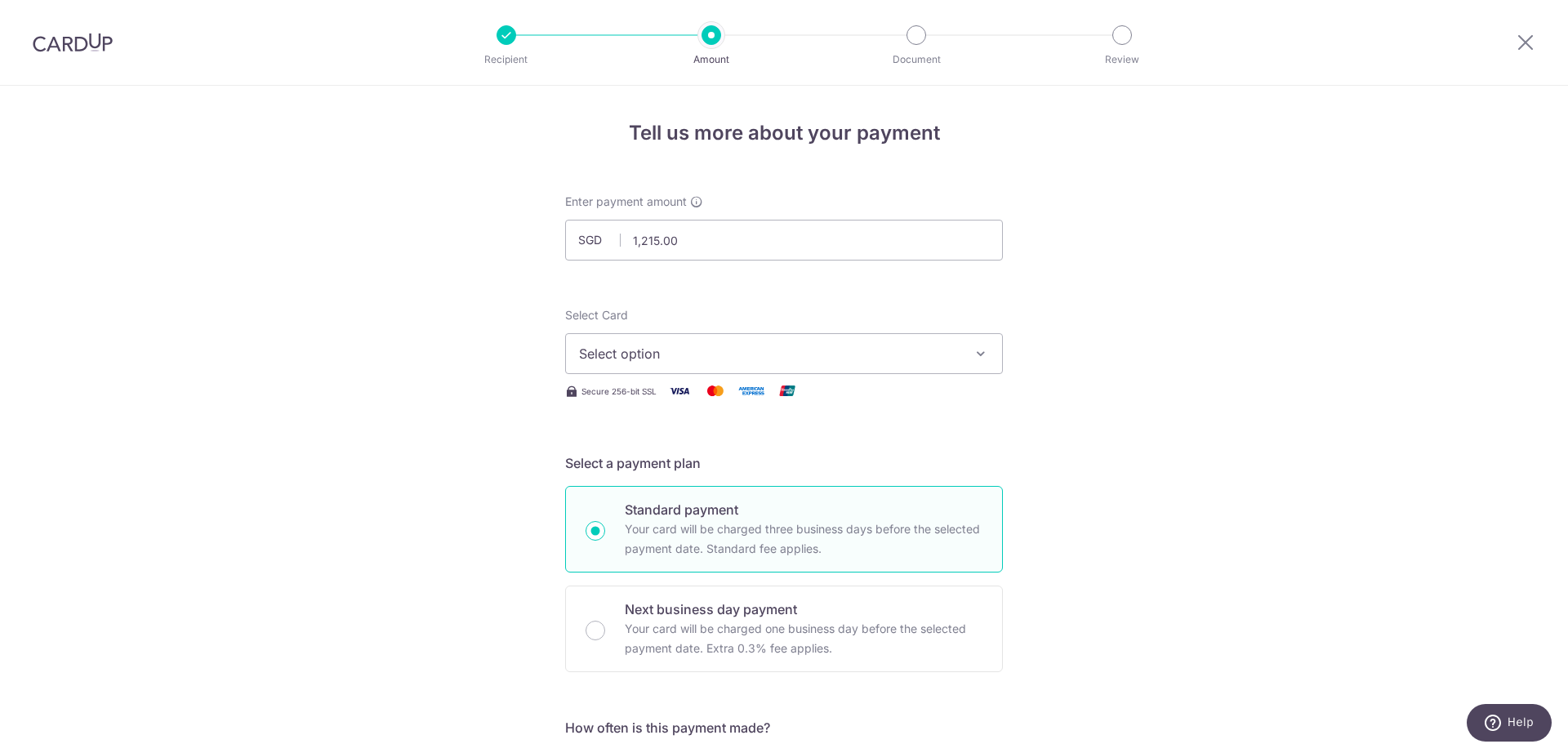 click on "Select option" at bounding box center [769, 354] 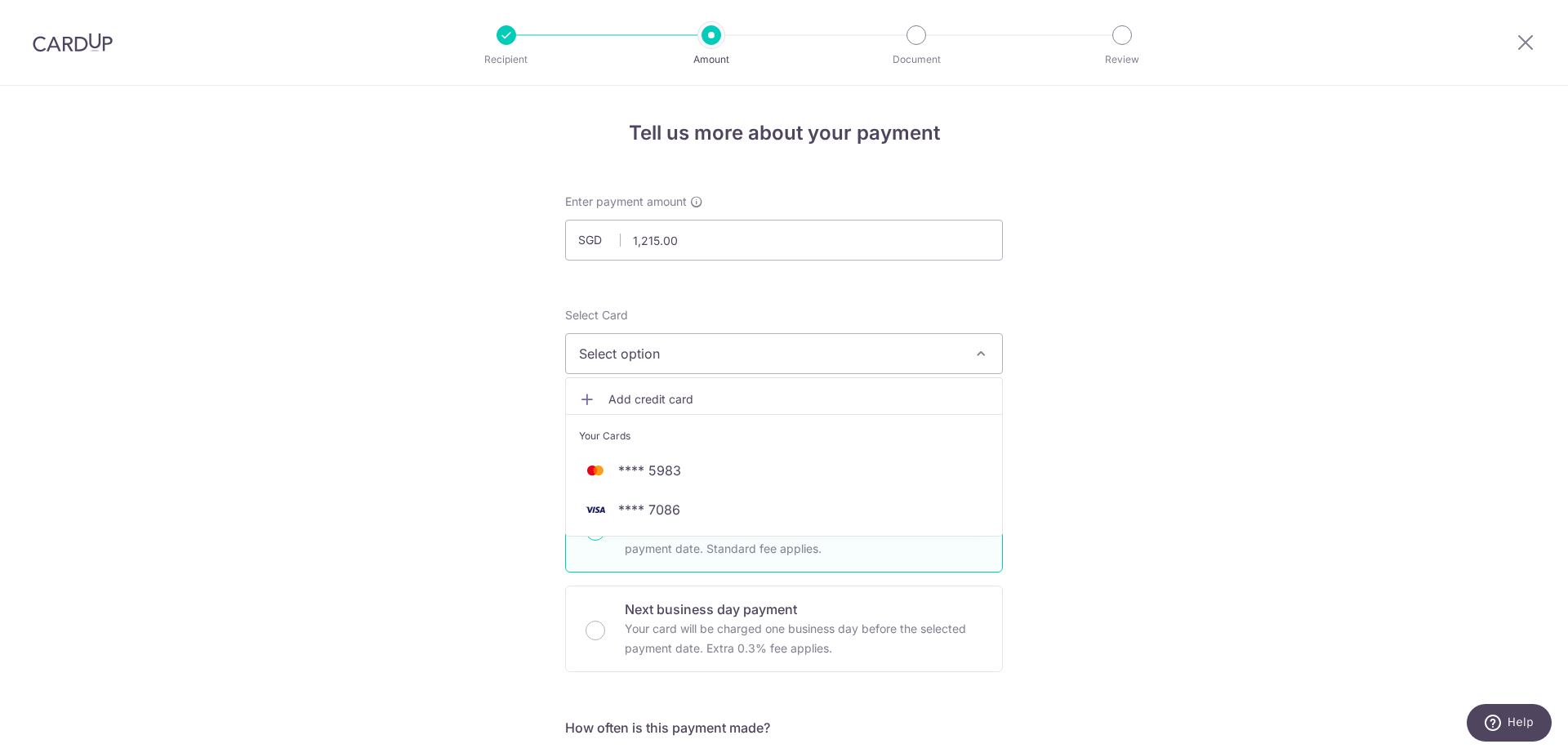 click on "Add credit card" at bounding box center [799, 399] 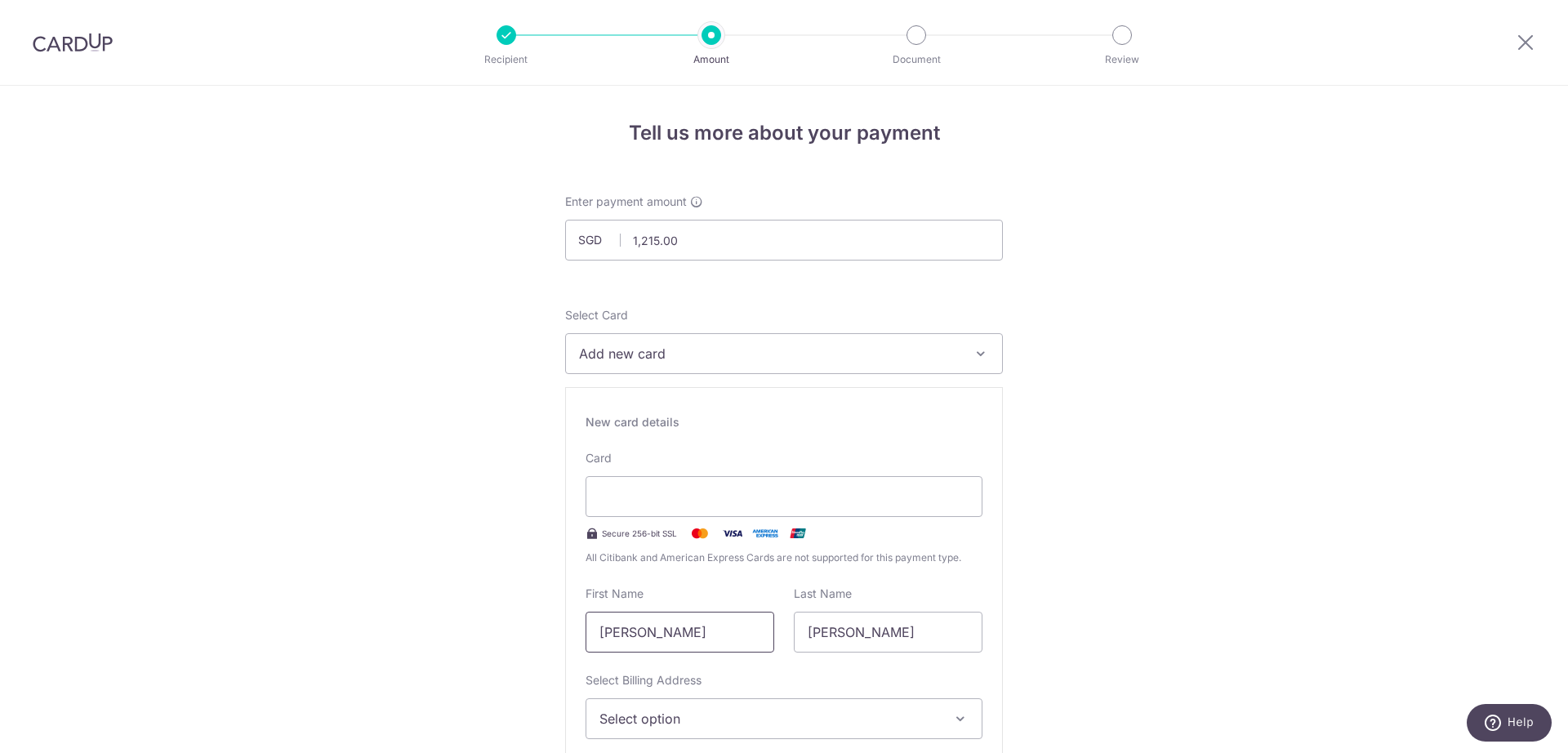drag, startPoint x: 688, startPoint y: 639, endPoint x: 511, endPoint y: 617, distance: 178.36199 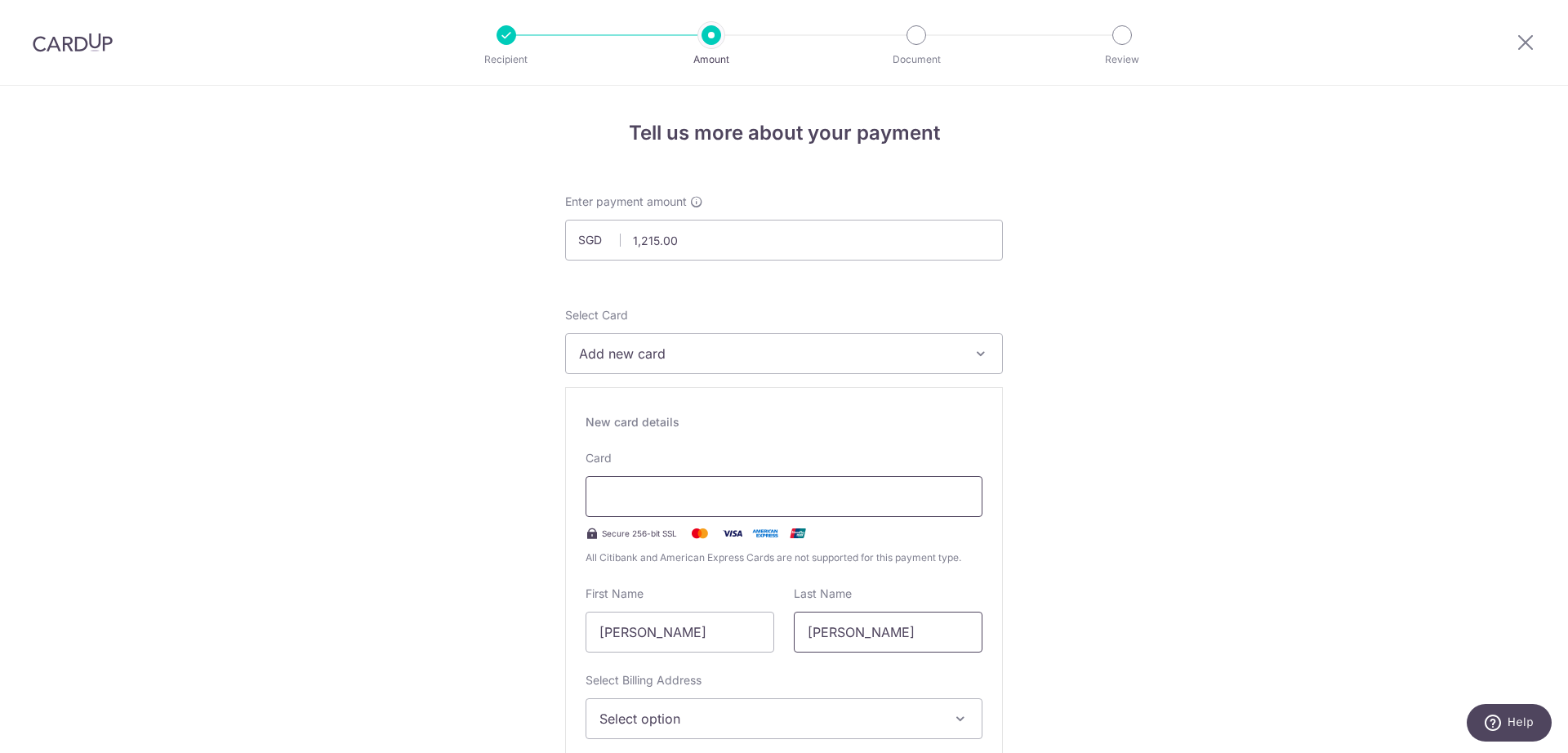type on "Lee" 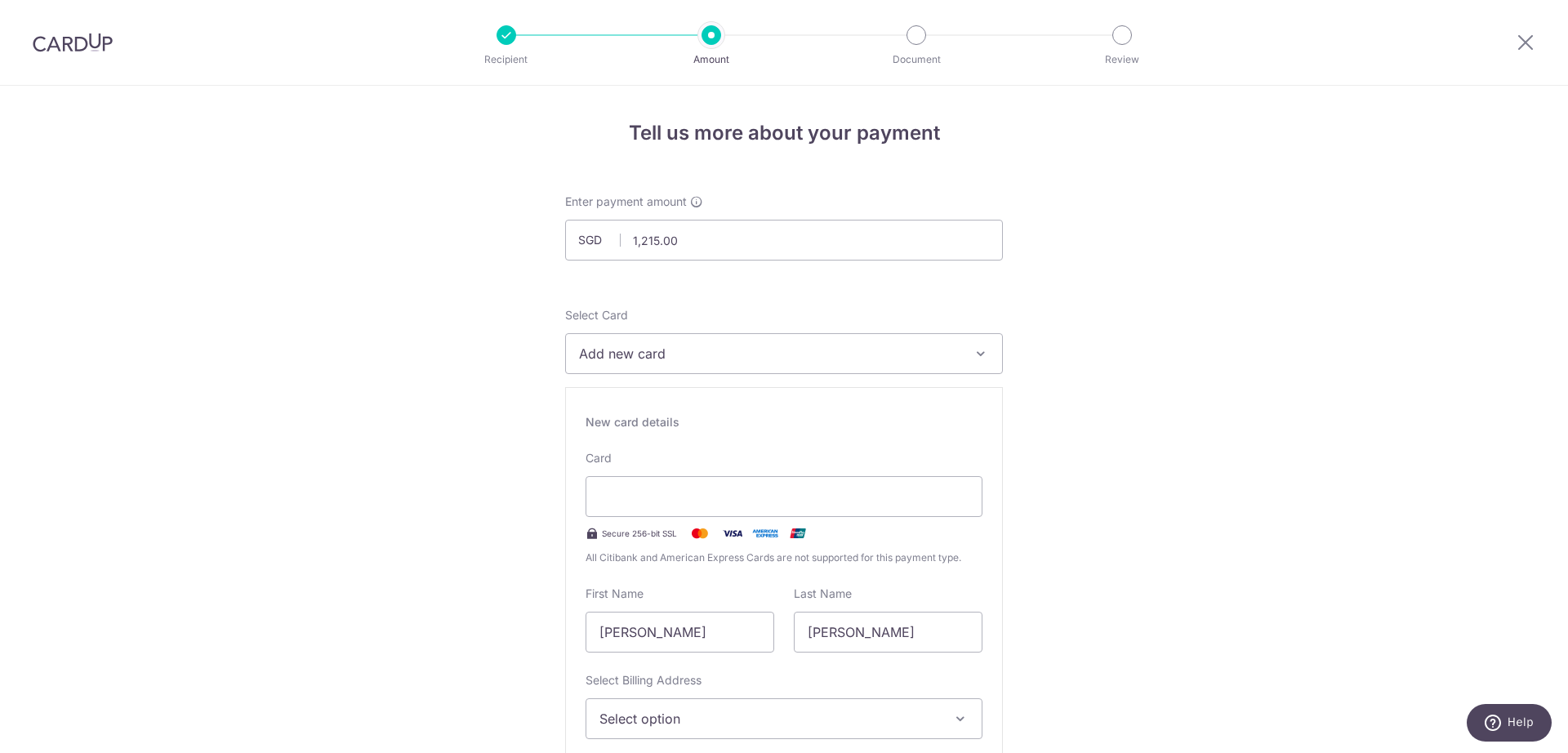 scroll, scrollTop: 204, scrollLeft: 0, axis: vertical 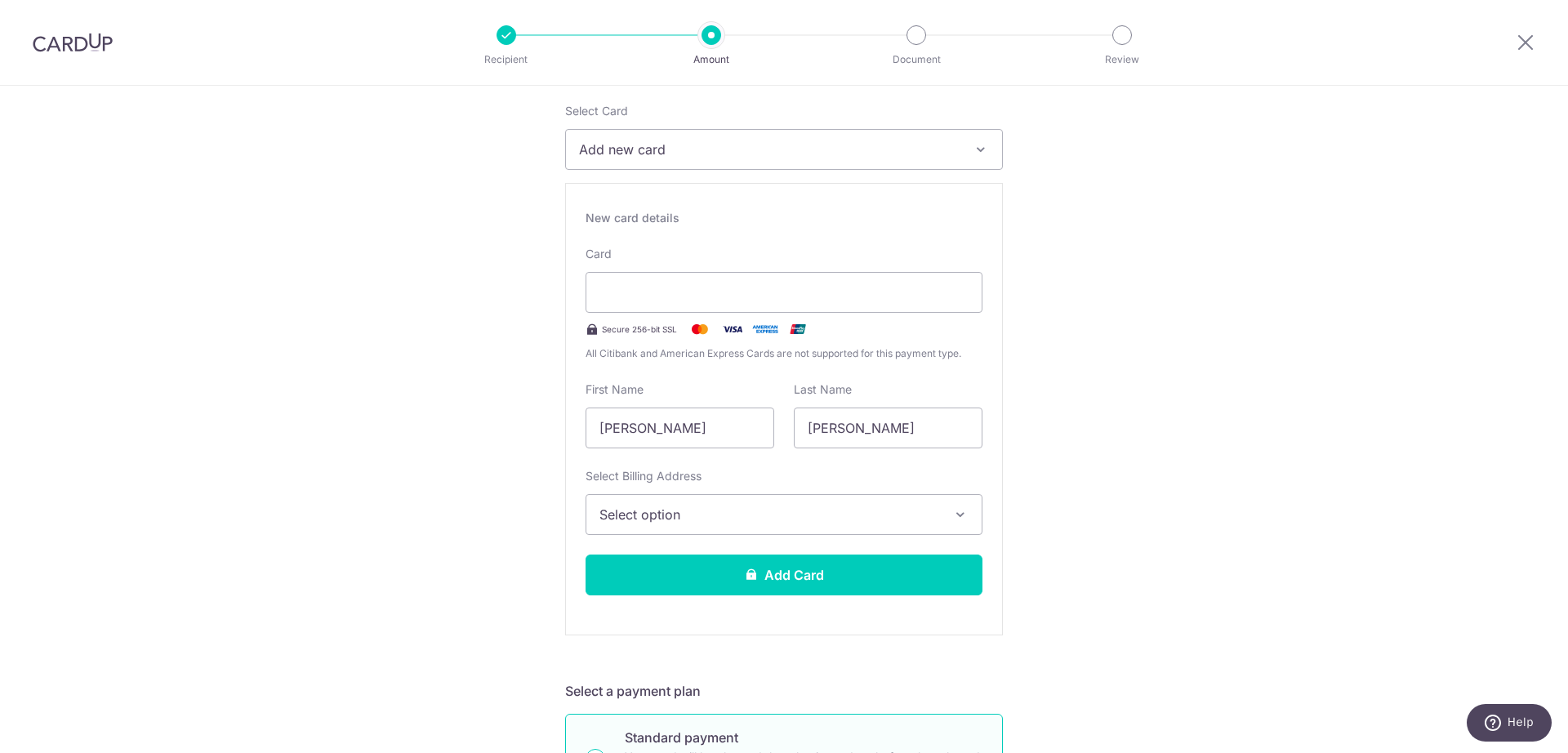 click on "Select option" at bounding box center [784, 515] 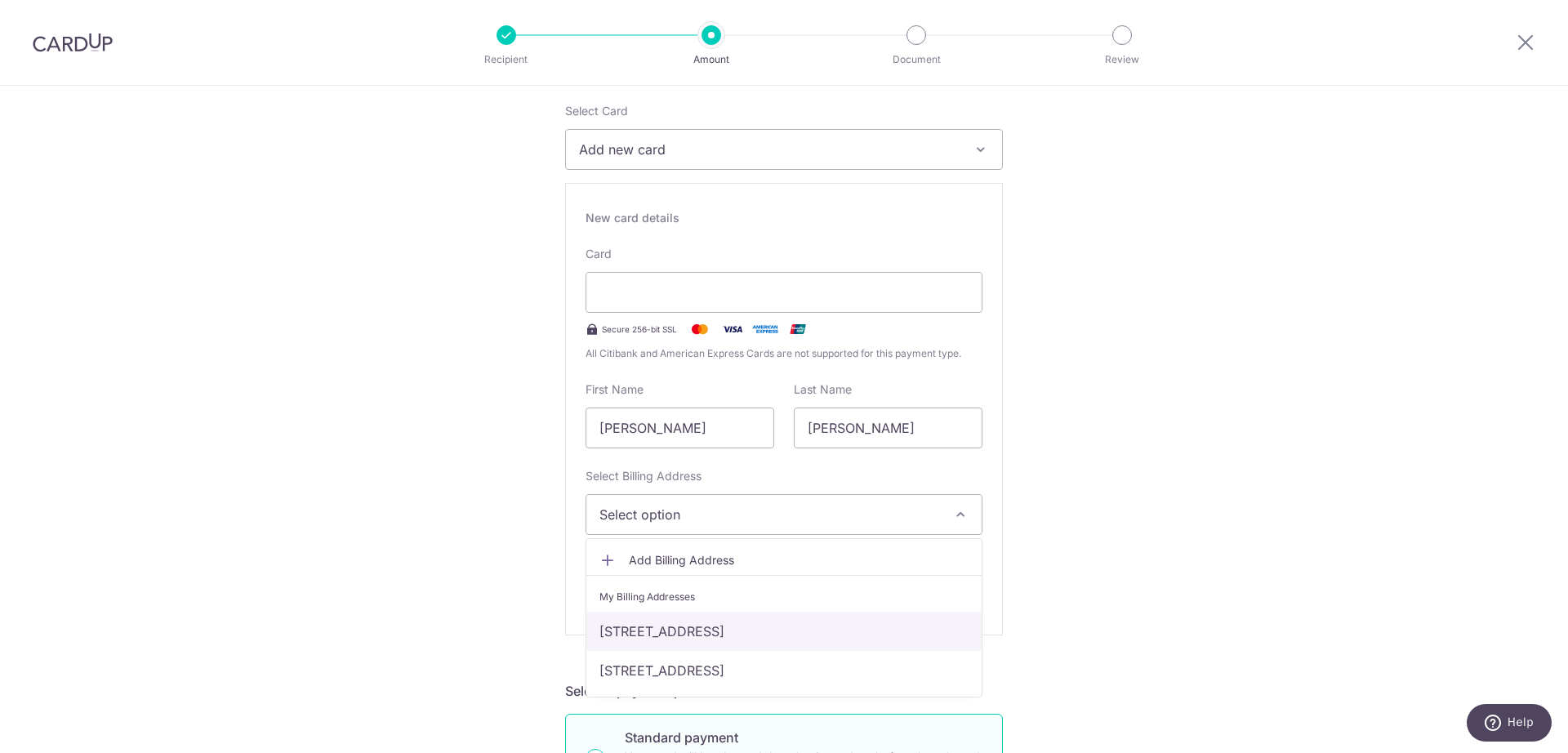 click on "[STREET_ADDRESS]" at bounding box center [784, 631] 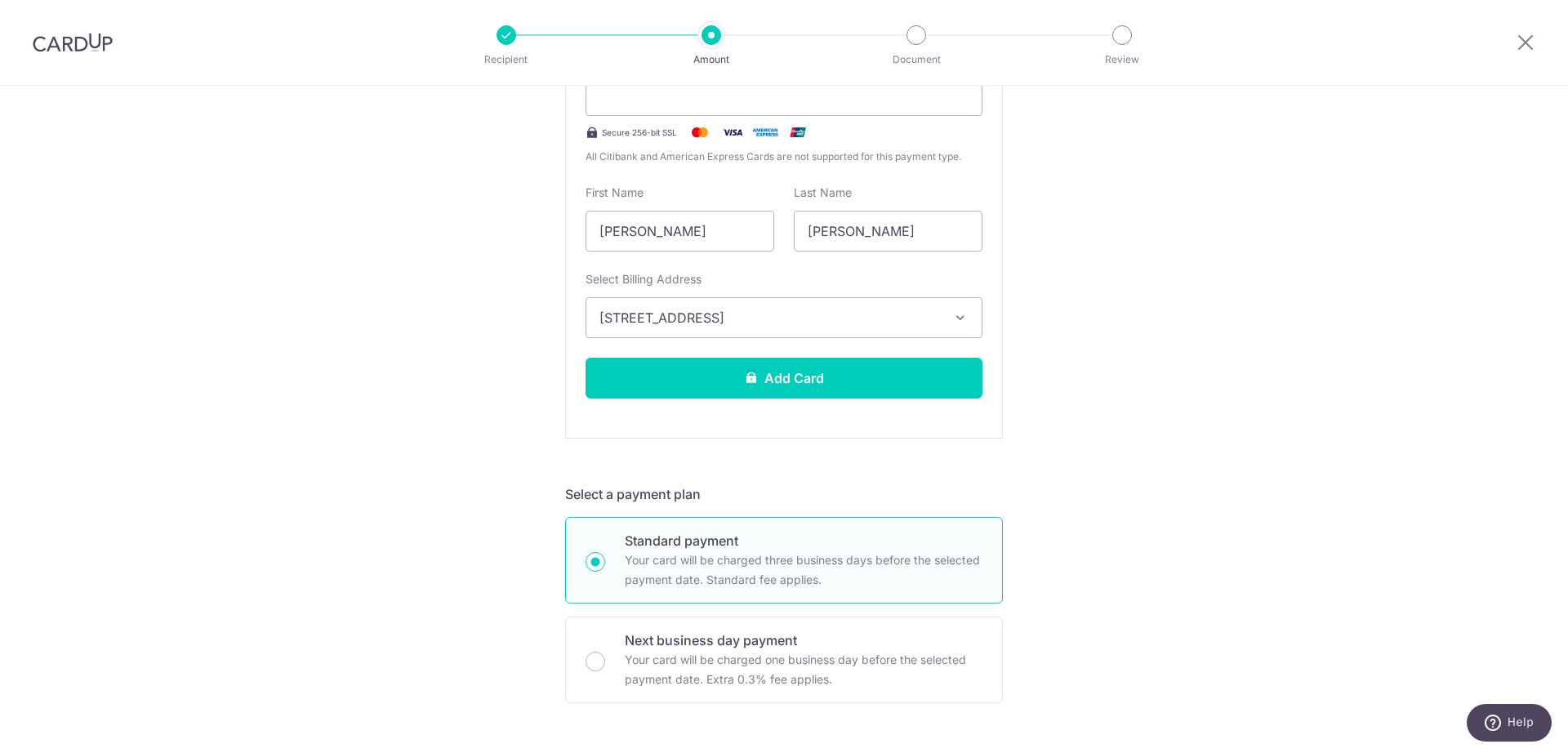 scroll, scrollTop: 510, scrollLeft: 0, axis: vertical 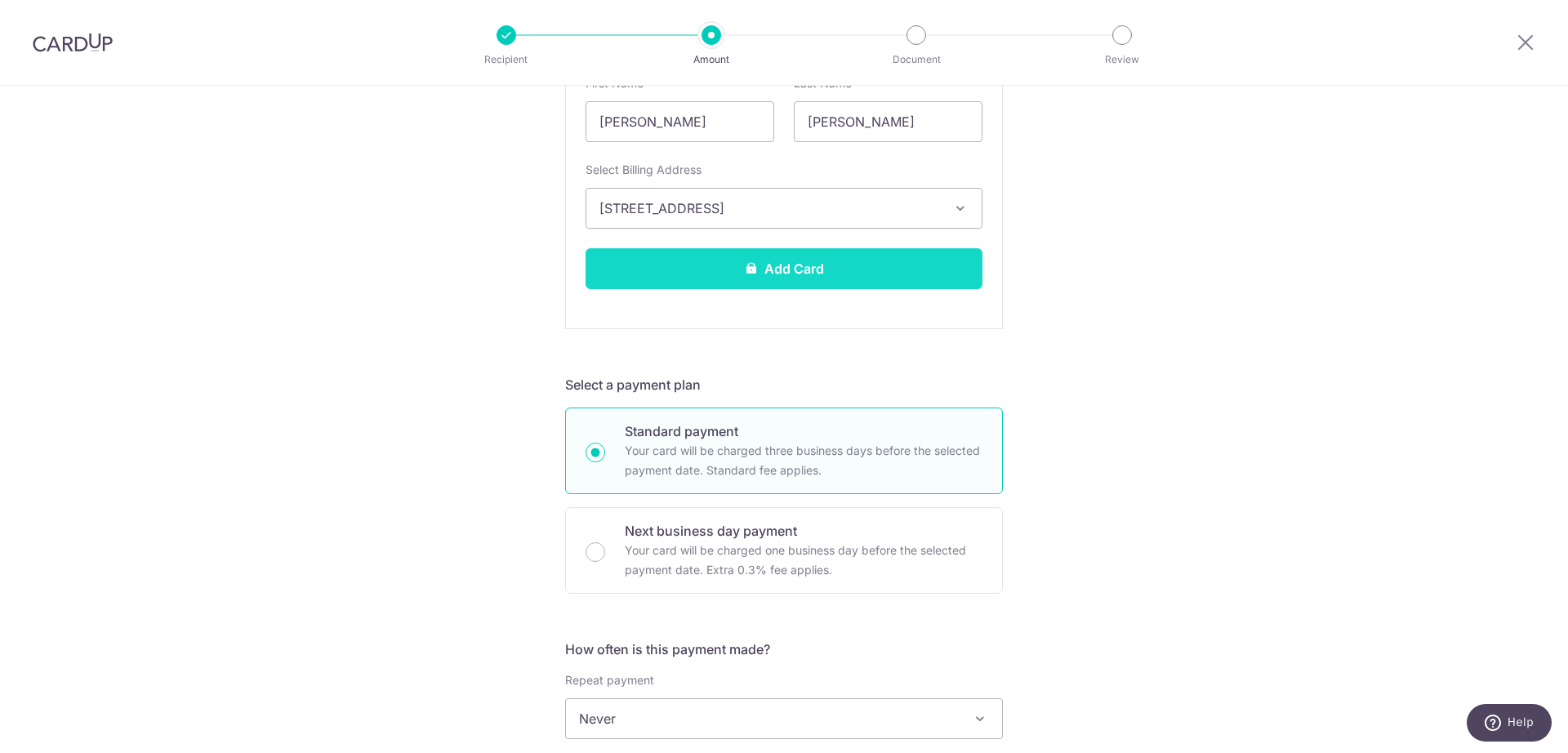 click on "Add Card" at bounding box center (784, 269) 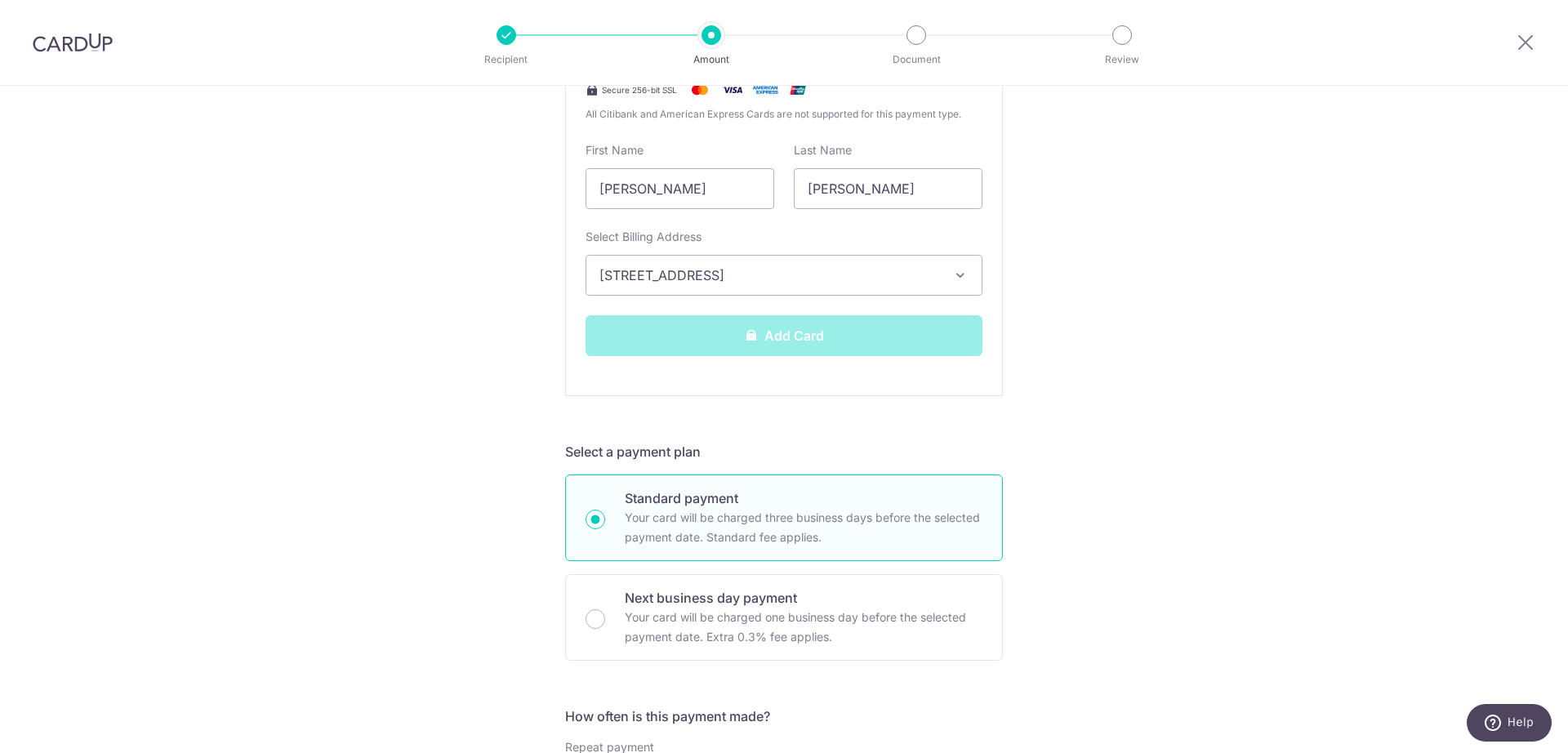 scroll, scrollTop: 408, scrollLeft: 0, axis: vertical 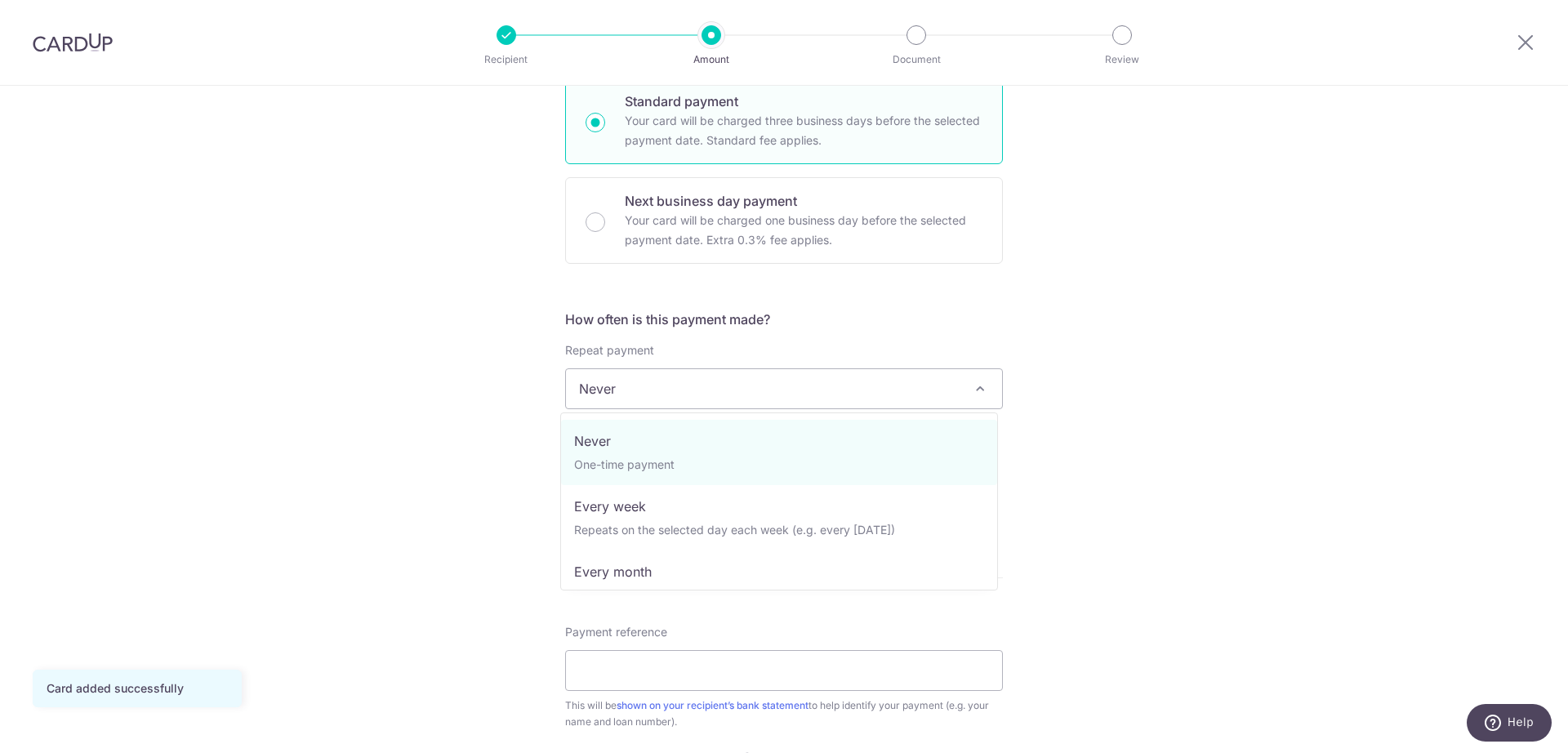 click on "Never" at bounding box center (784, 389) 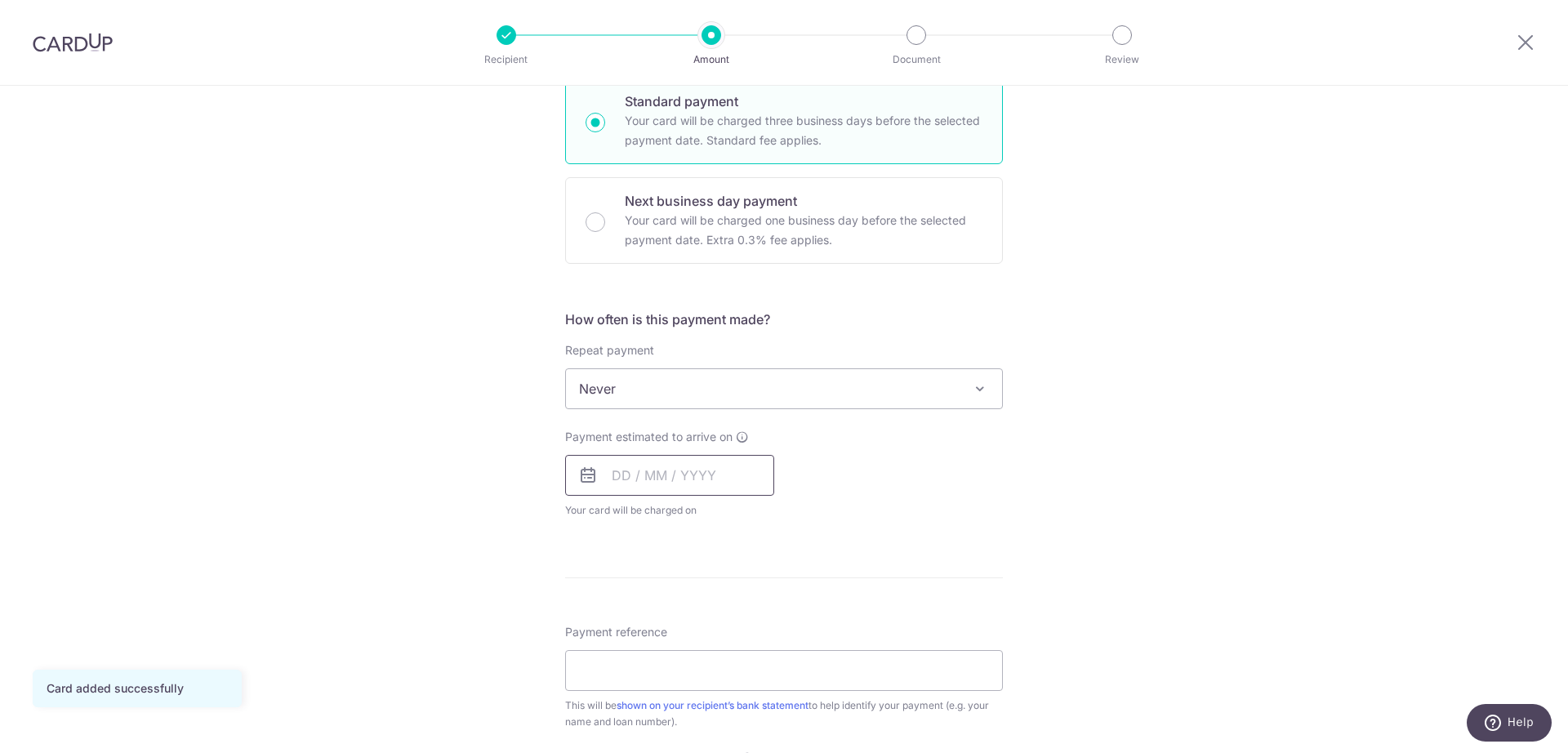 click at bounding box center [670, 475] 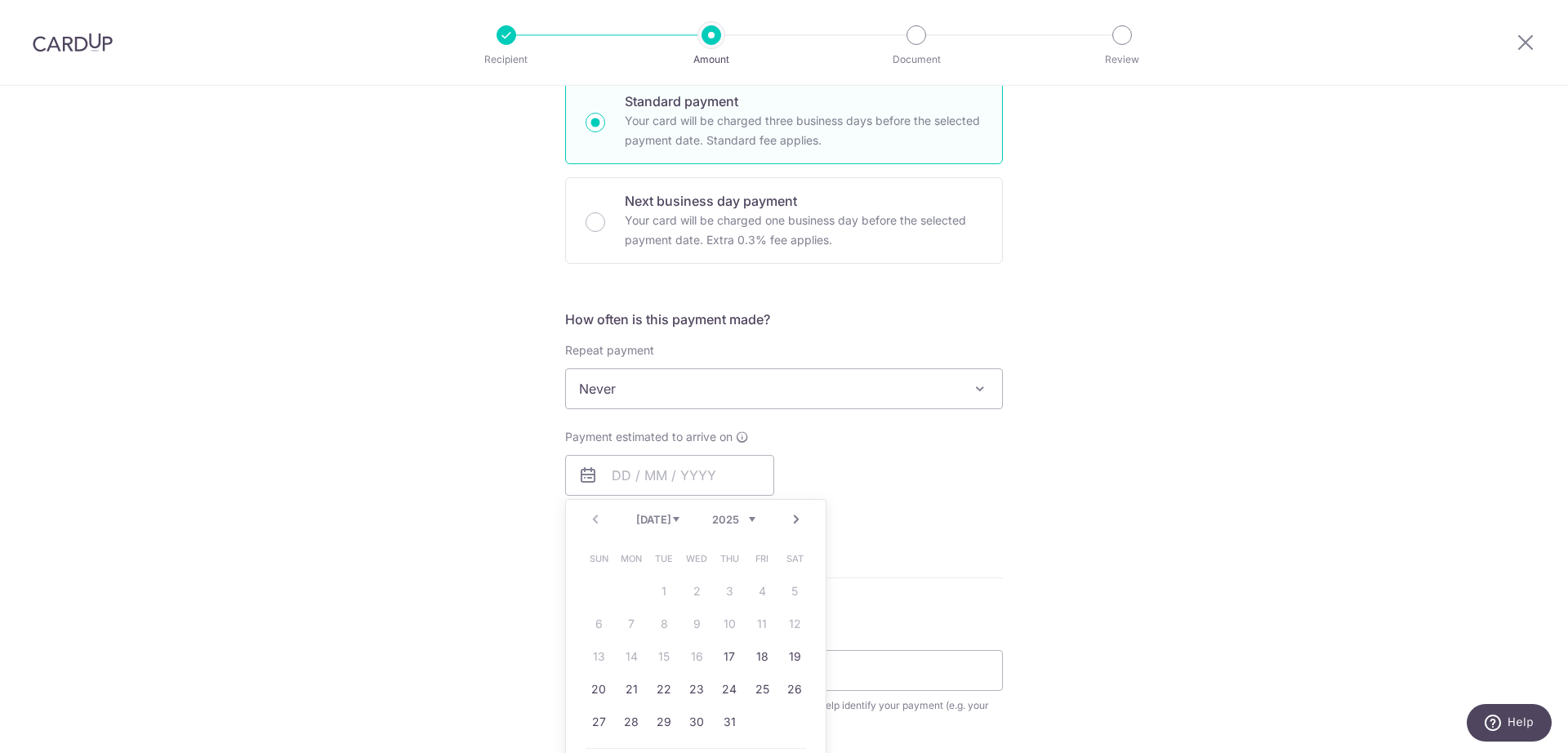 click on "Next" at bounding box center (796, 519) 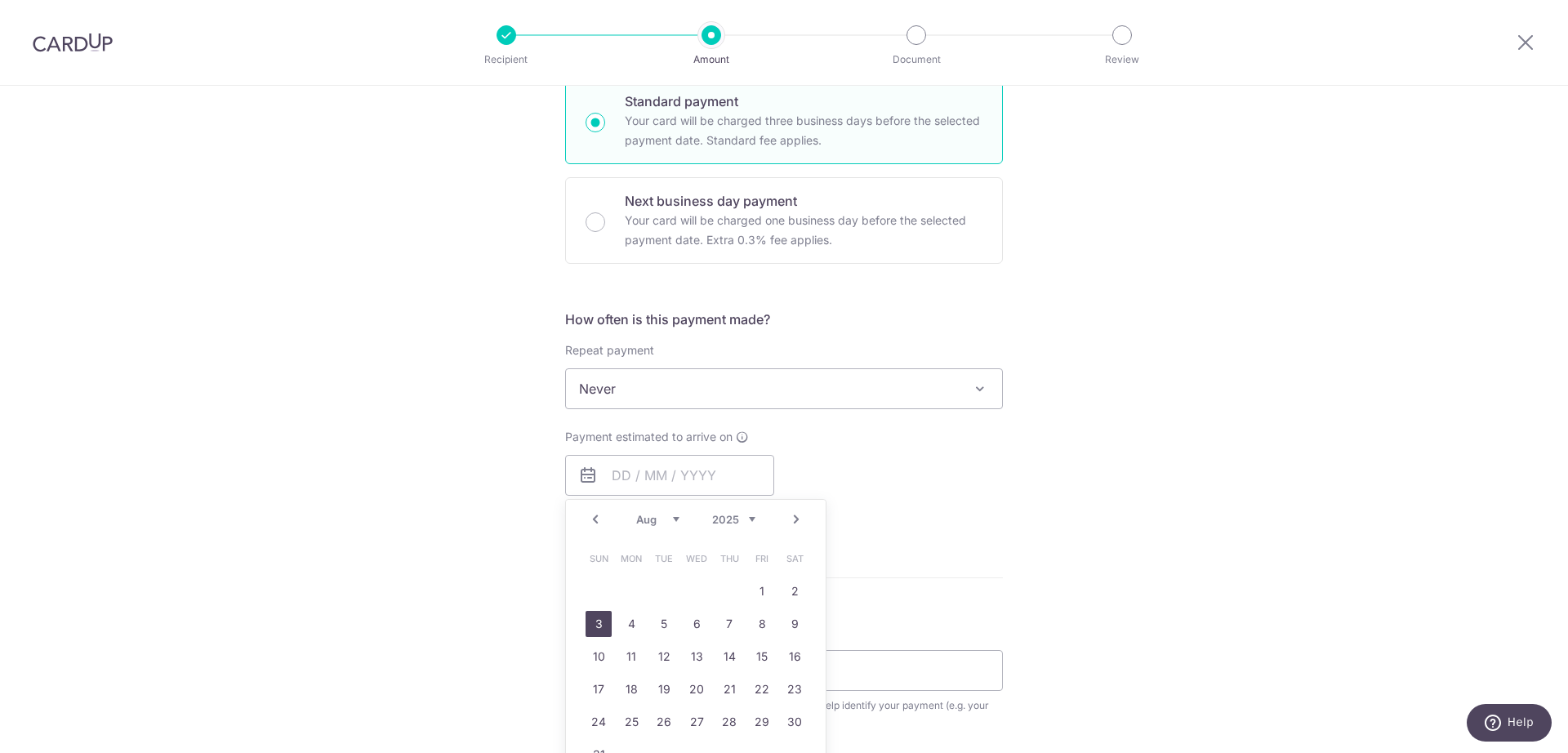 click on "3" at bounding box center (599, 624) 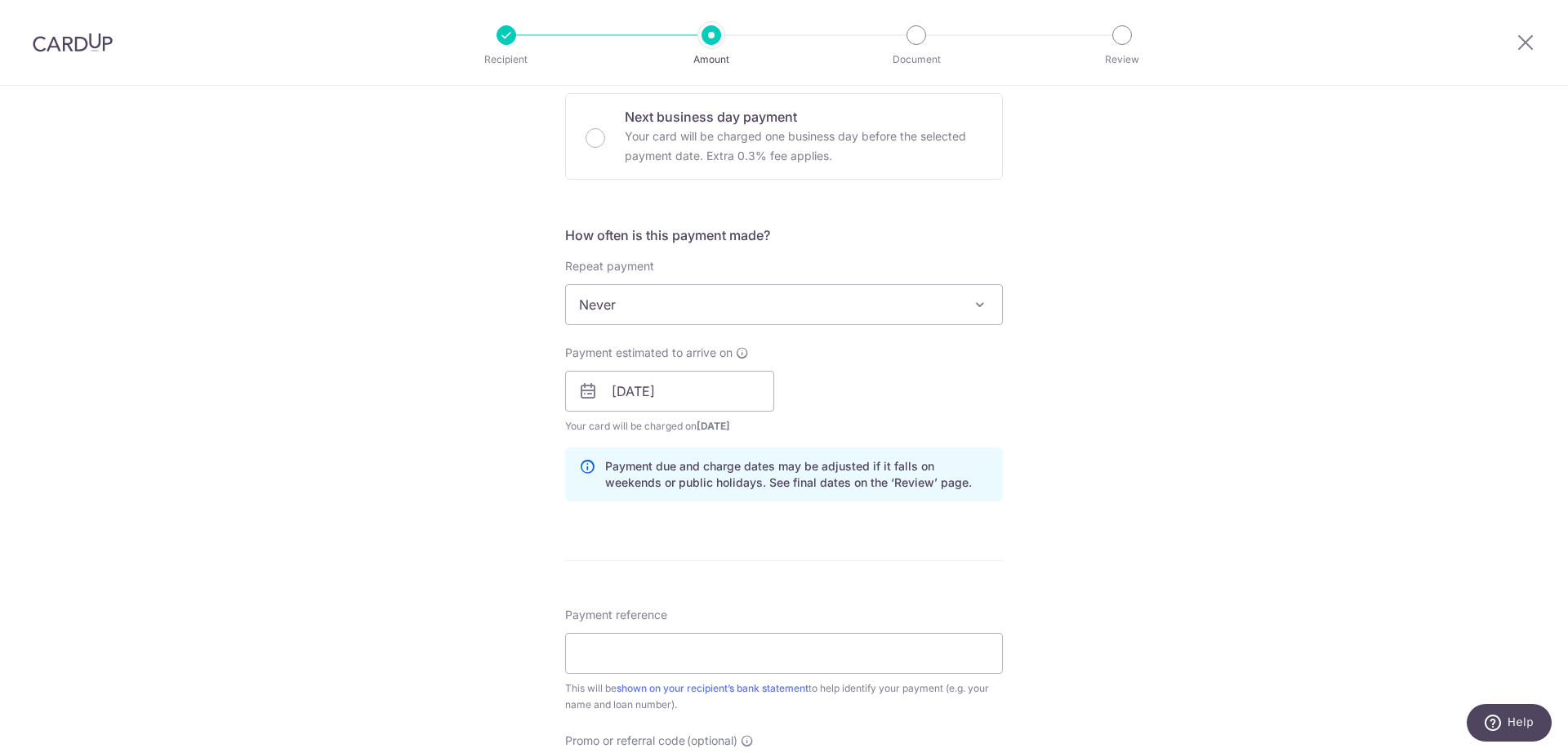 scroll, scrollTop: 715, scrollLeft: 0, axis: vertical 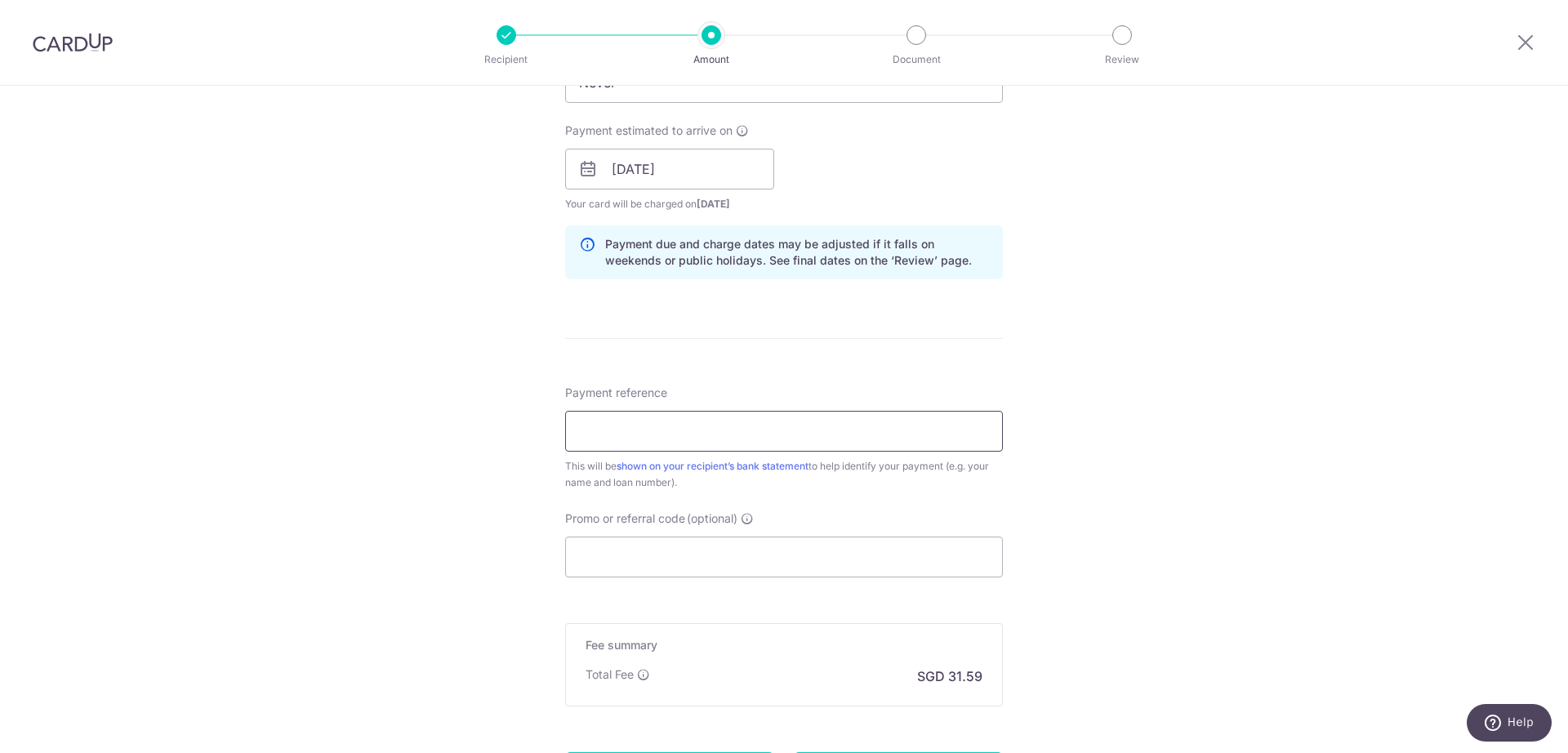 click on "Payment reference" at bounding box center (784, 431) 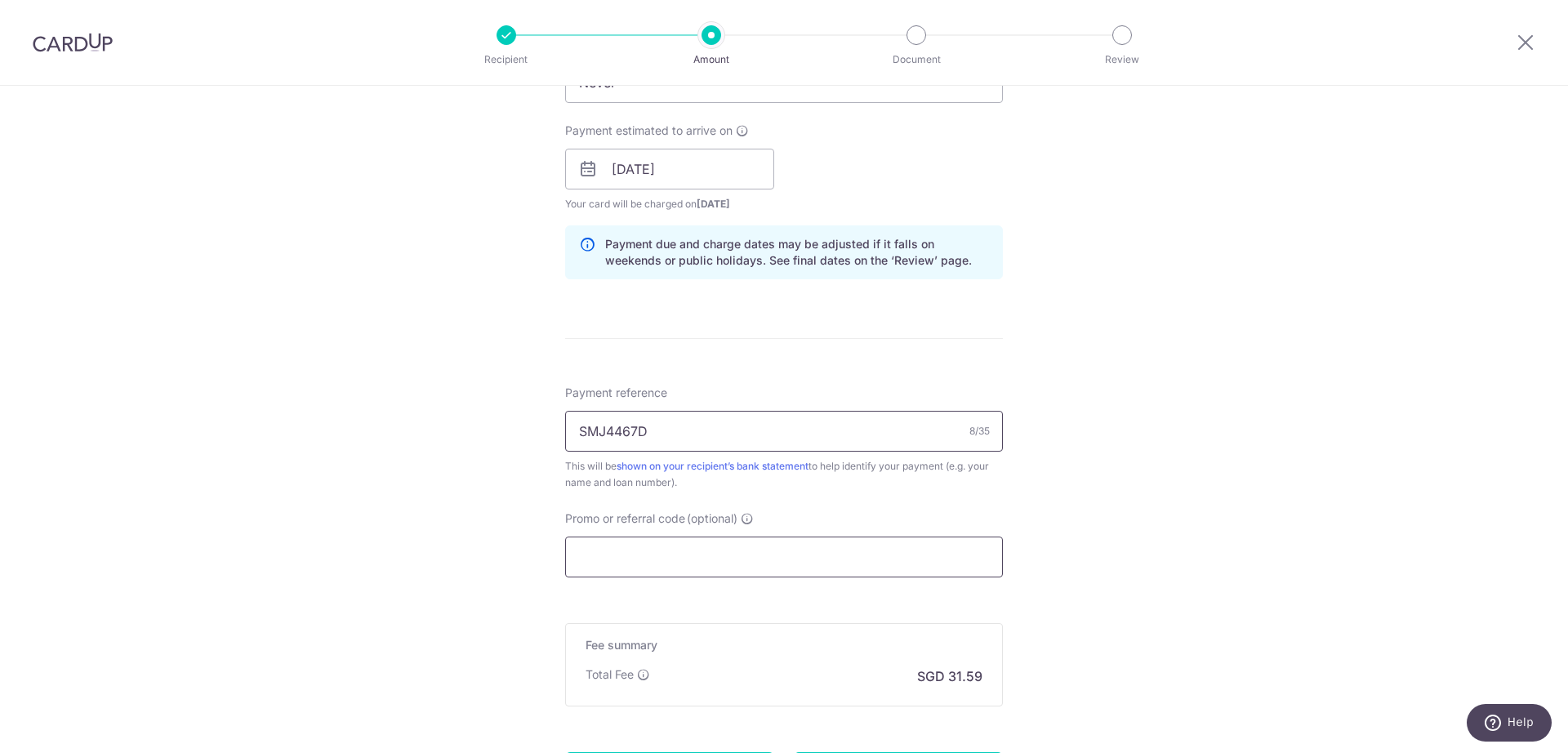 type on "SMJ4467D" 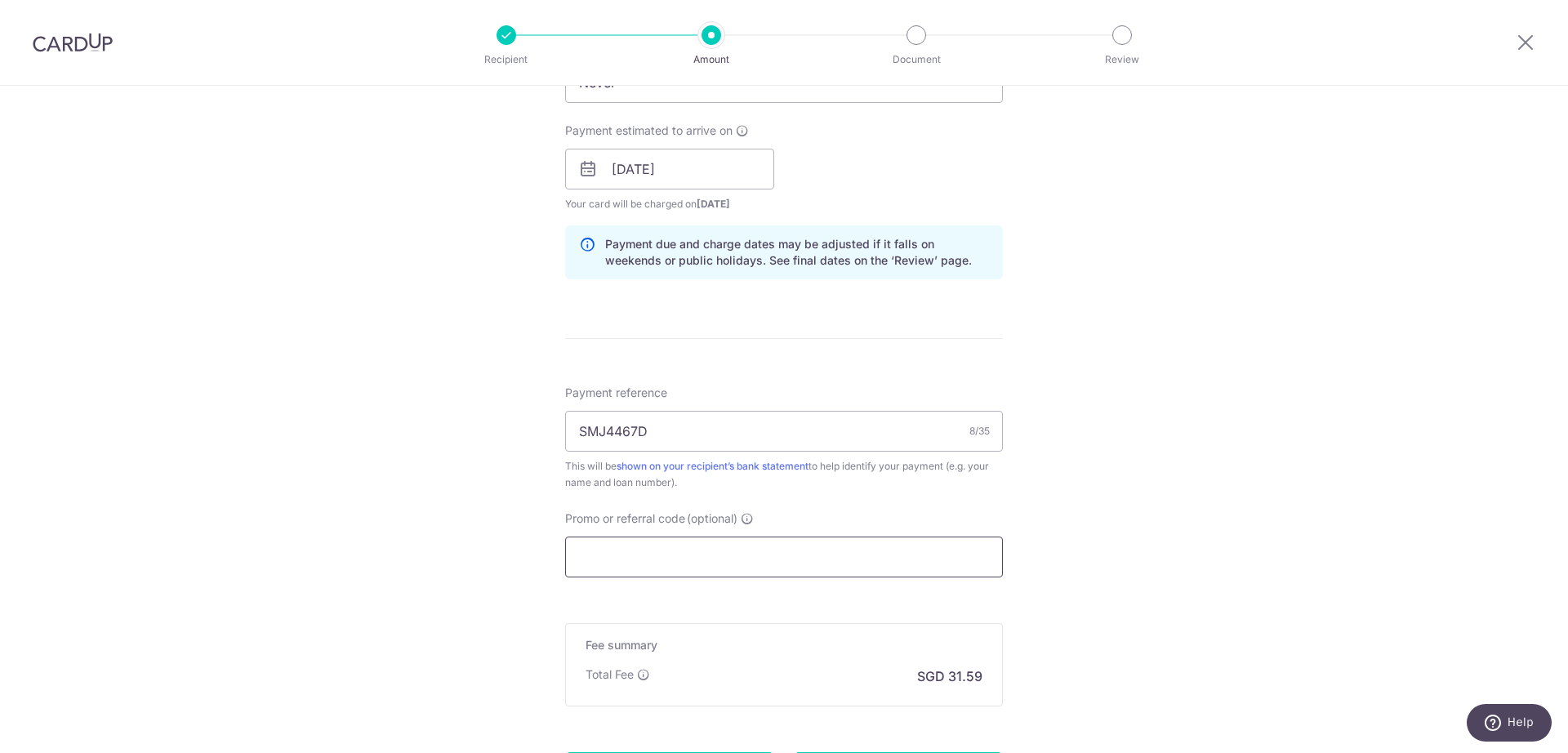 click on "Promo or referral code
(optional)" at bounding box center [784, 557] 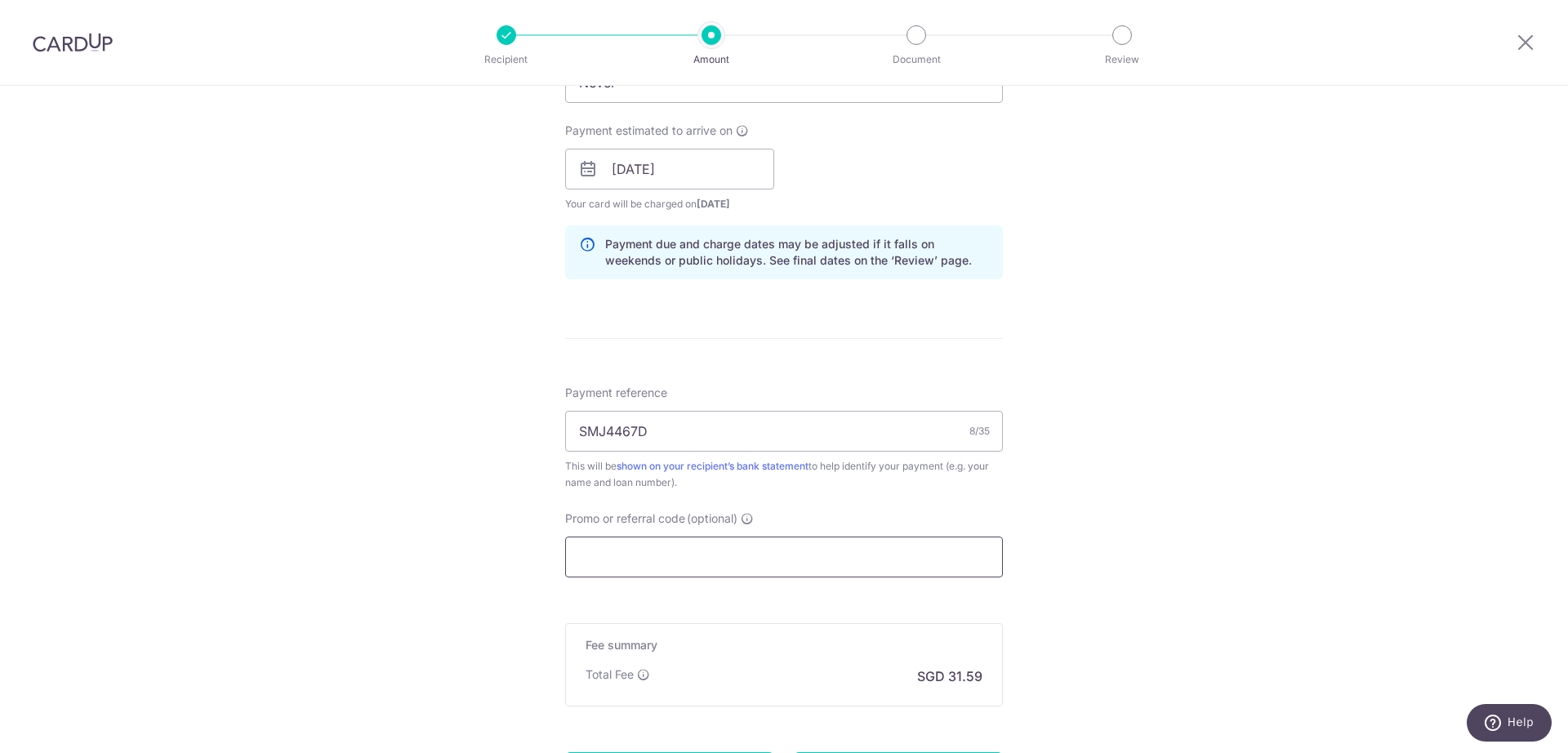 paste on "OCBC90N155" 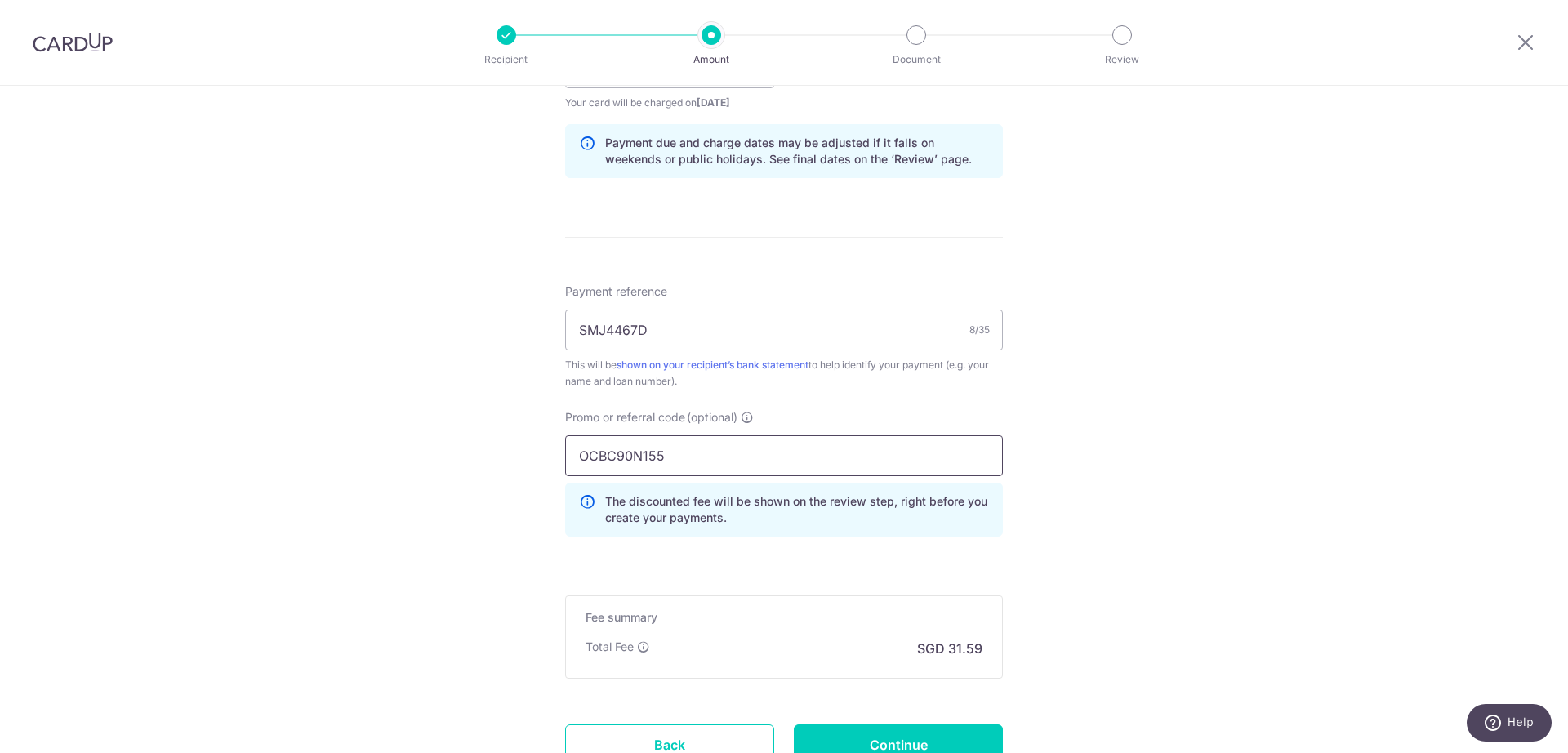 scroll, scrollTop: 919, scrollLeft: 0, axis: vertical 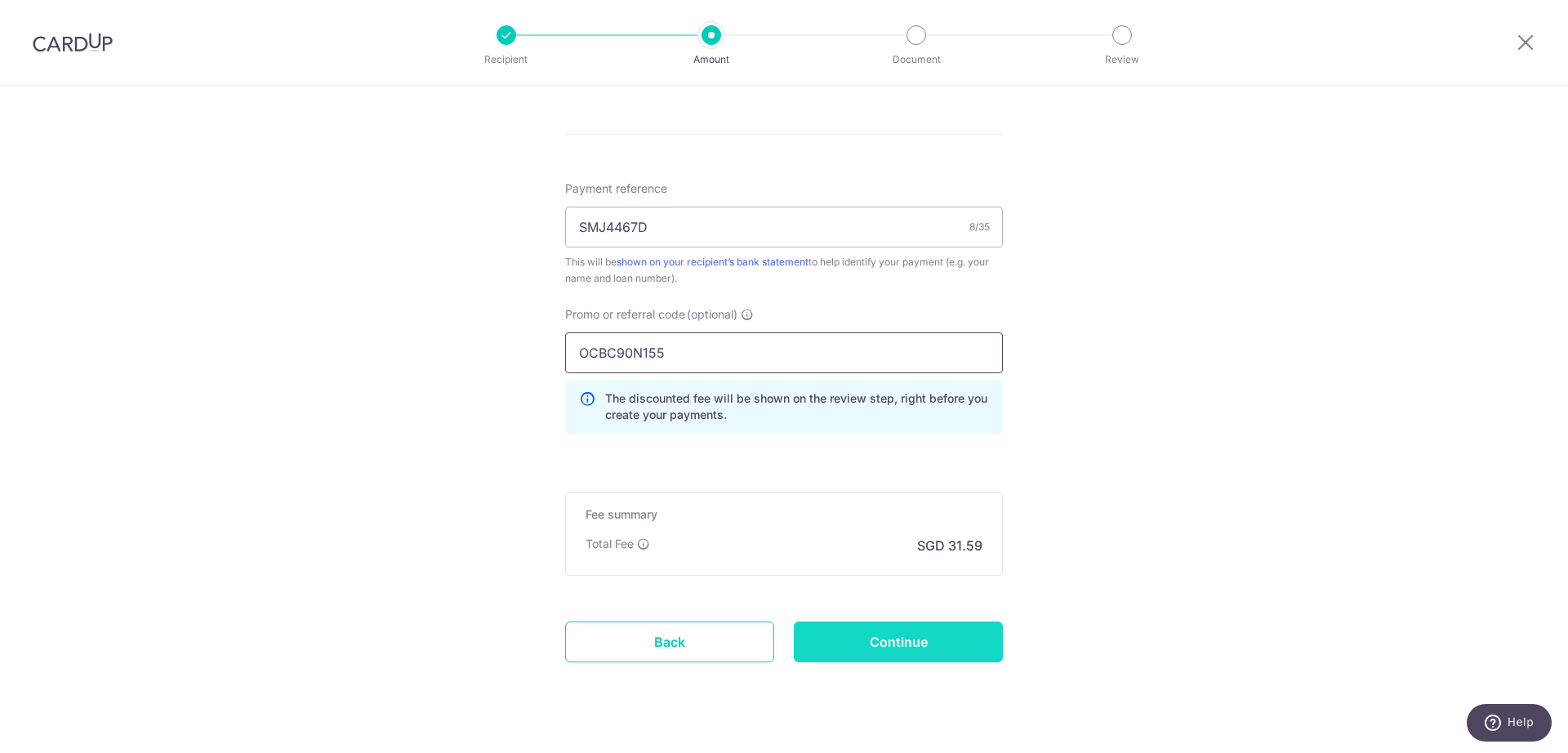 type on "OCBC90N155" 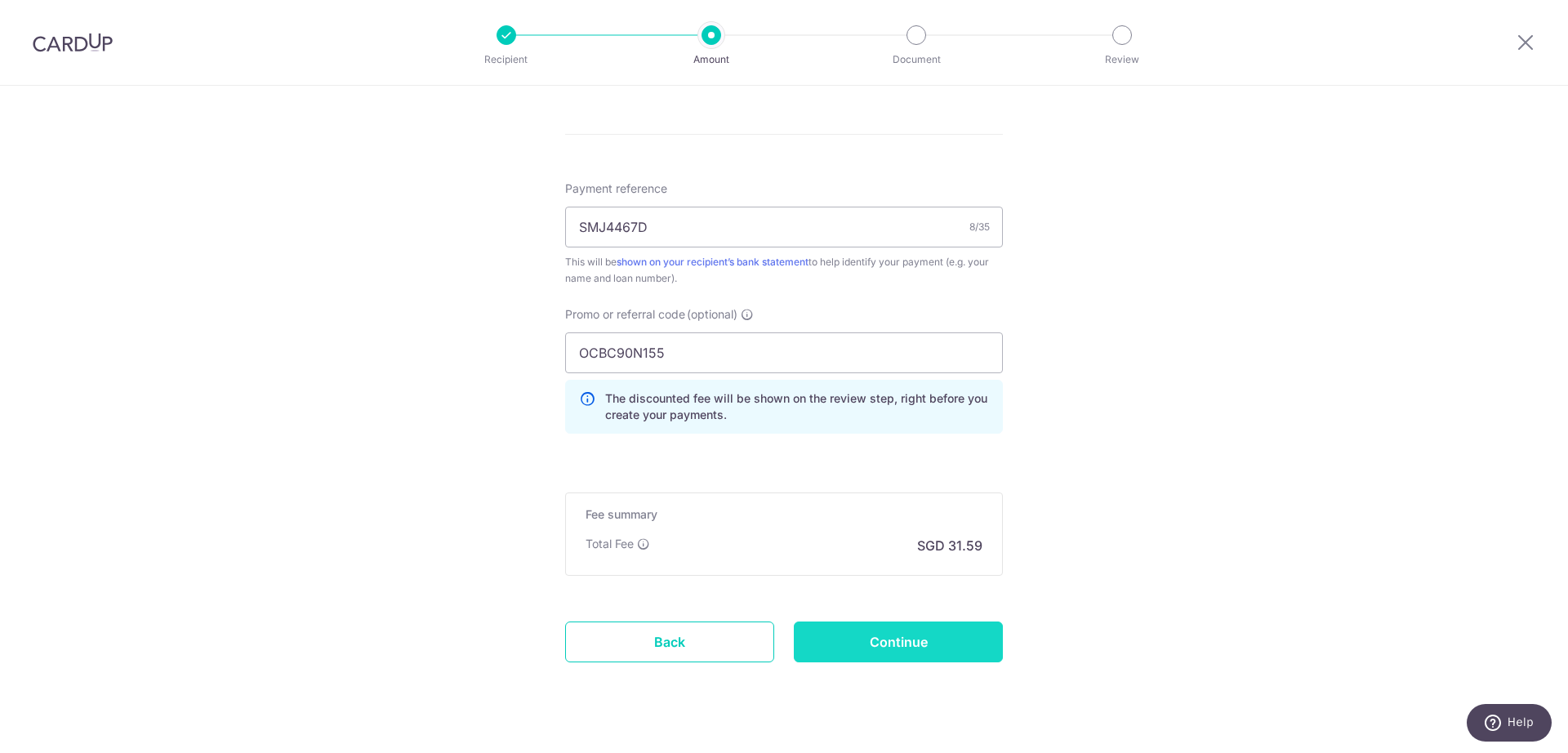 click on "Continue" at bounding box center (898, 642) 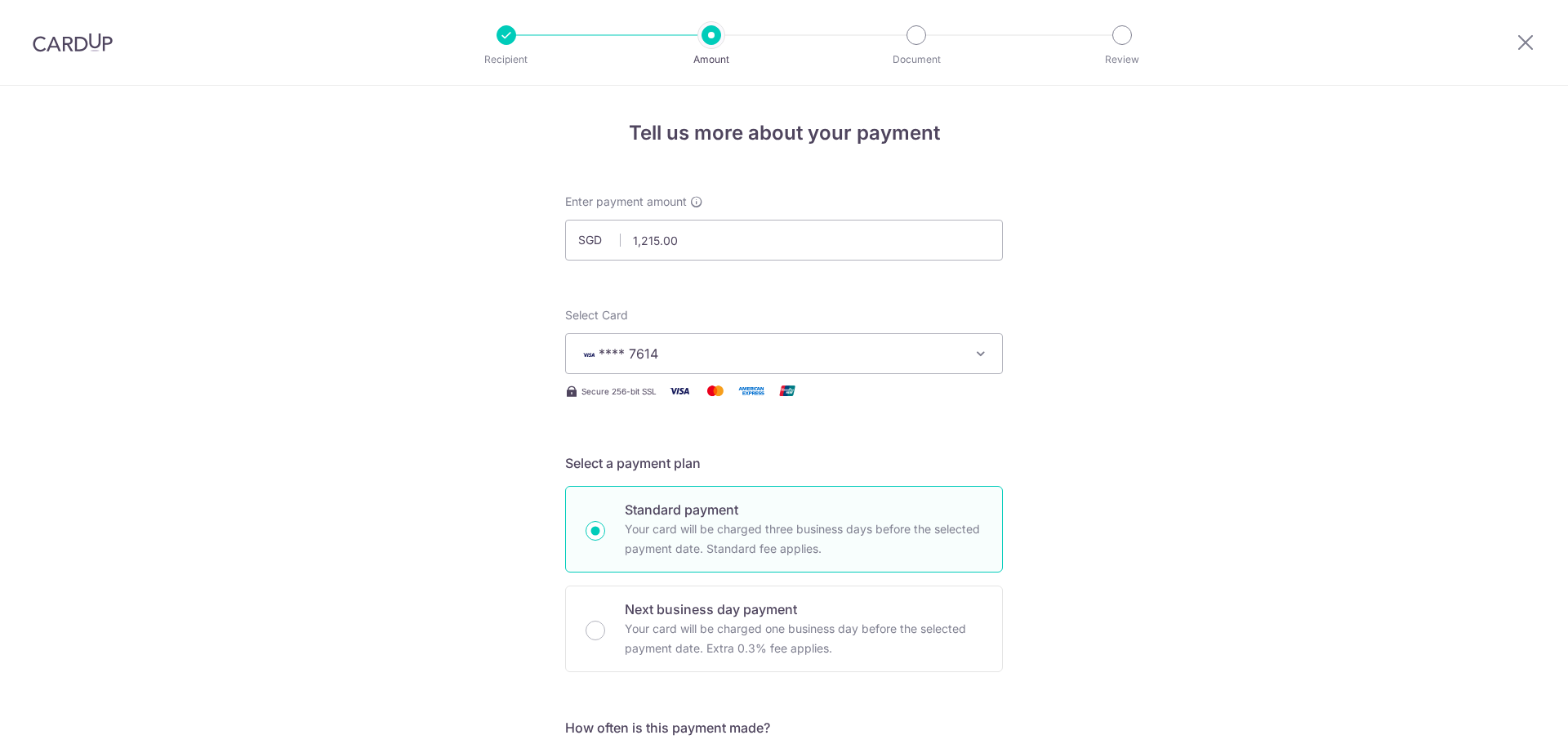 scroll, scrollTop: 0, scrollLeft: 0, axis: both 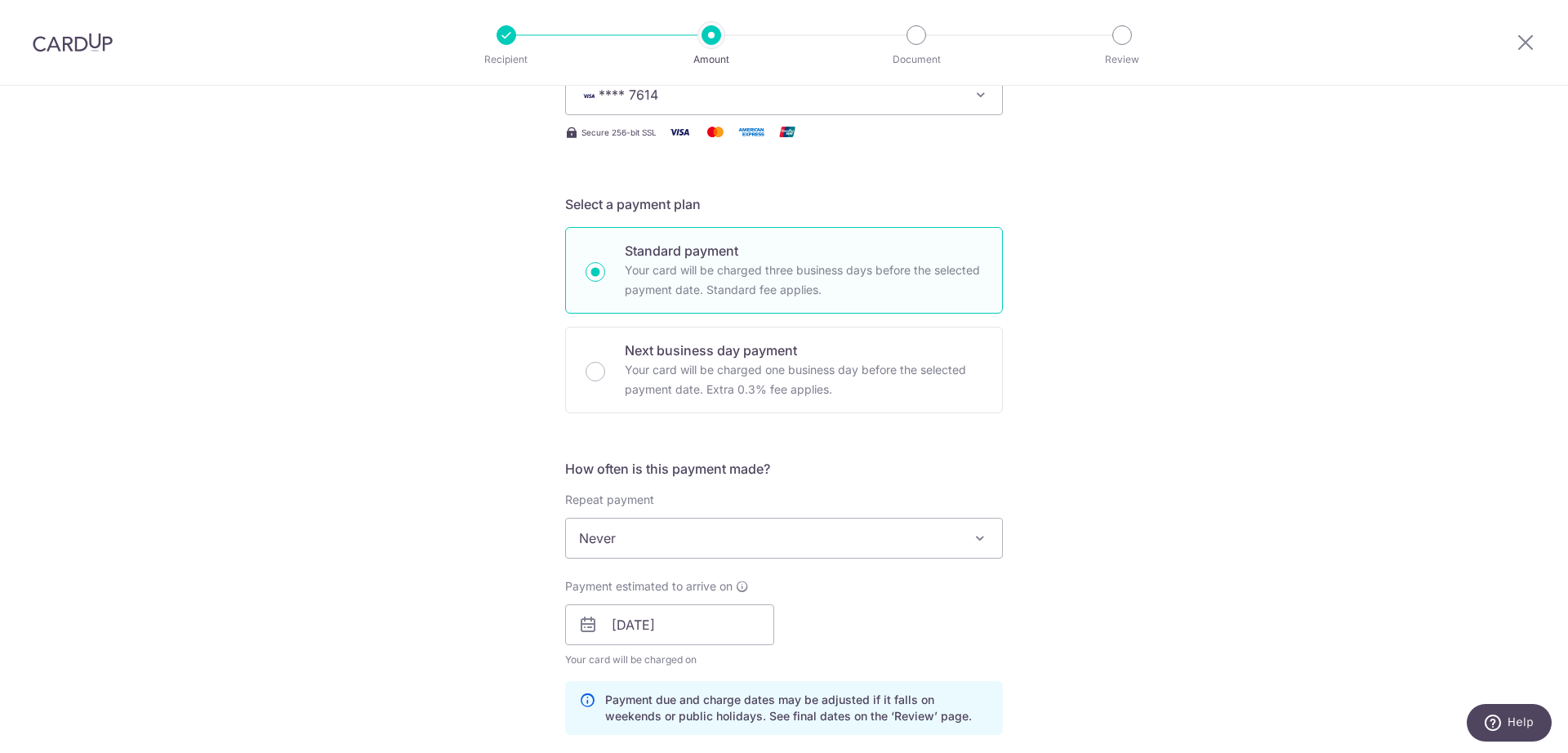 click at bounding box center [73, 42] 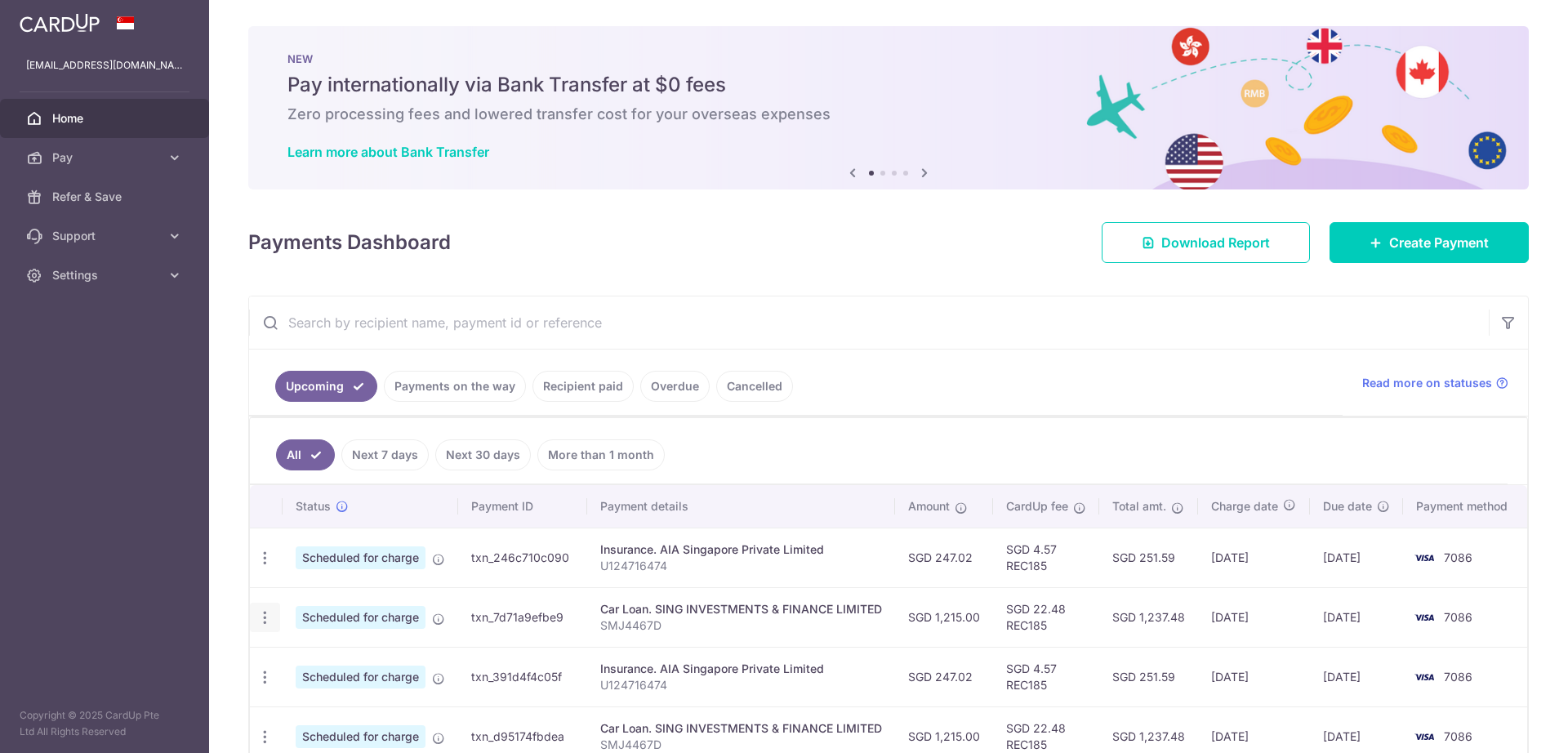 click at bounding box center (265, 558) 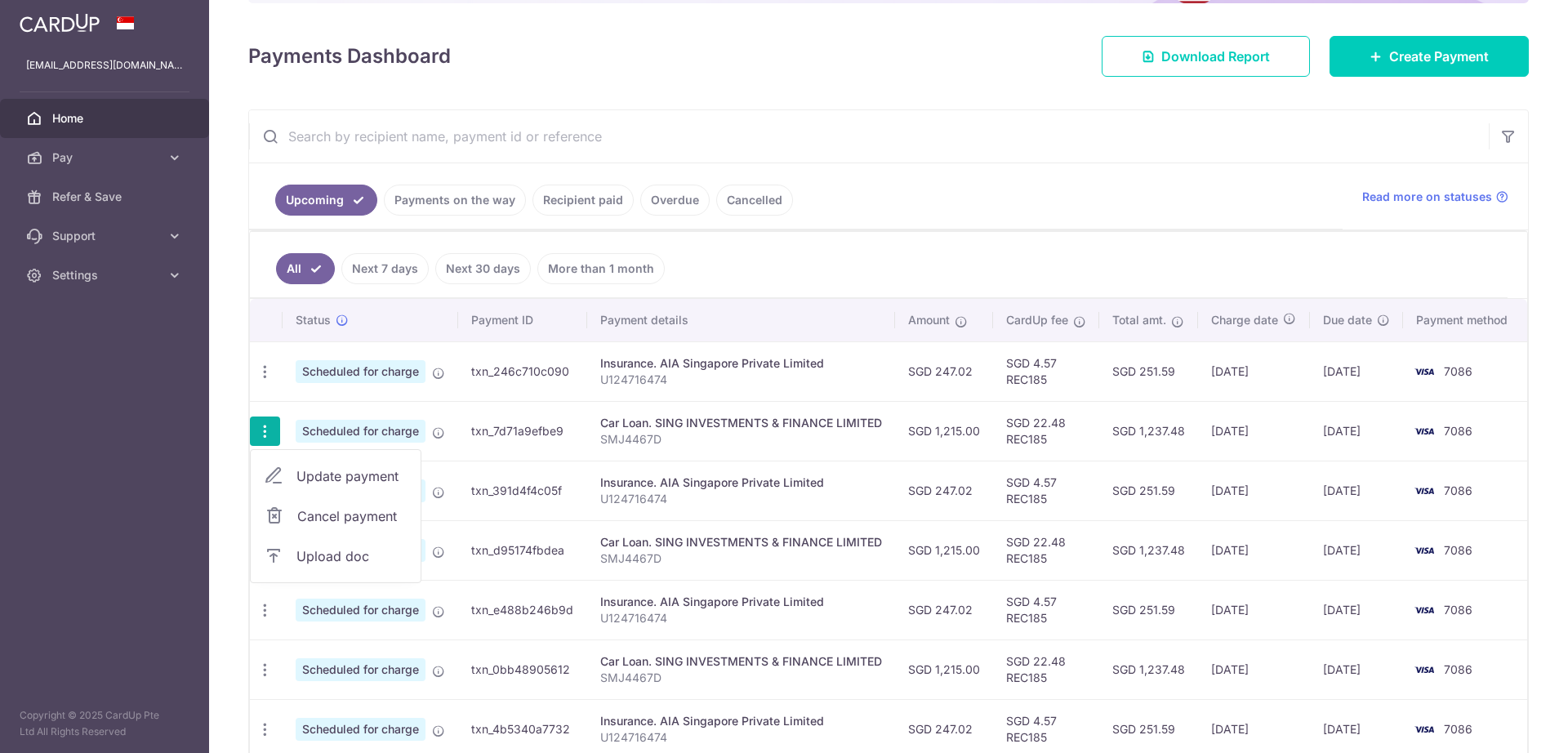 scroll, scrollTop: 204, scrollLeft: 0, axis: vertical 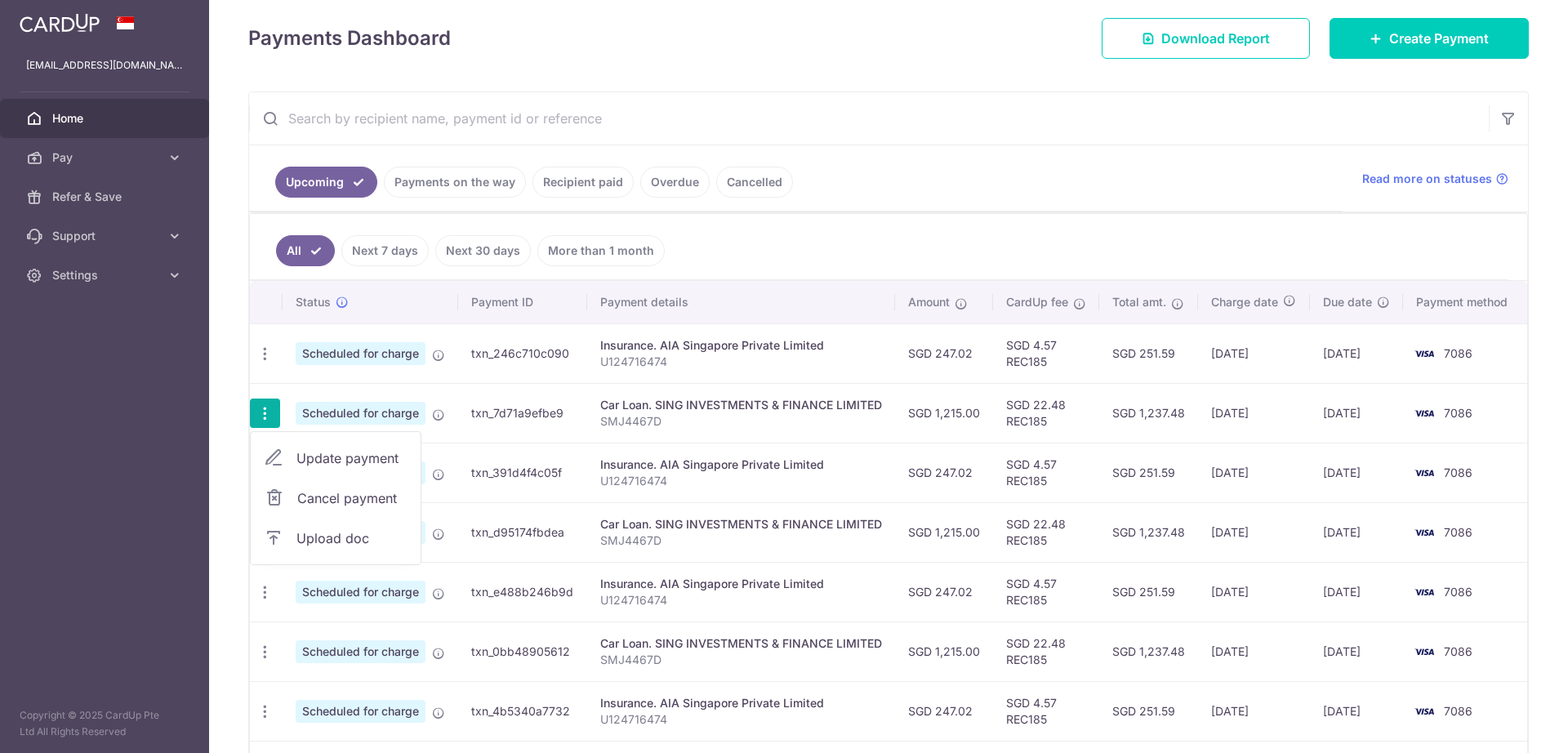 click on "Update payment" at bounding box center [352, 458] 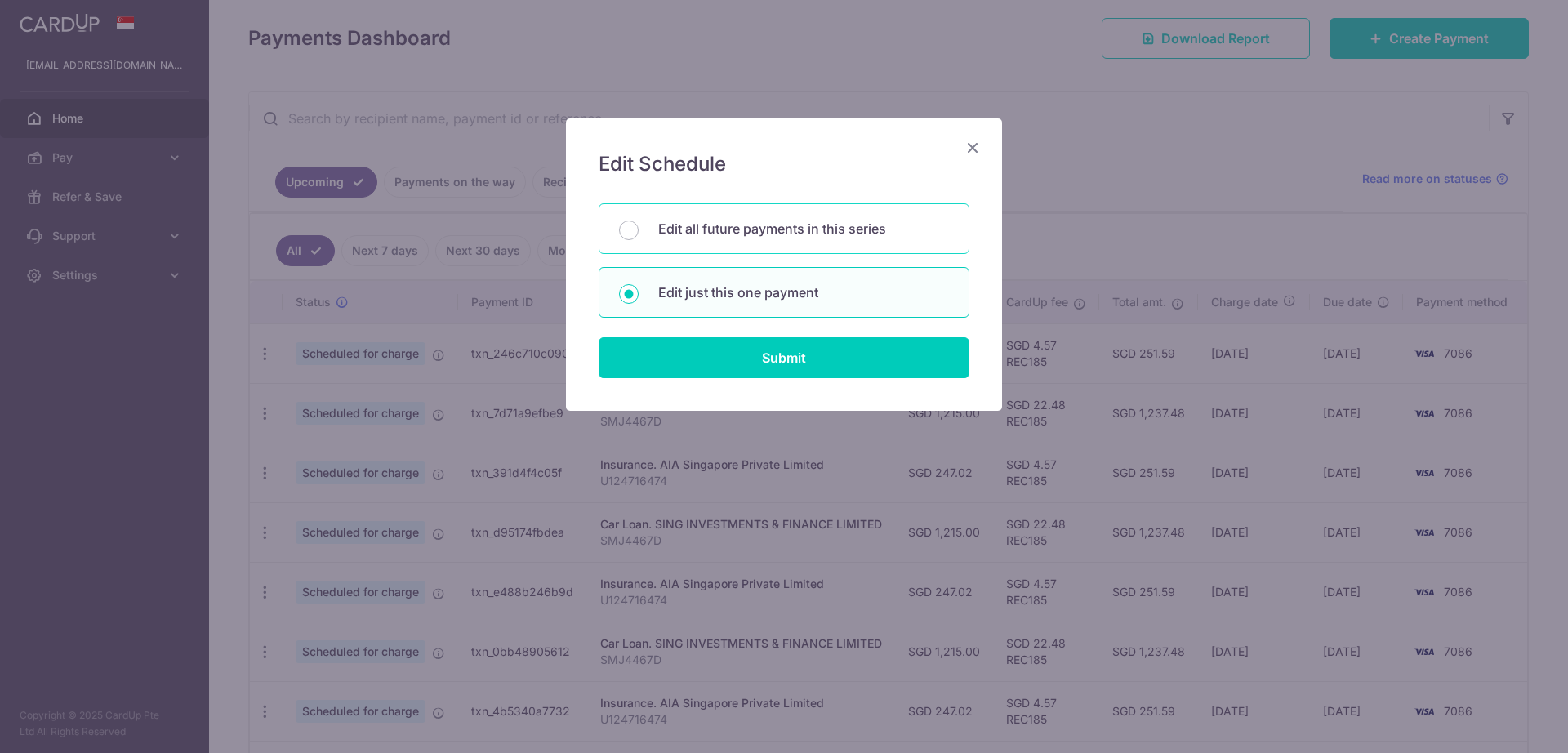 click on "Edit all future payments in this series" at bounding box center [804, 229] 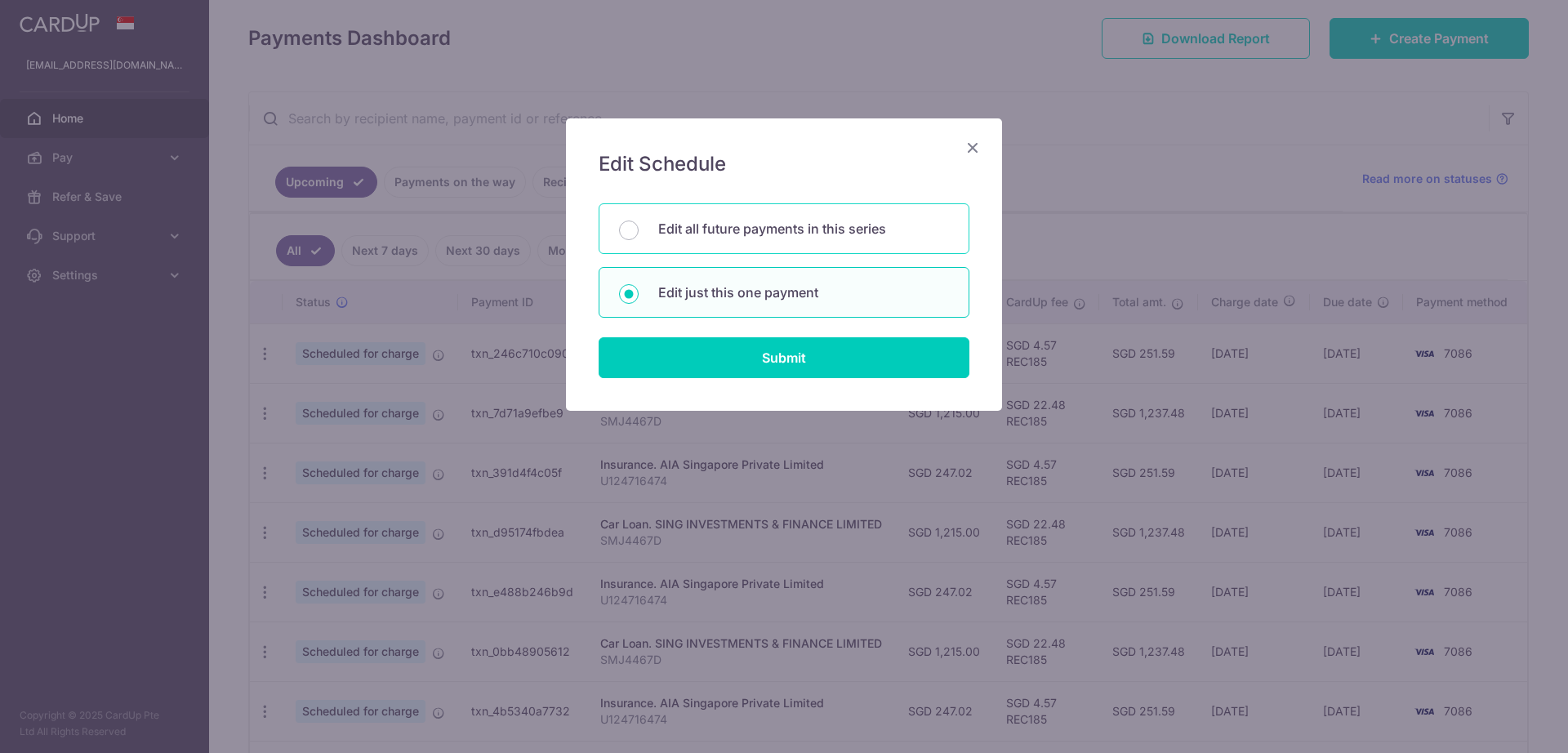 click on "Edit all future payments in this series" at bounding box center [629, 230] 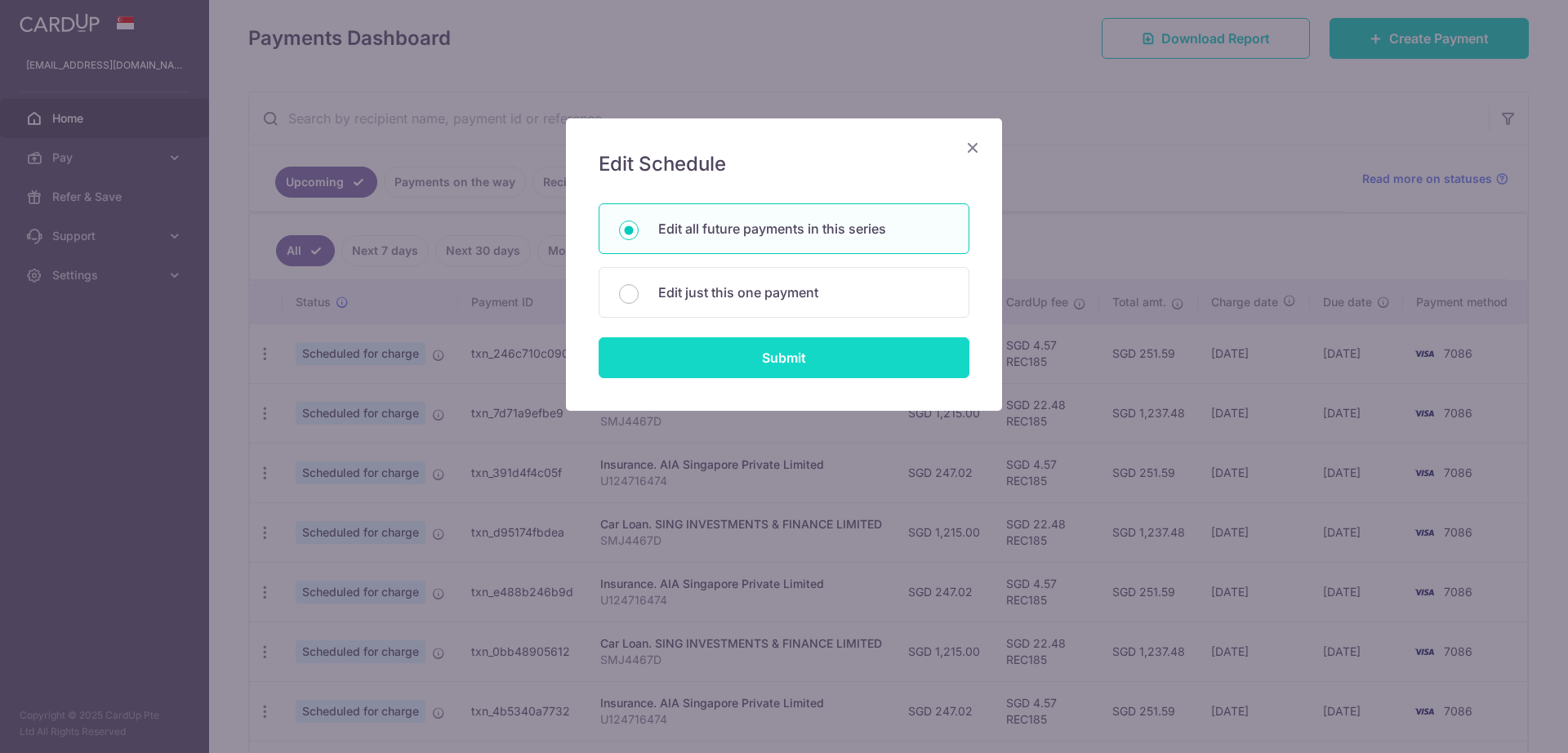 click on "Submit" at bounding box center [784, 358] 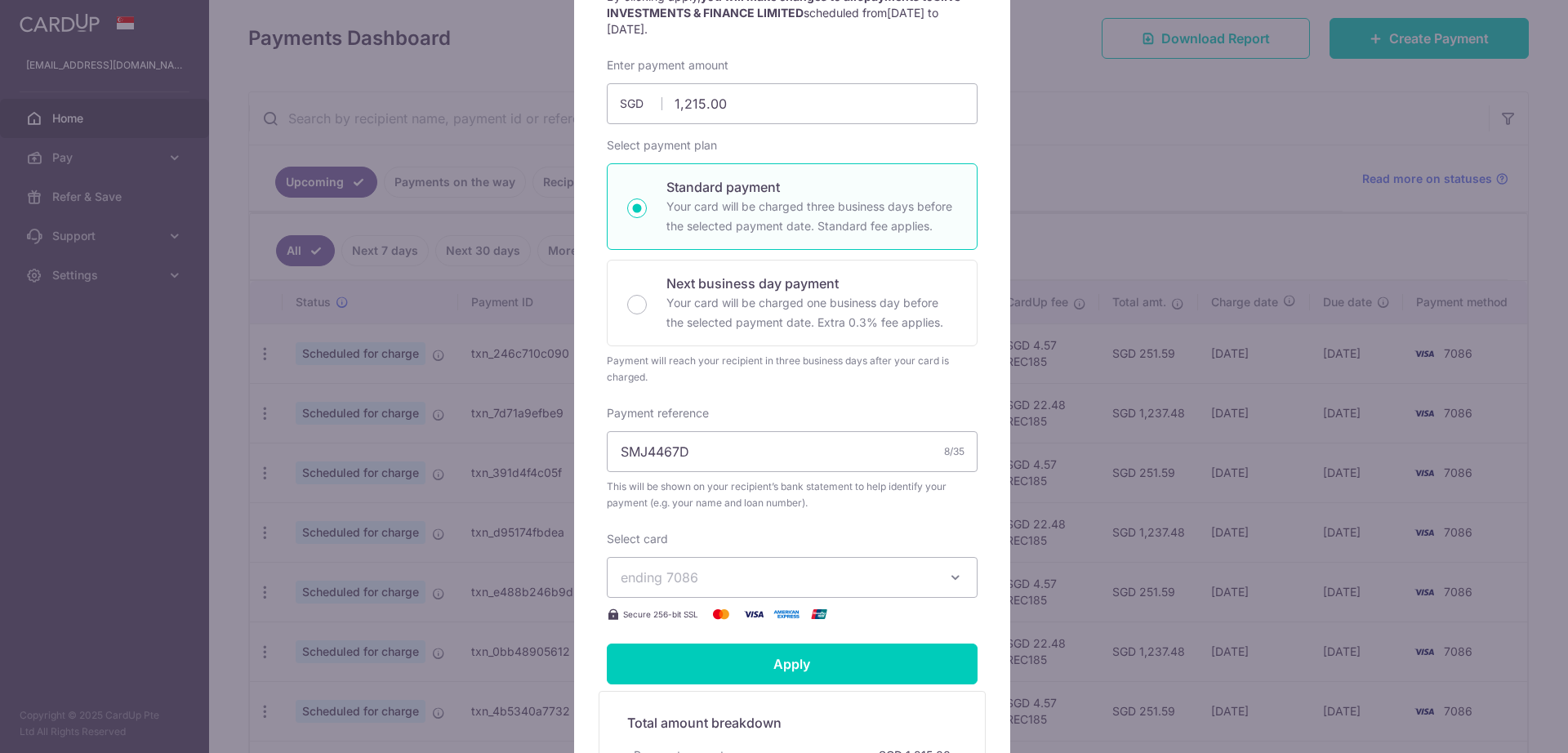 scroll, scrollTop: 204, scrollLeft: 0, axis: vertical 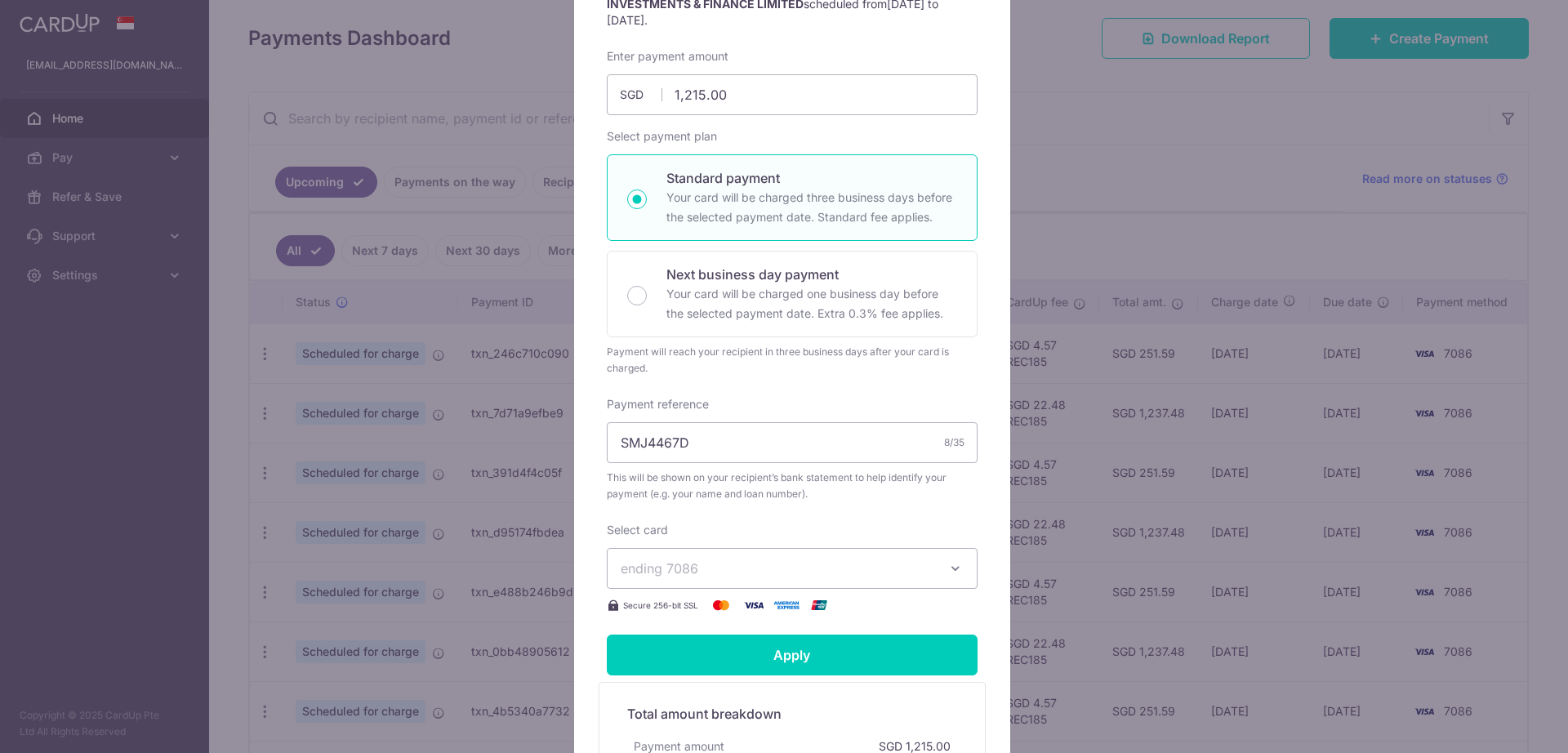 click on "ending 7086" at bounding box center (777, 568) 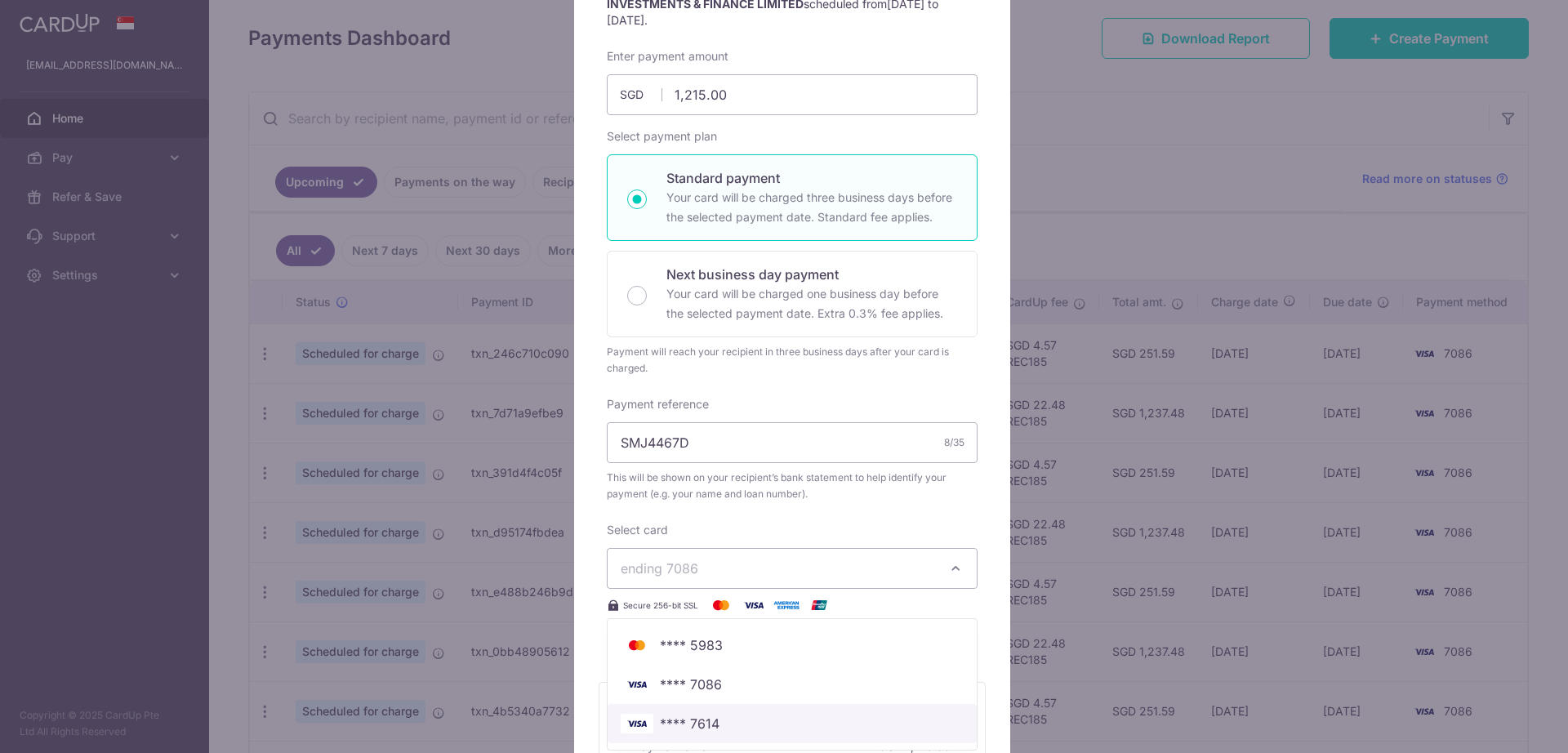 click on "**** 7614" at bounding box center (689, 724) 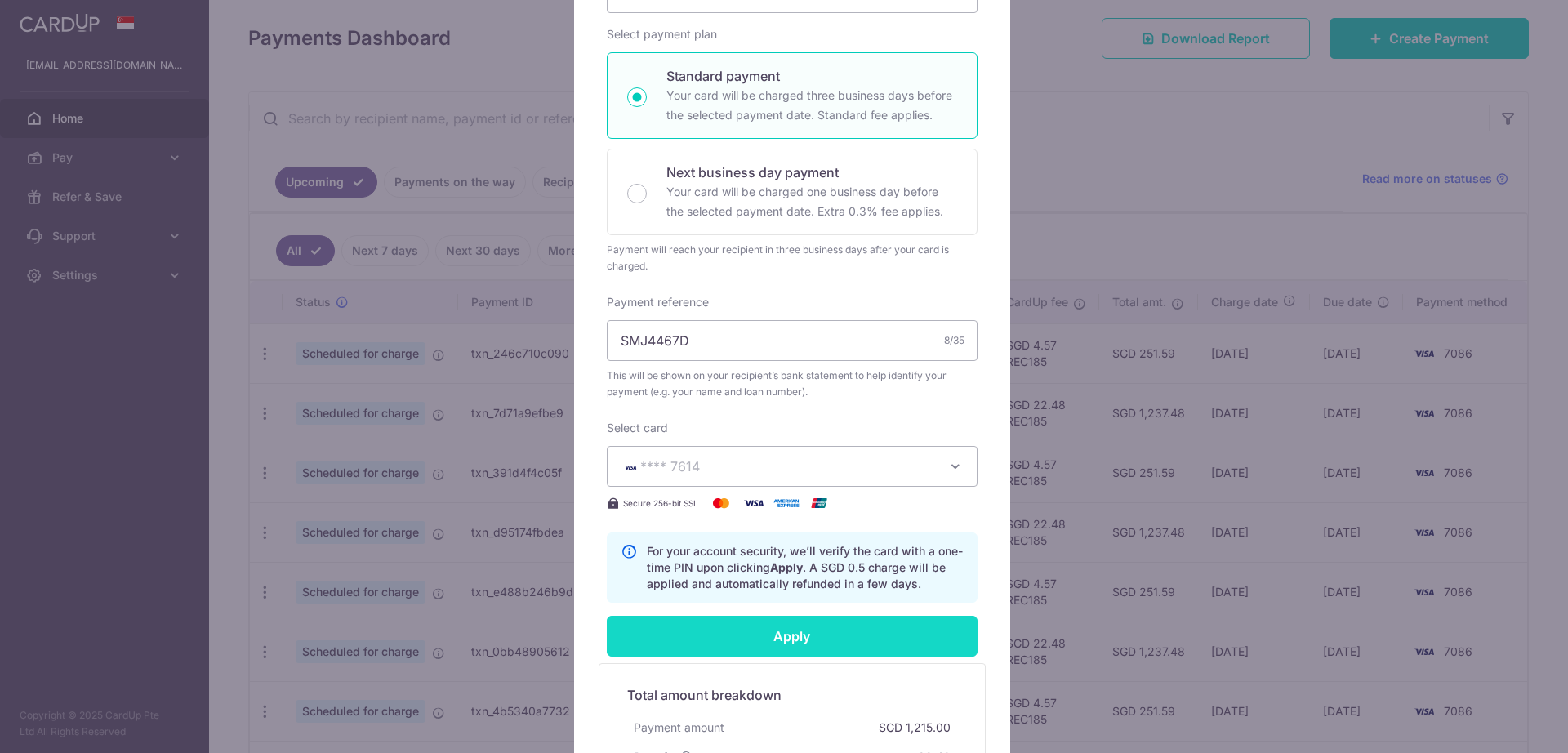 scroll, scrollTop: 408, scrollLeft: 0, axis: vertical 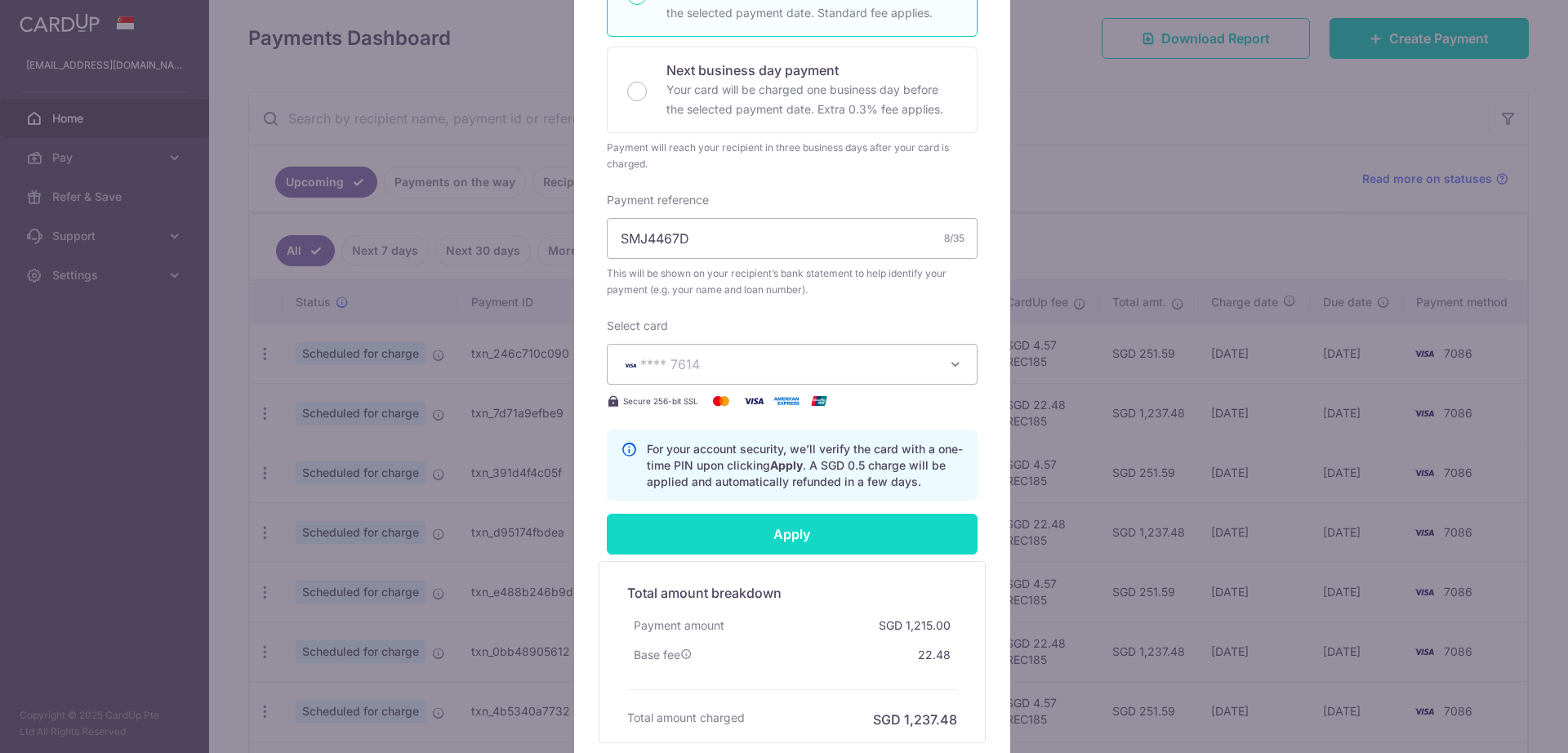 click on "Apply" at bounding box center [792, 534] 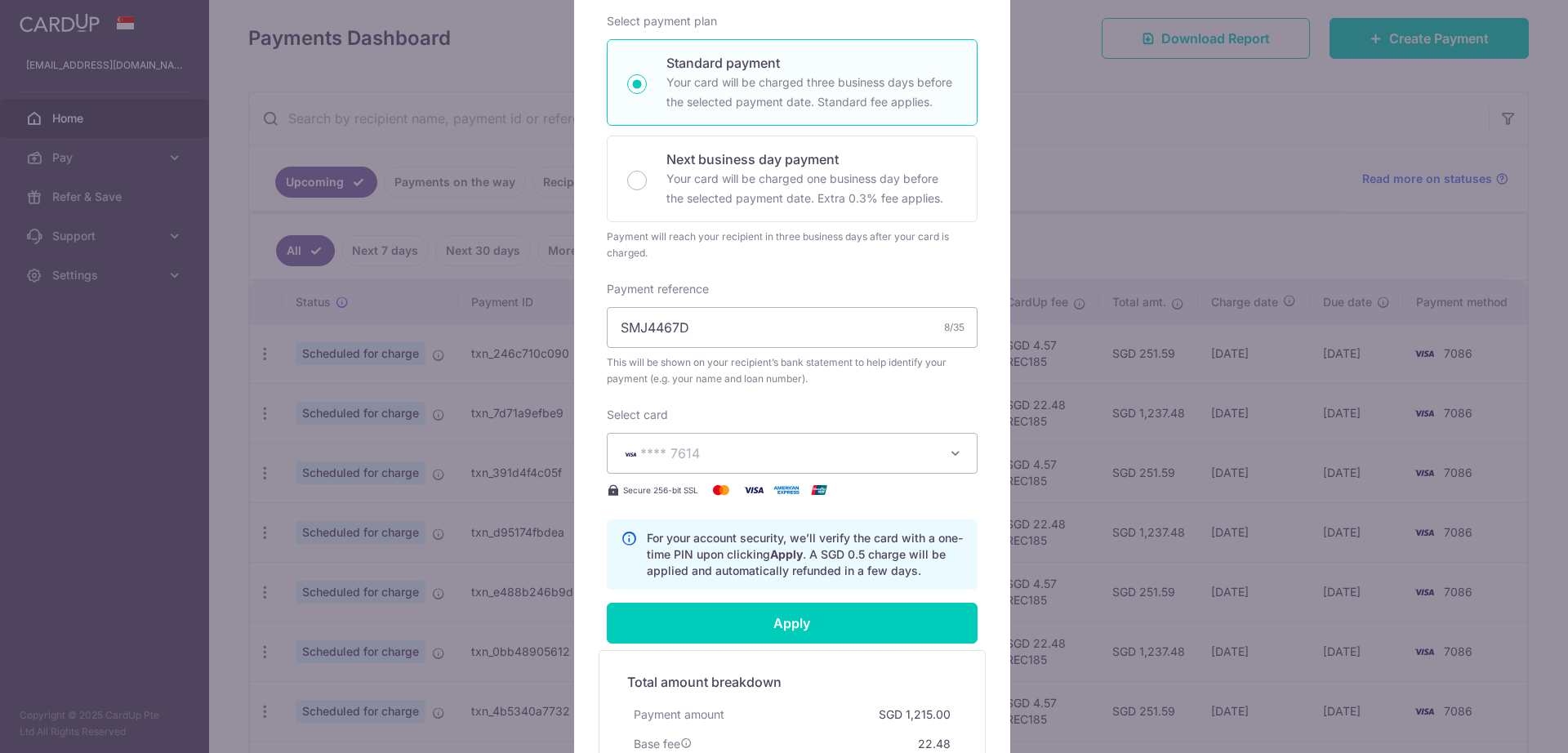 scroll, scrollTop: 510, scrollLeft: 0, axis: vertical 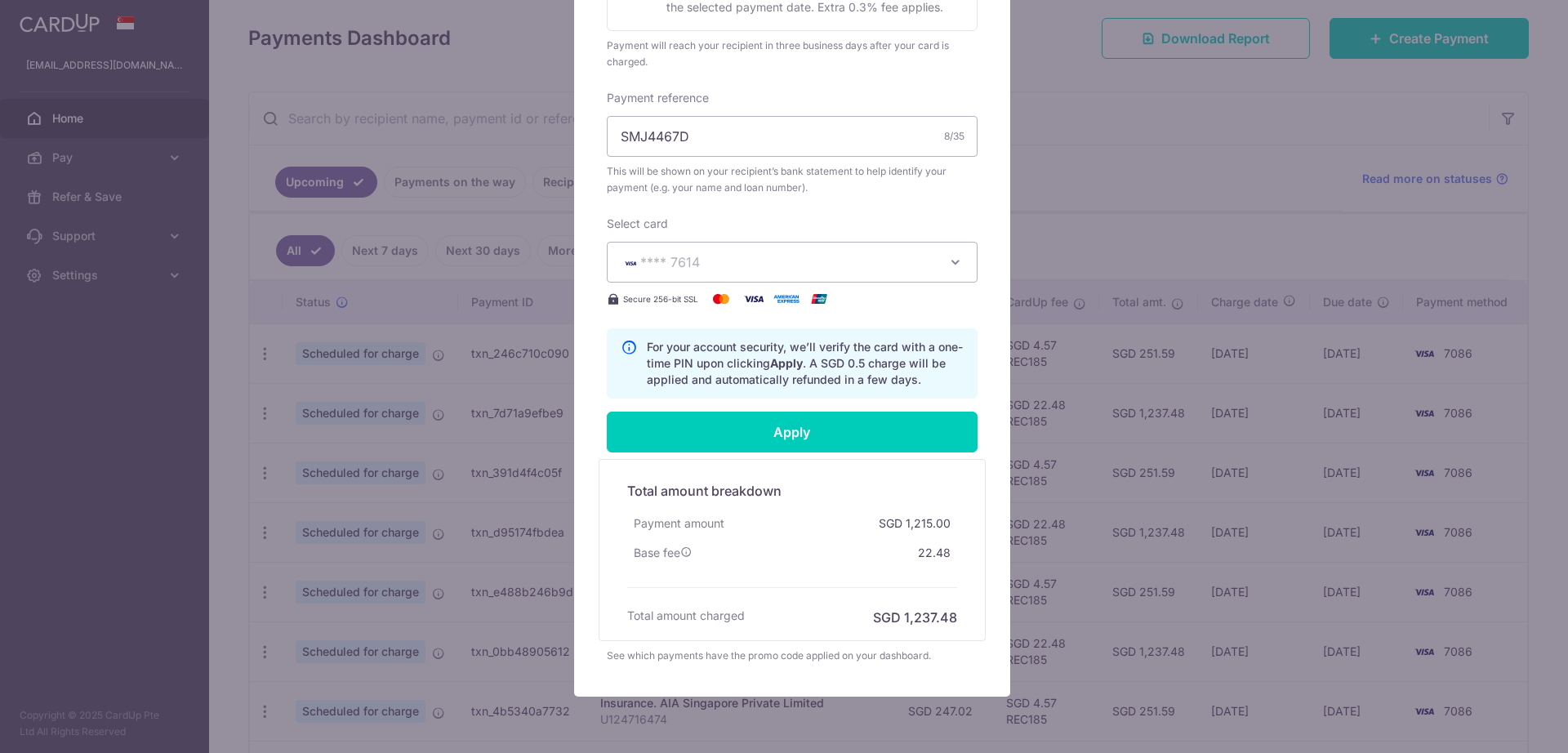 type on "Successfully Applied" 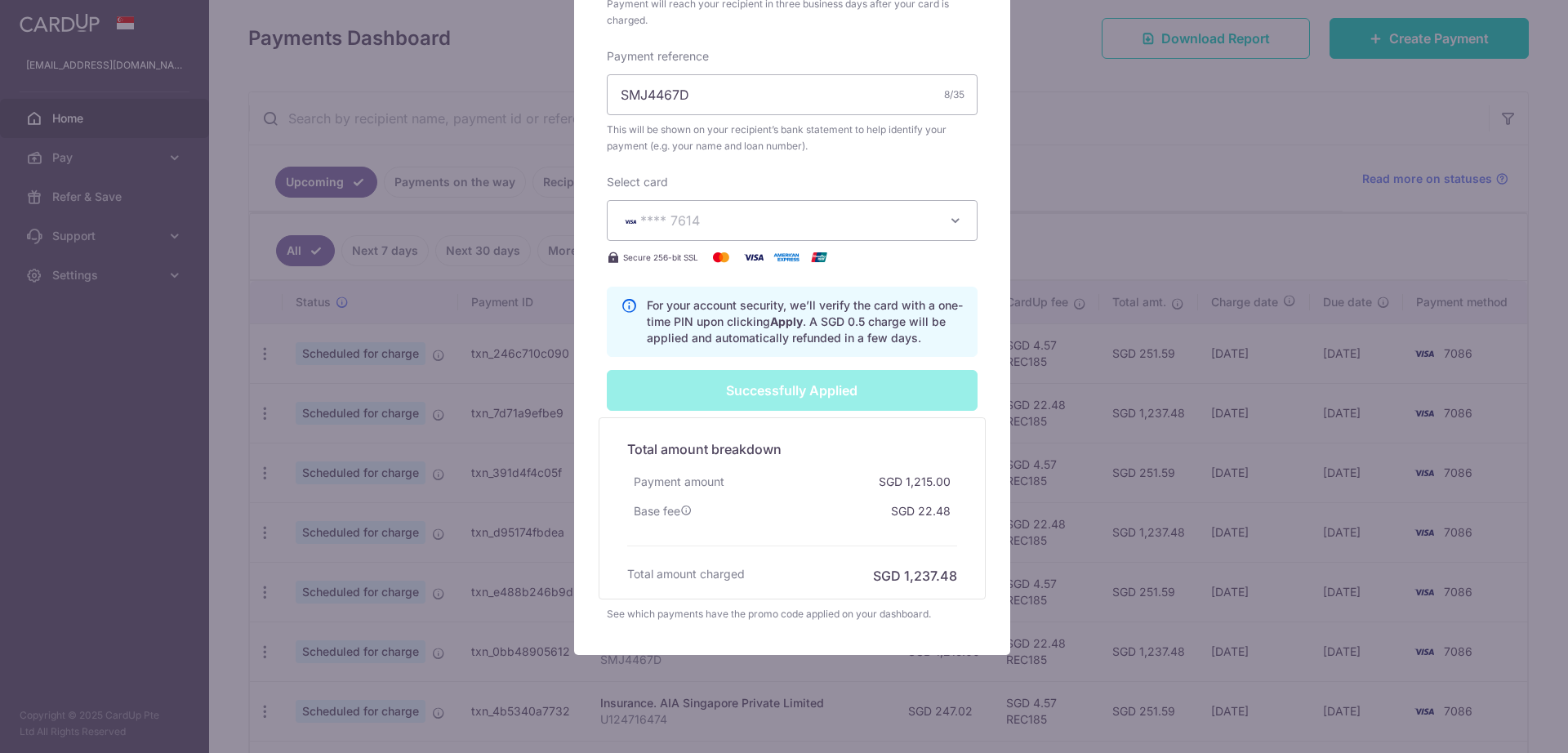 scroll, scrollTop: 630, scrollLeft: 0, axis: vertical 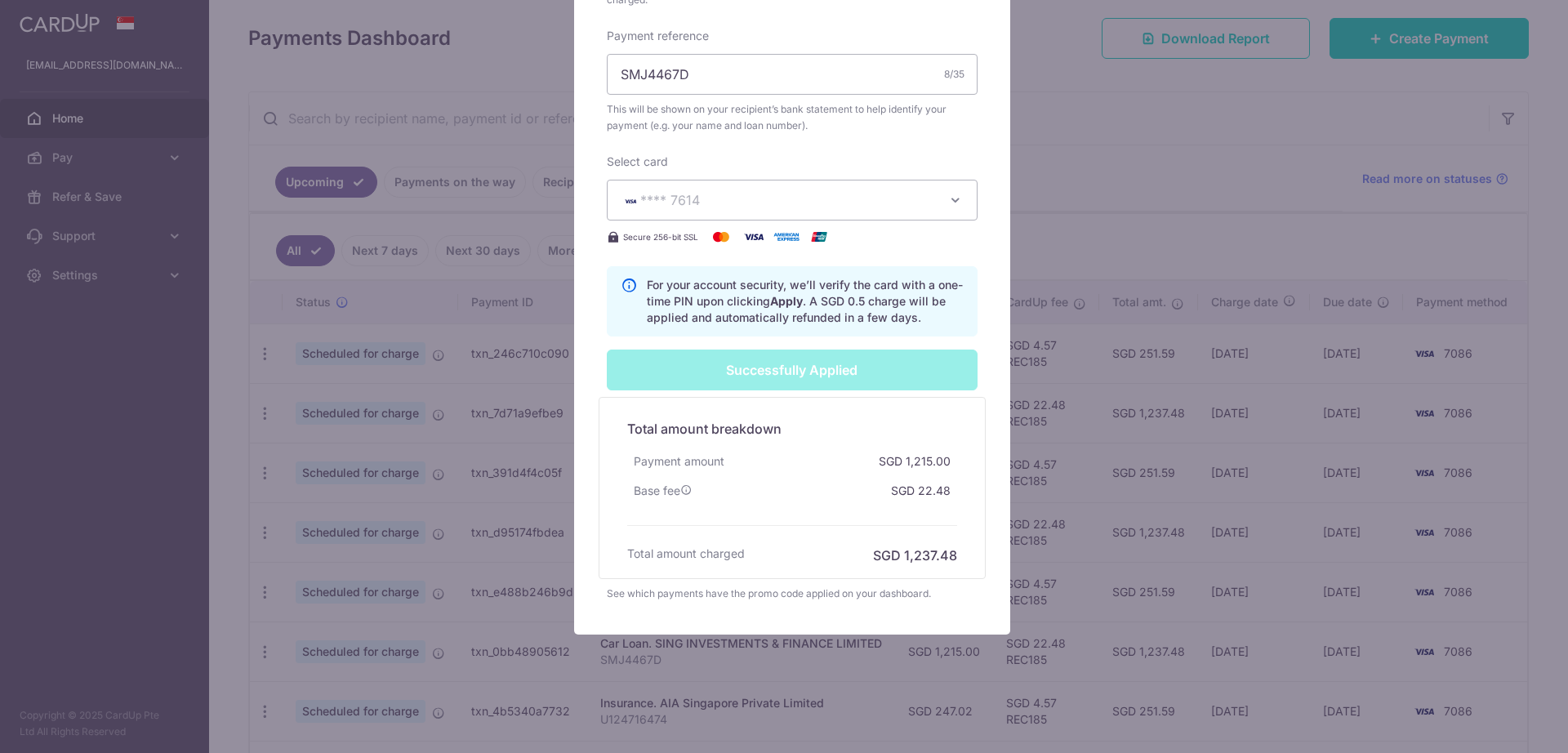 click on "Edit payment
By clicking apply,  you will make changes to all  6  payments to  SING INVESTMENTS & FINANCE LIMITED  scheduled from
05/08/2025 to 05/01/2026 .
By clicking below, you confirm you are editing this payment to  SING INVESTMENTS & FINANCE LIMITED  on
05/08/2025 .
Your recurring series payments are updated successfully." at bounding box center (784, 376) 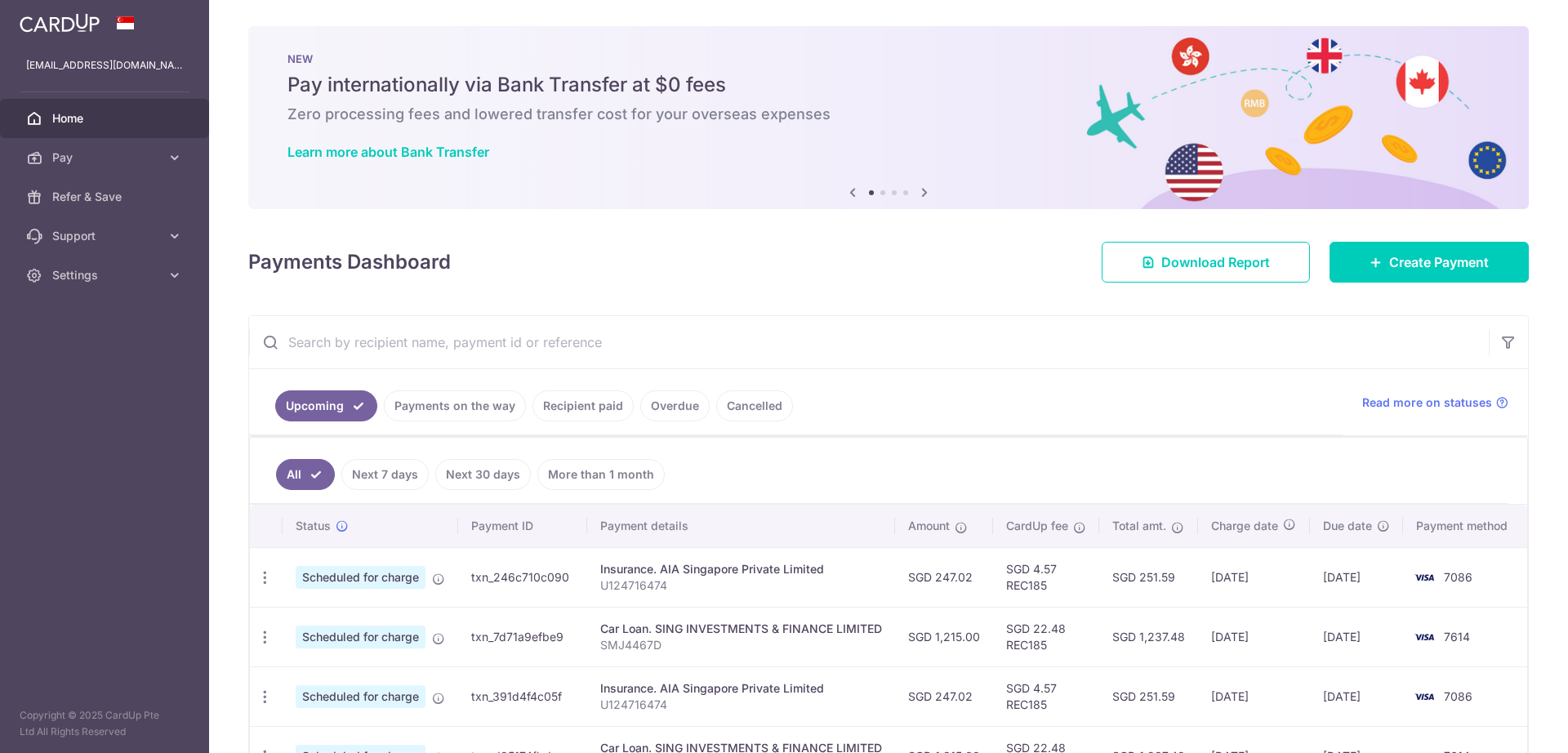 scroll, scrollTop: 0, scrollLeft: 0, axis: both 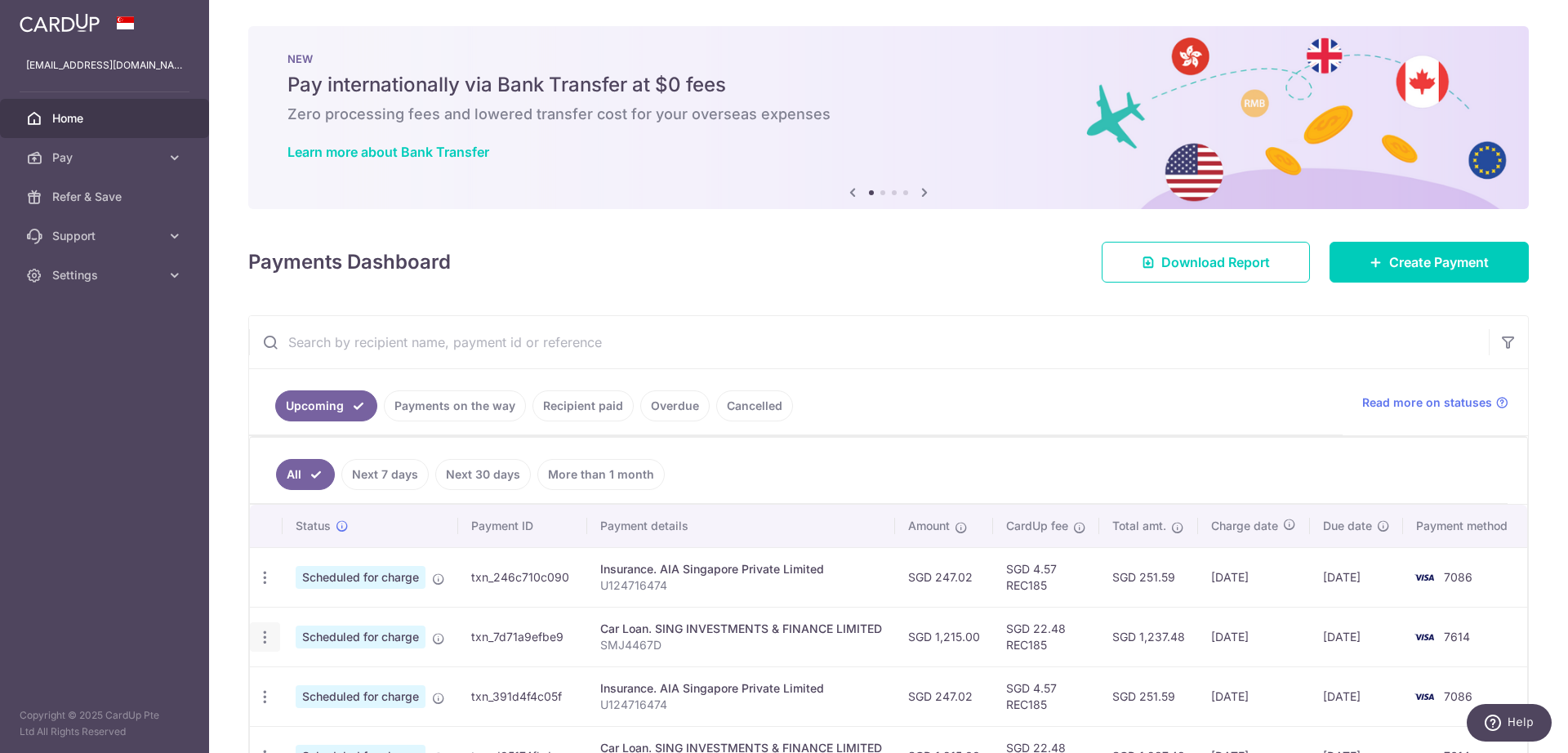 click on "Update payment
Cancel payment
Upload doc" at bounding box center [265, 637] 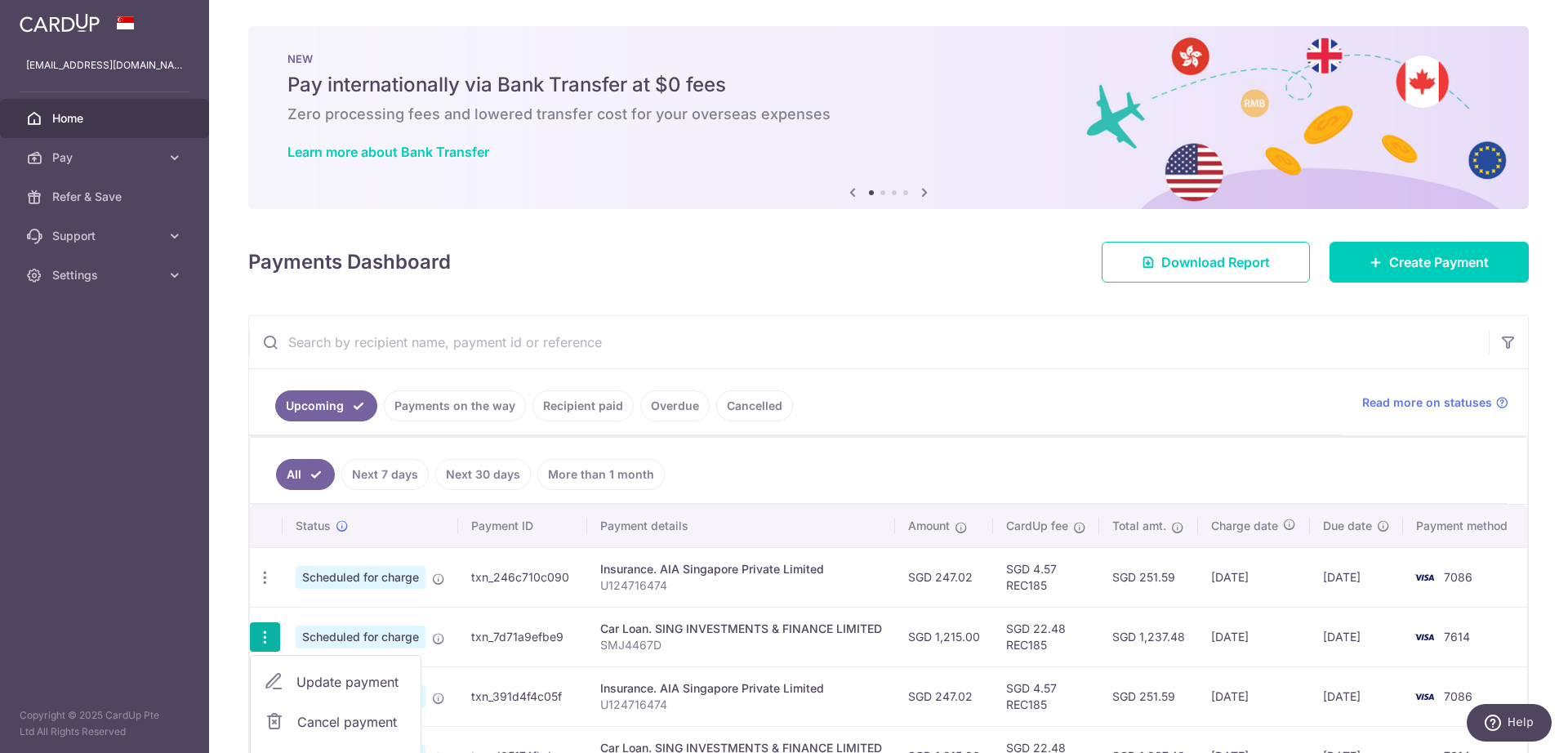 click on "Update payment" at bounding box center (352, 682) 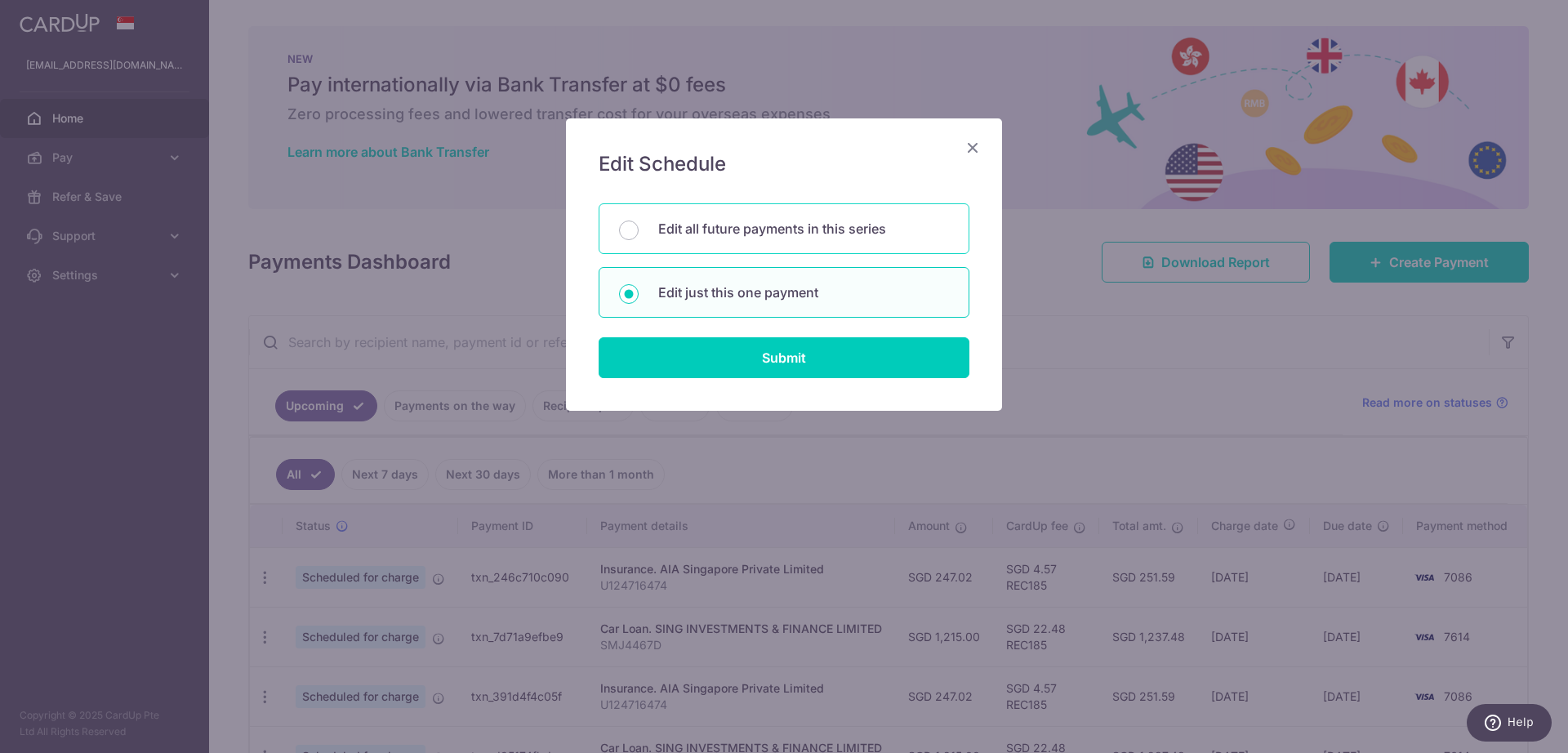 click on "Edit all future payments in this series" at bounding box center [804, 229] 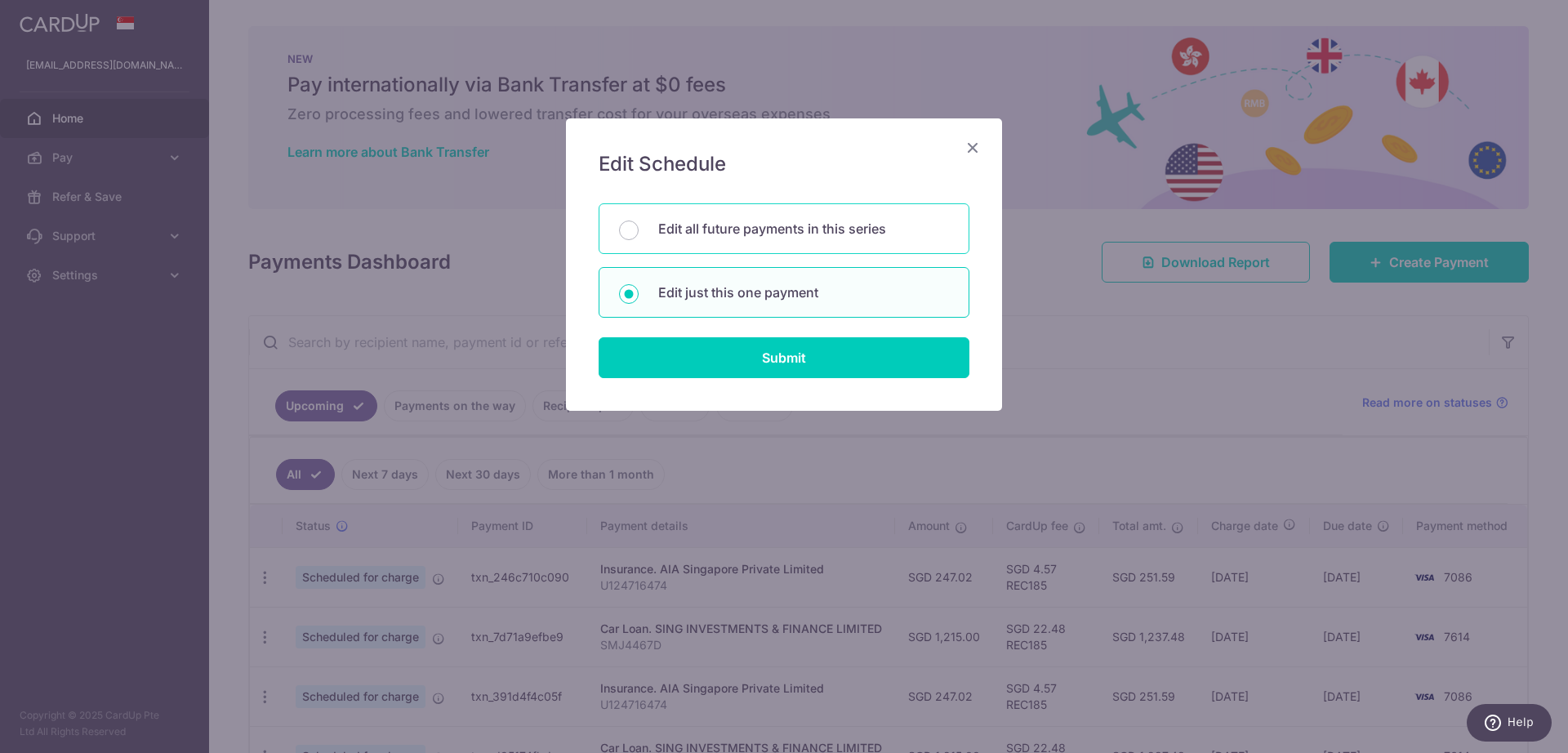 click on "Edit all future payments in this series" at bounding box center (629, 230) 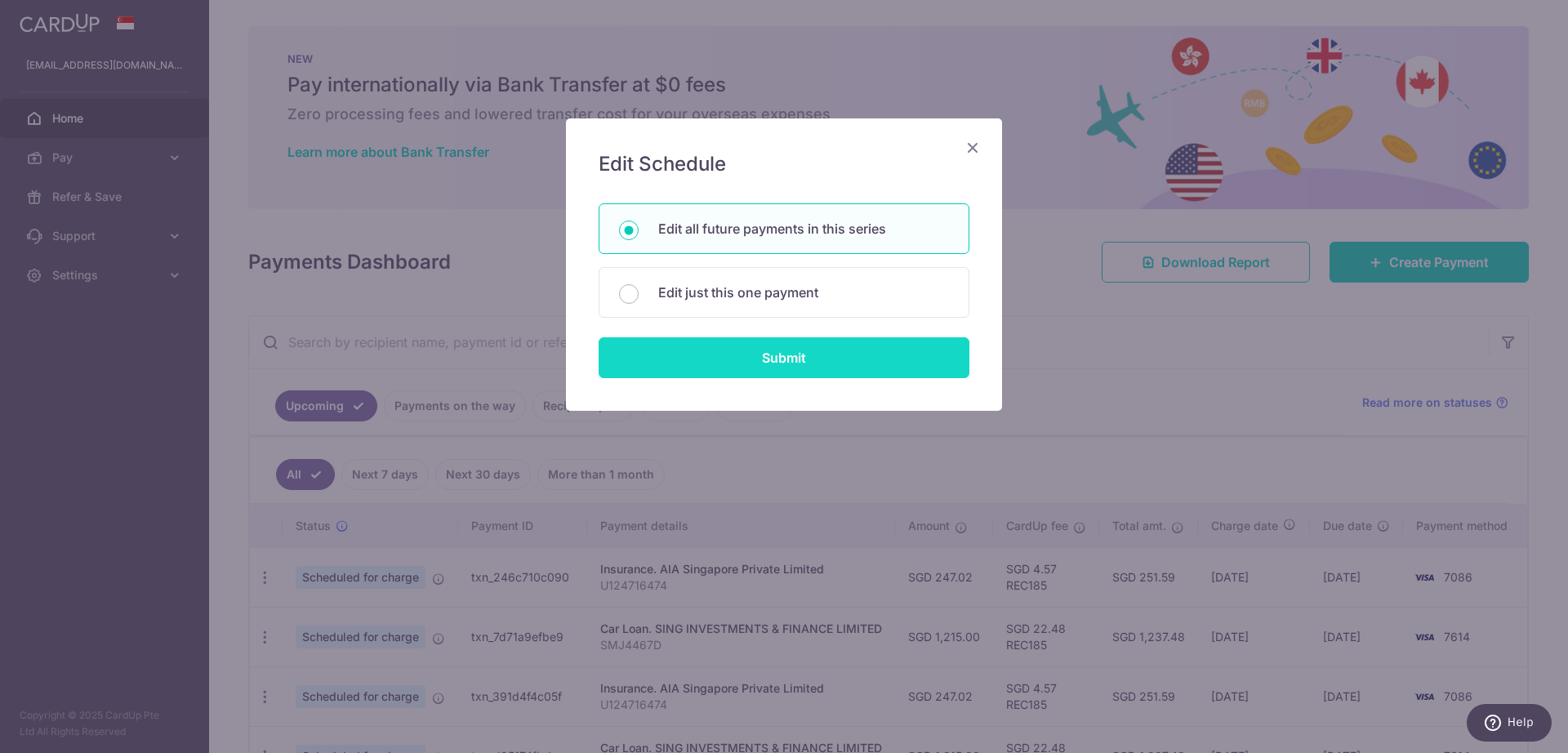 click on "Submit" at bounding box center (784, 358) 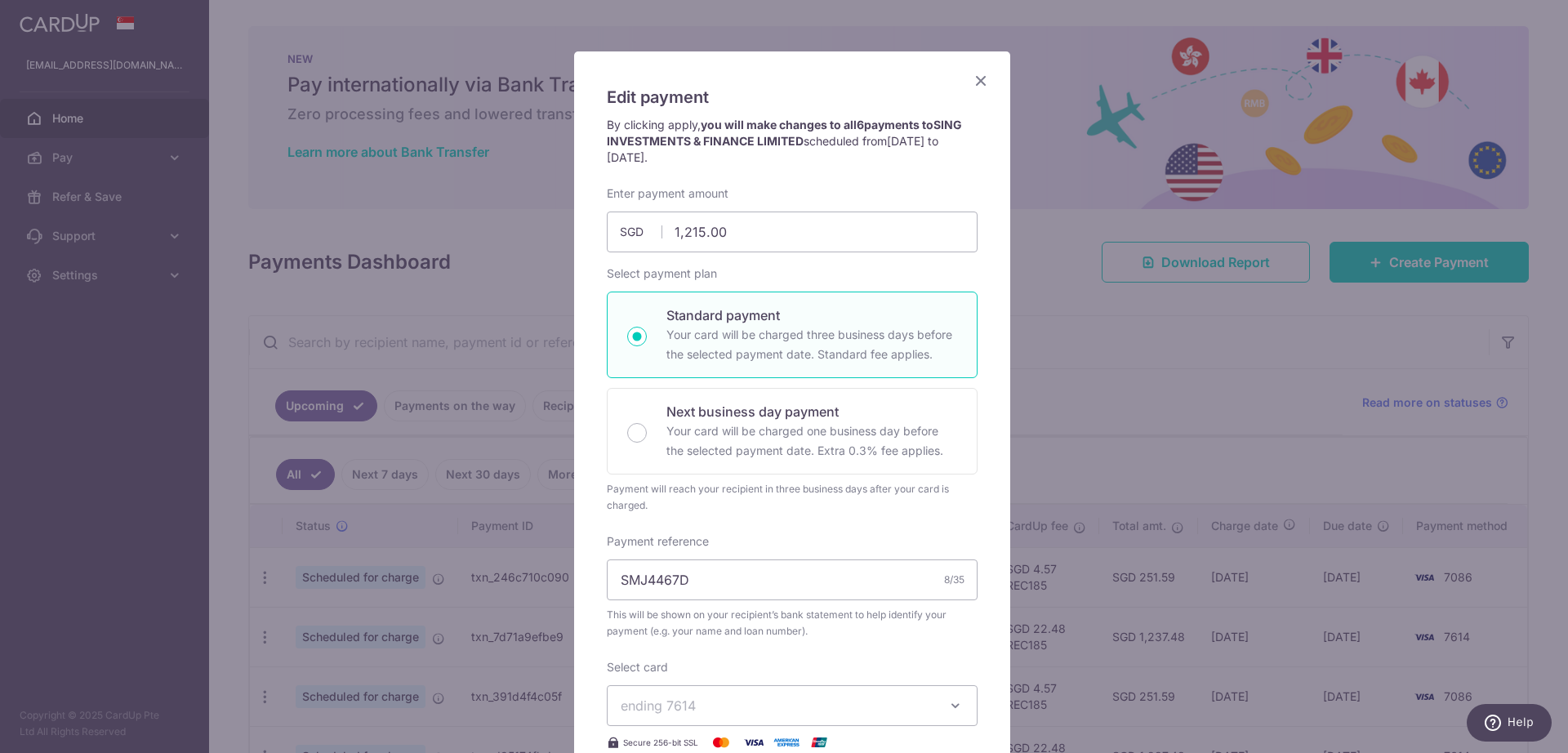scroll, scrollTop: 102, scrollLeft: 0, axis: vertical 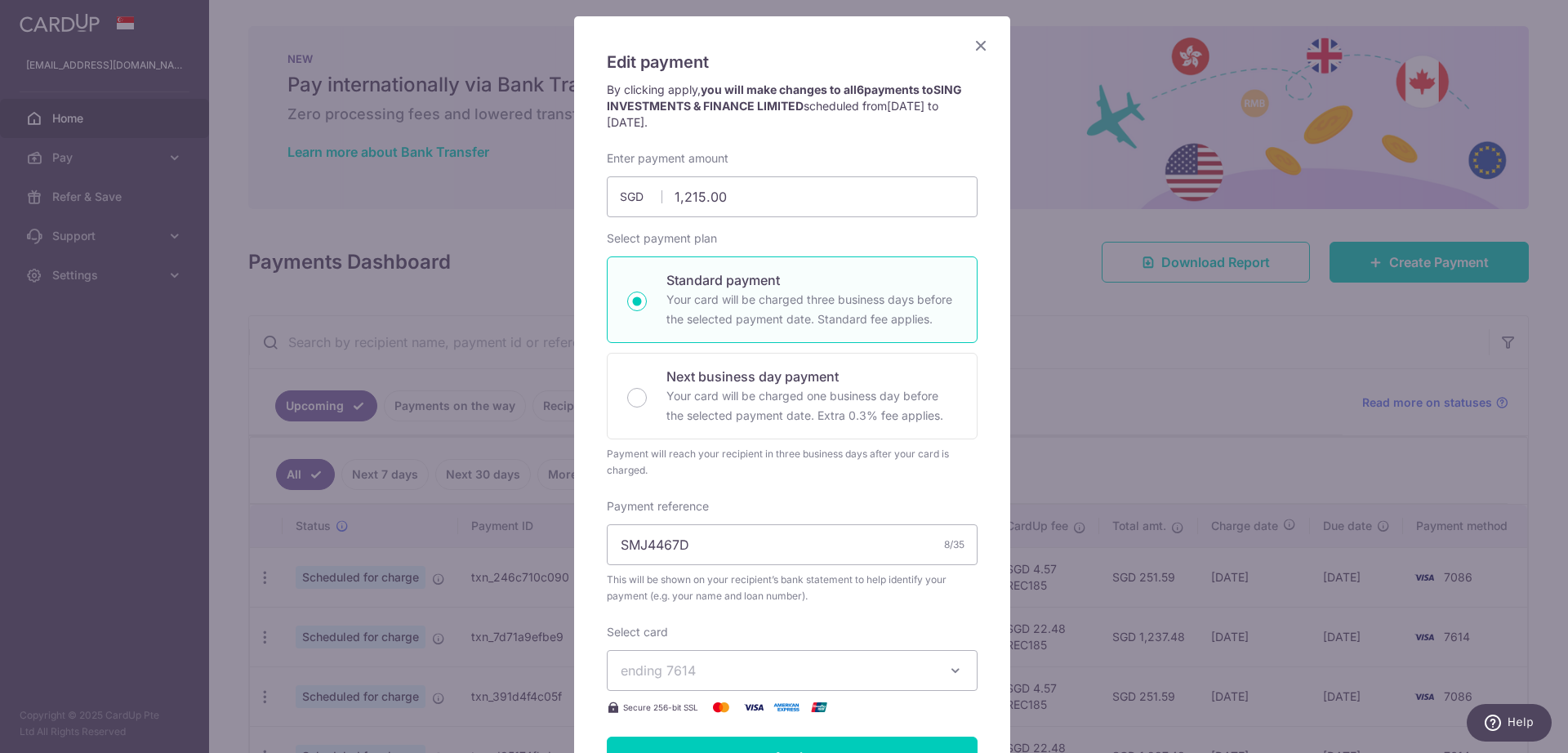 click on "Your card will be charged three  business days before the selected payment date. Standard fee applies." at bounding box center (812, 310) 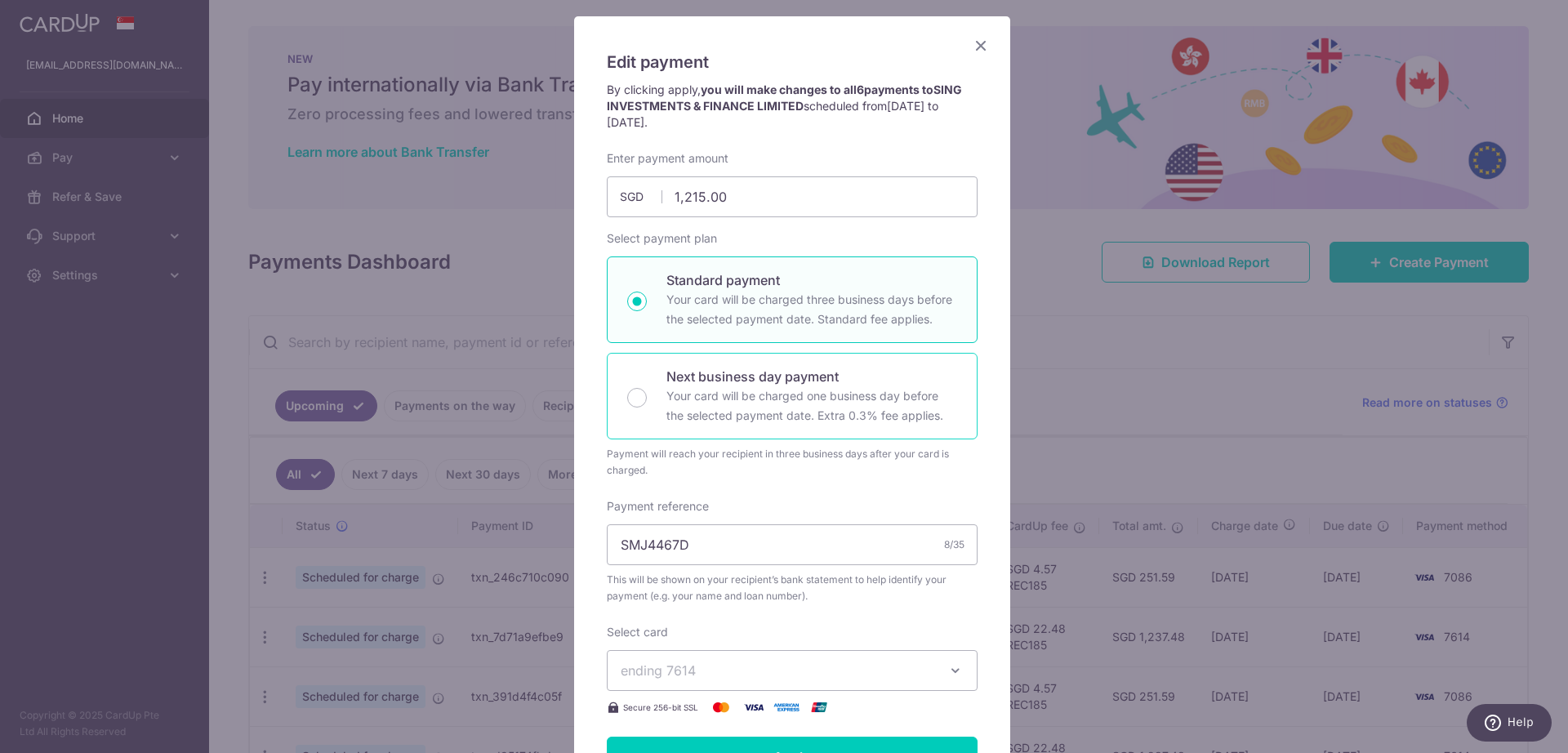 click on "Your card will be charged one business day before the selected payment date. Extra 0.3% fee applies." at bounding box center (812, 406) 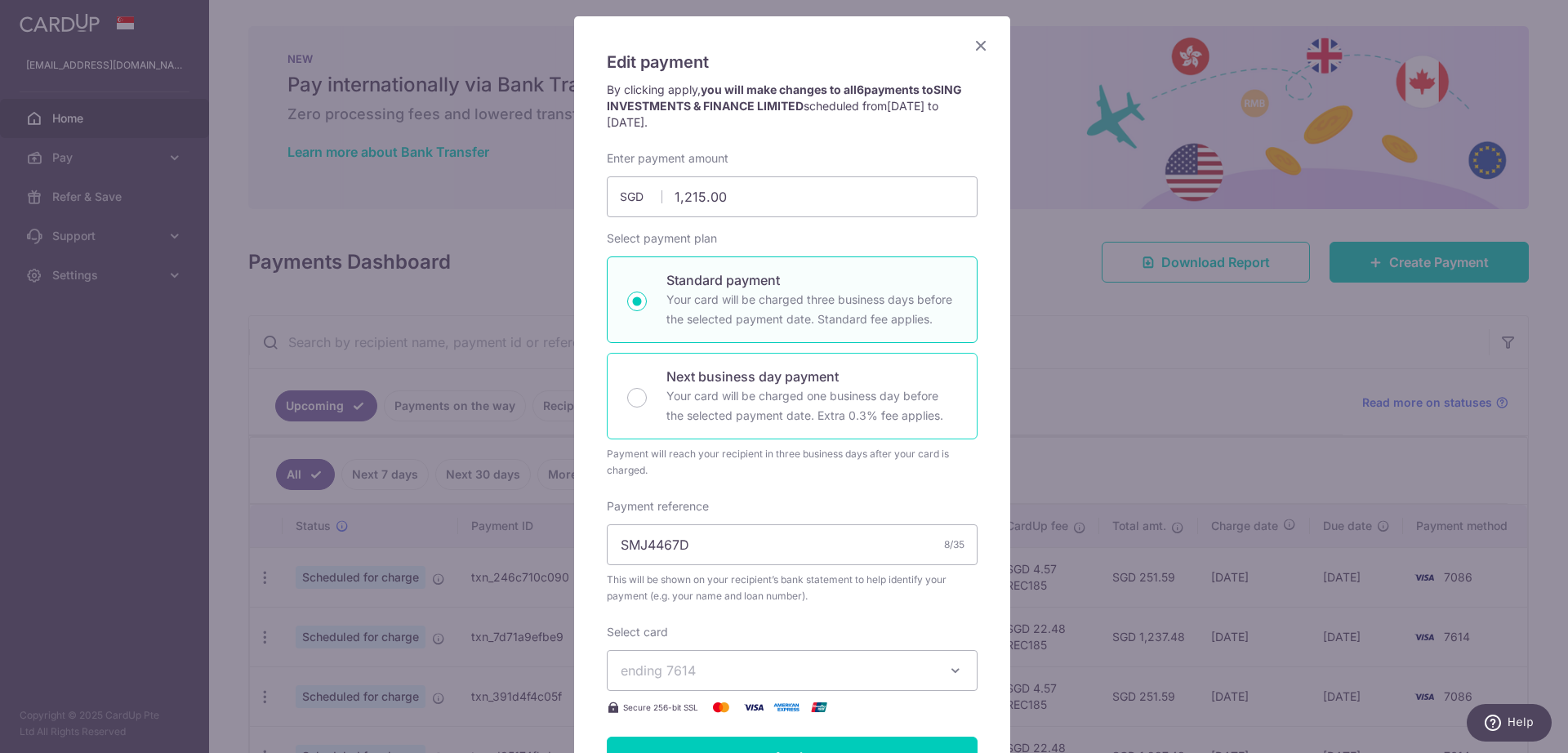 click on "Next business day payment
Your card will be charged one business day before the selected payment date. Extra 0.3% fee applies." at bounding box center (637, 398) 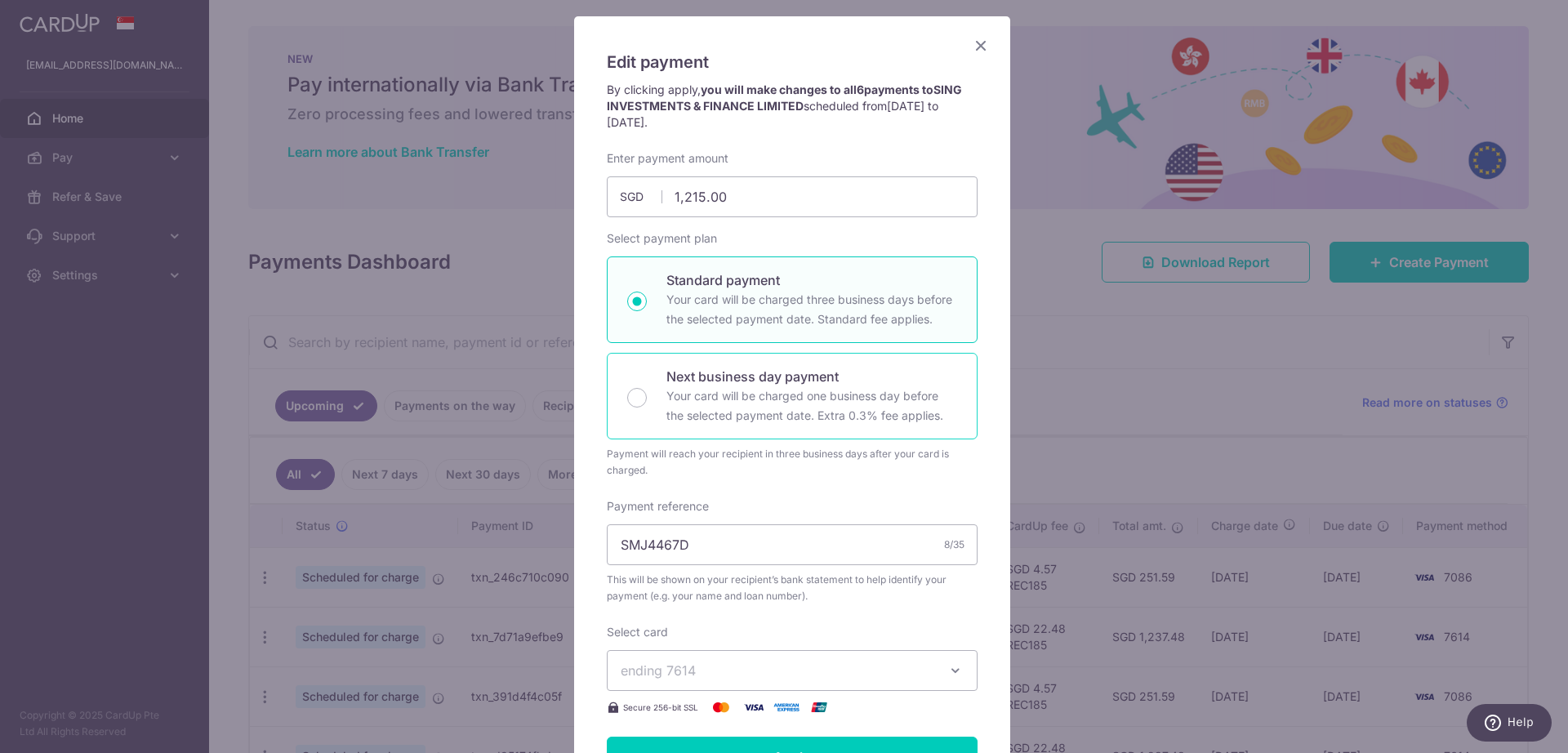 radio on "false" 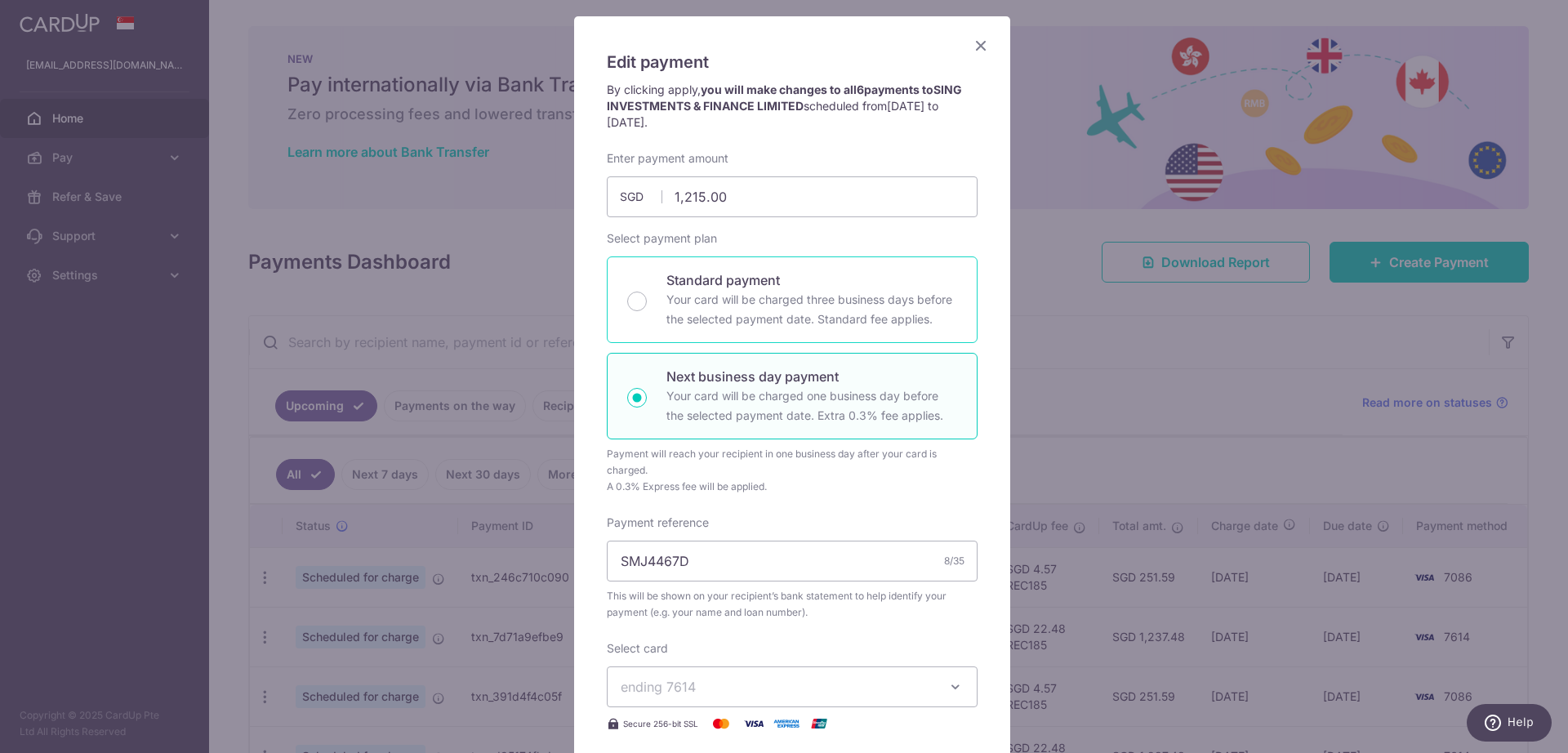 click on "Your card will be charged three  business days before the selected payment date. Standard fee applies." at bounding box center [812, 310] 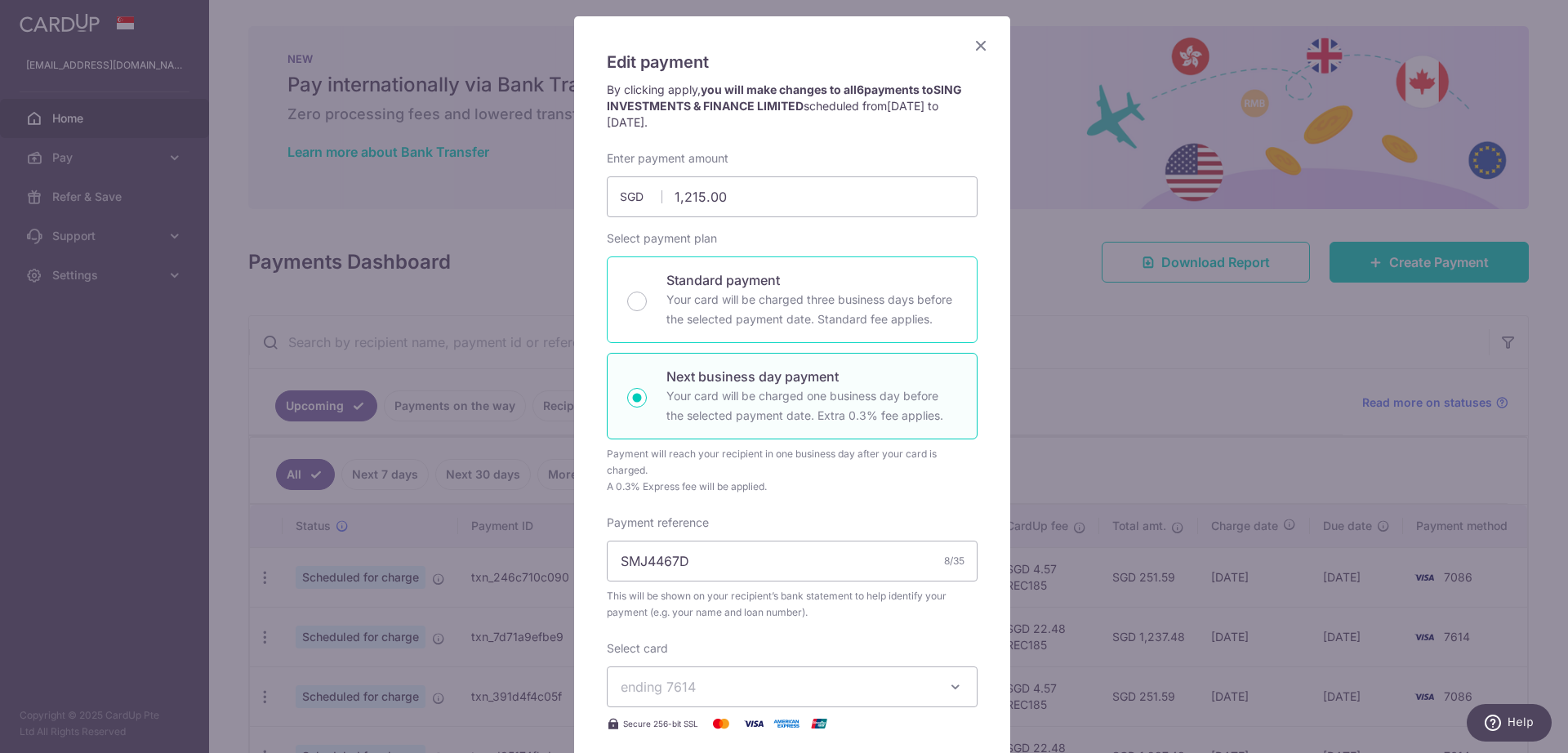 radio on "true" 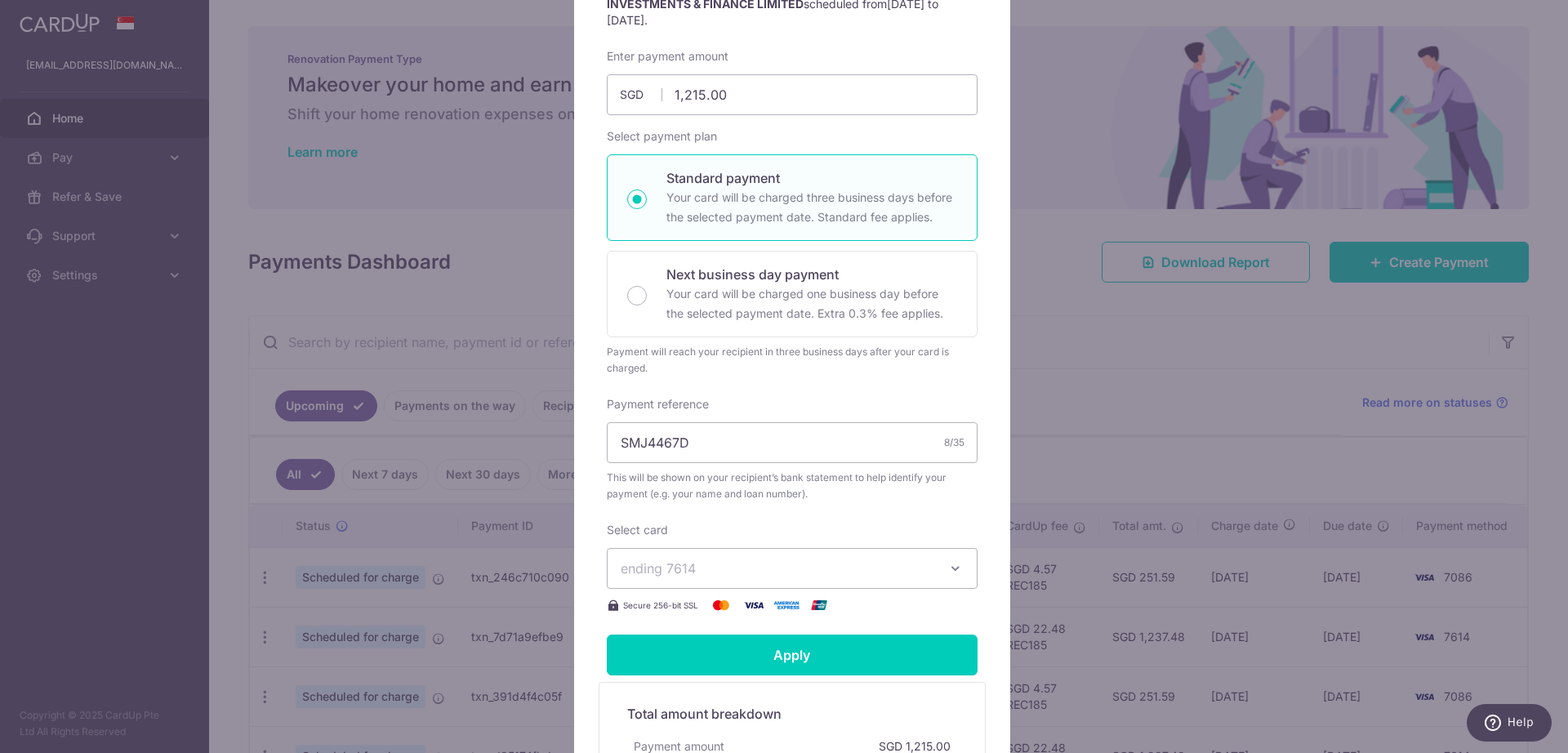 scroll, scrollTop: 0, scrollLeft: 0, axis: both 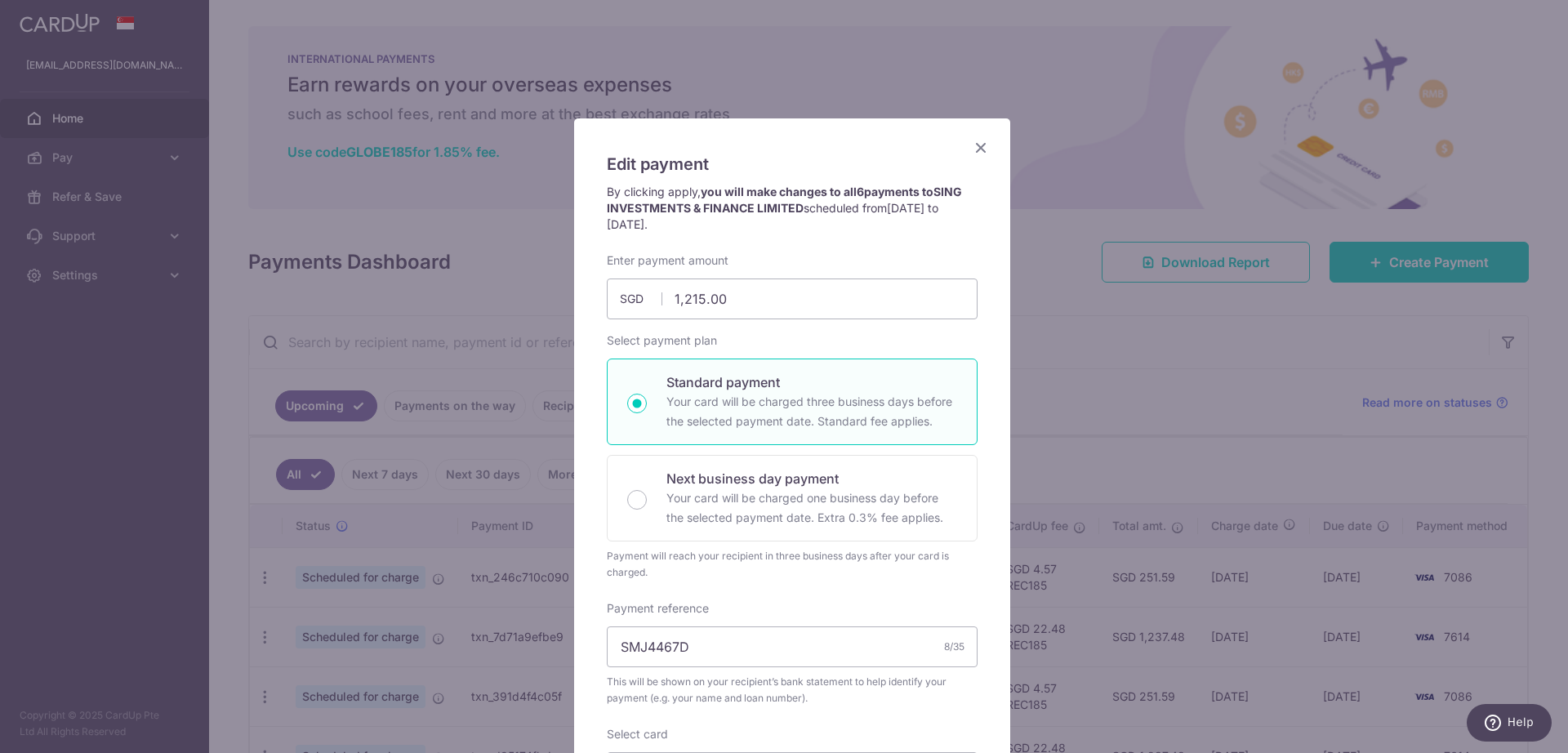 click at bounding box center [981, 147] 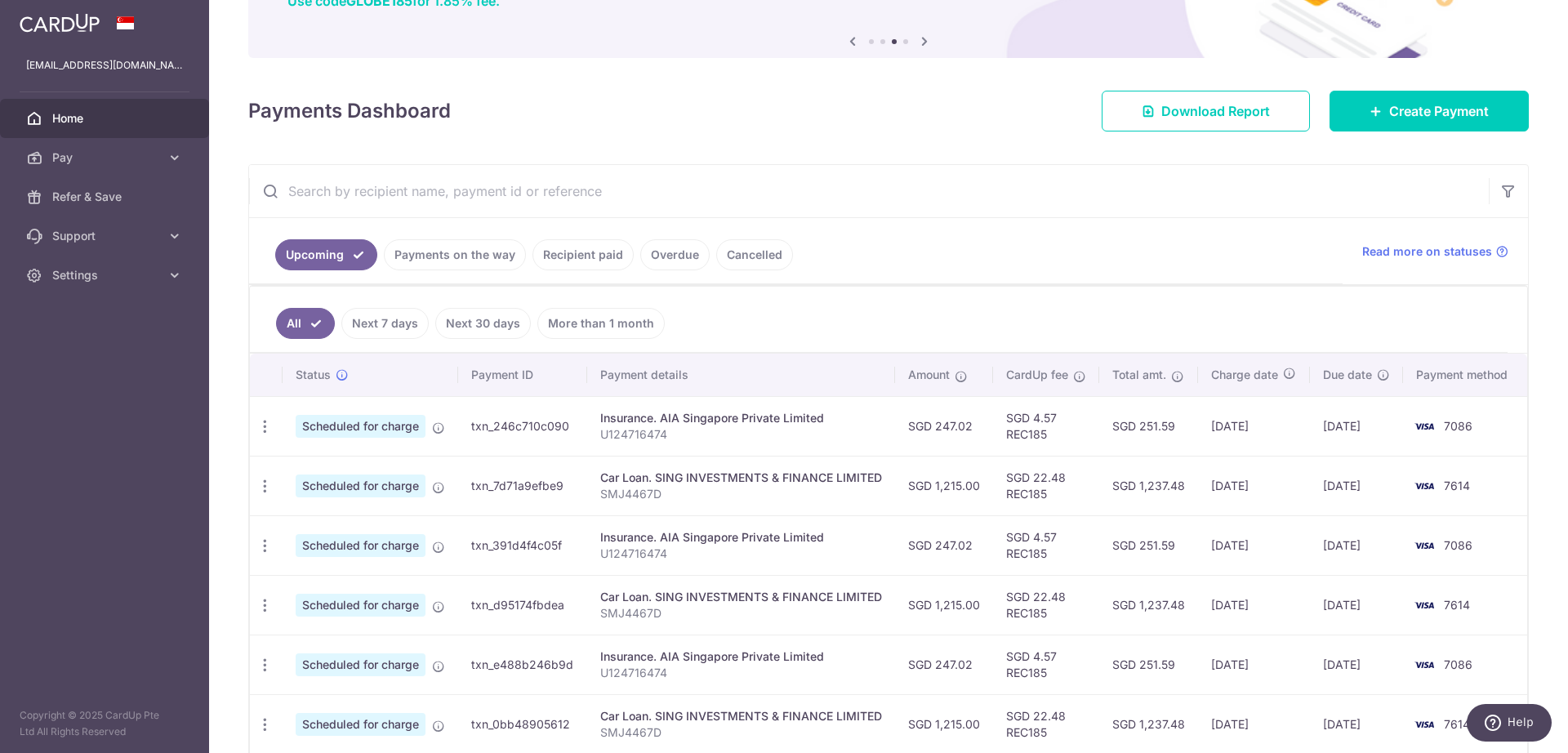 scroll, scrollTop: 306, scrollLeft: 0, axis: vertical 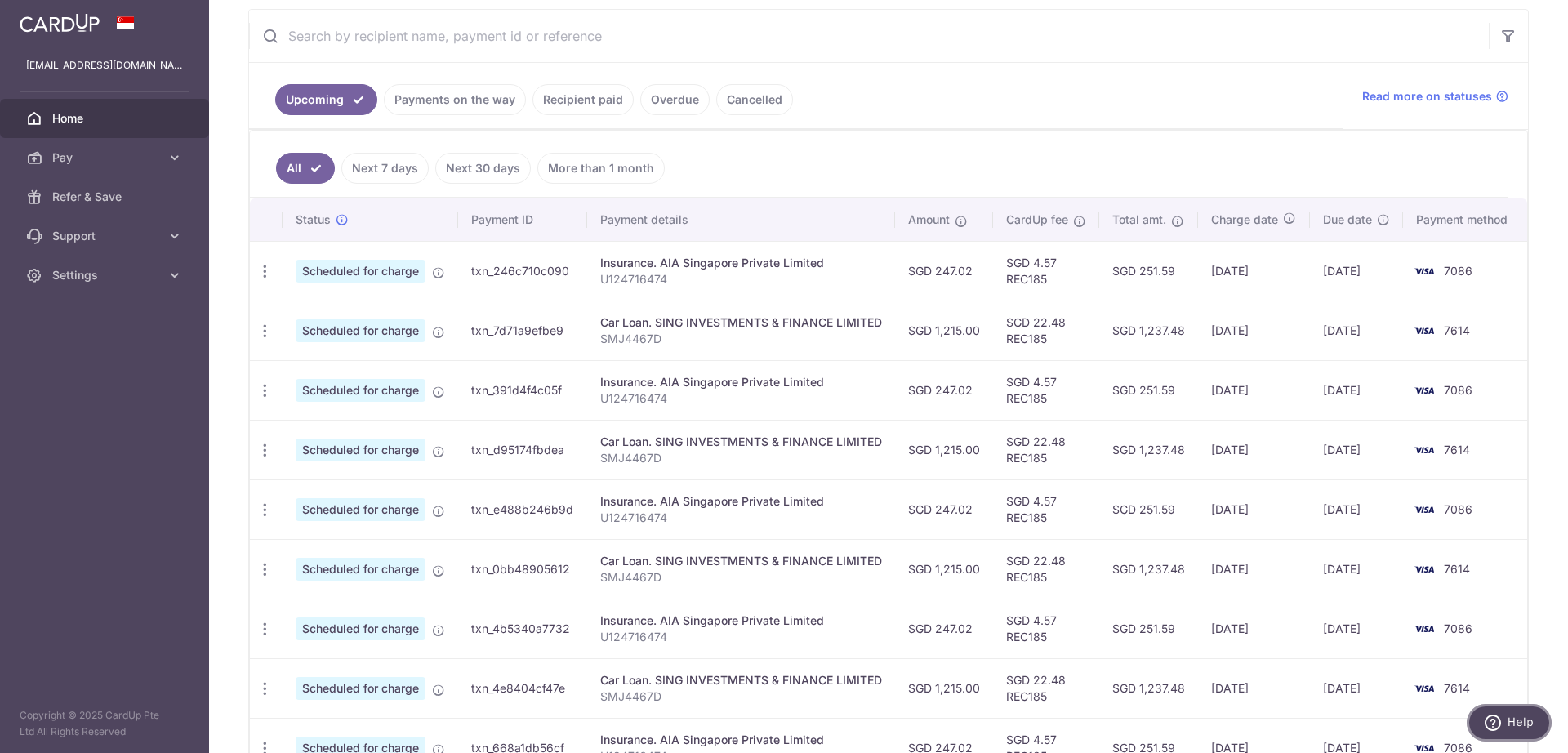 click 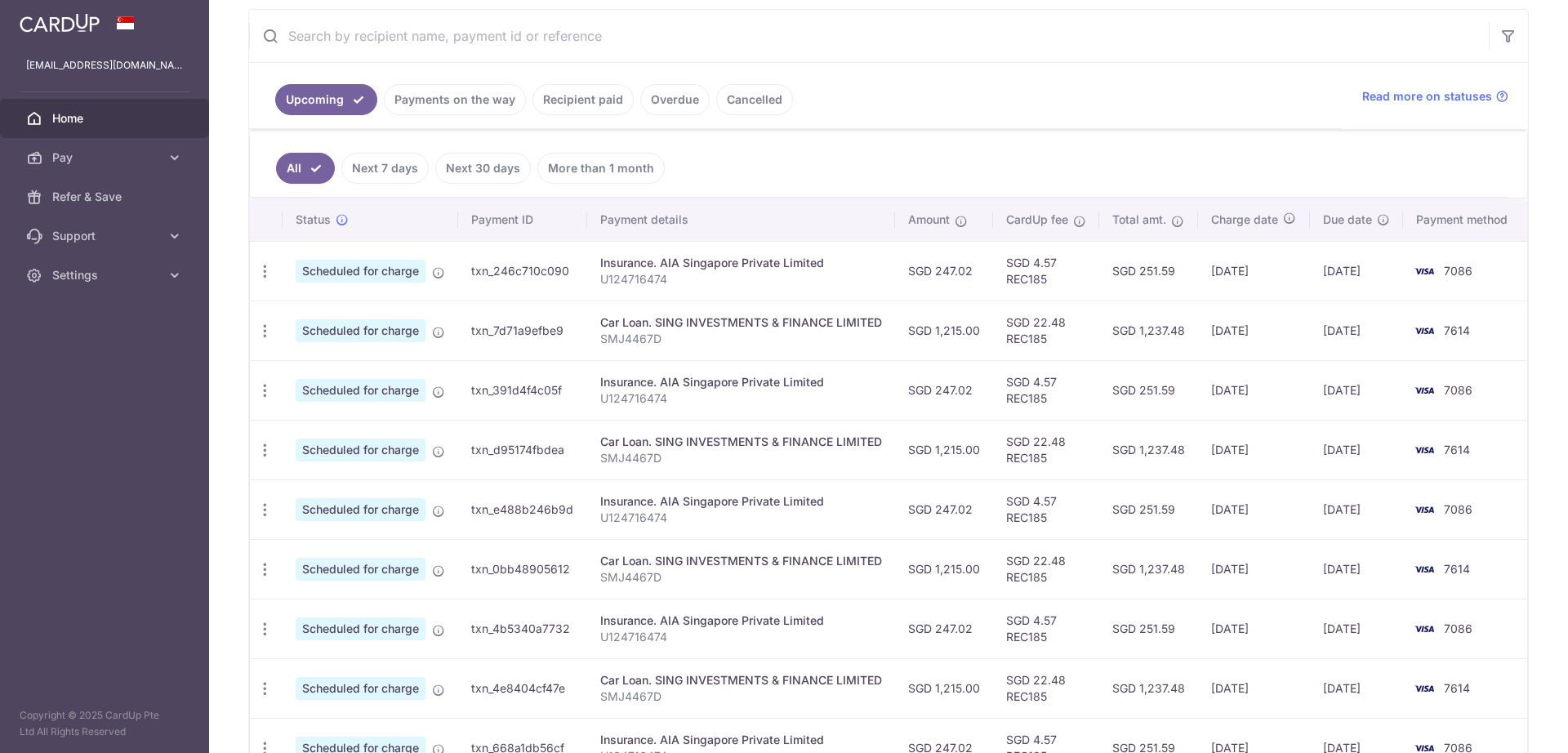 scroll, scrollTop: 0, scrollLeft: 0, axis: both 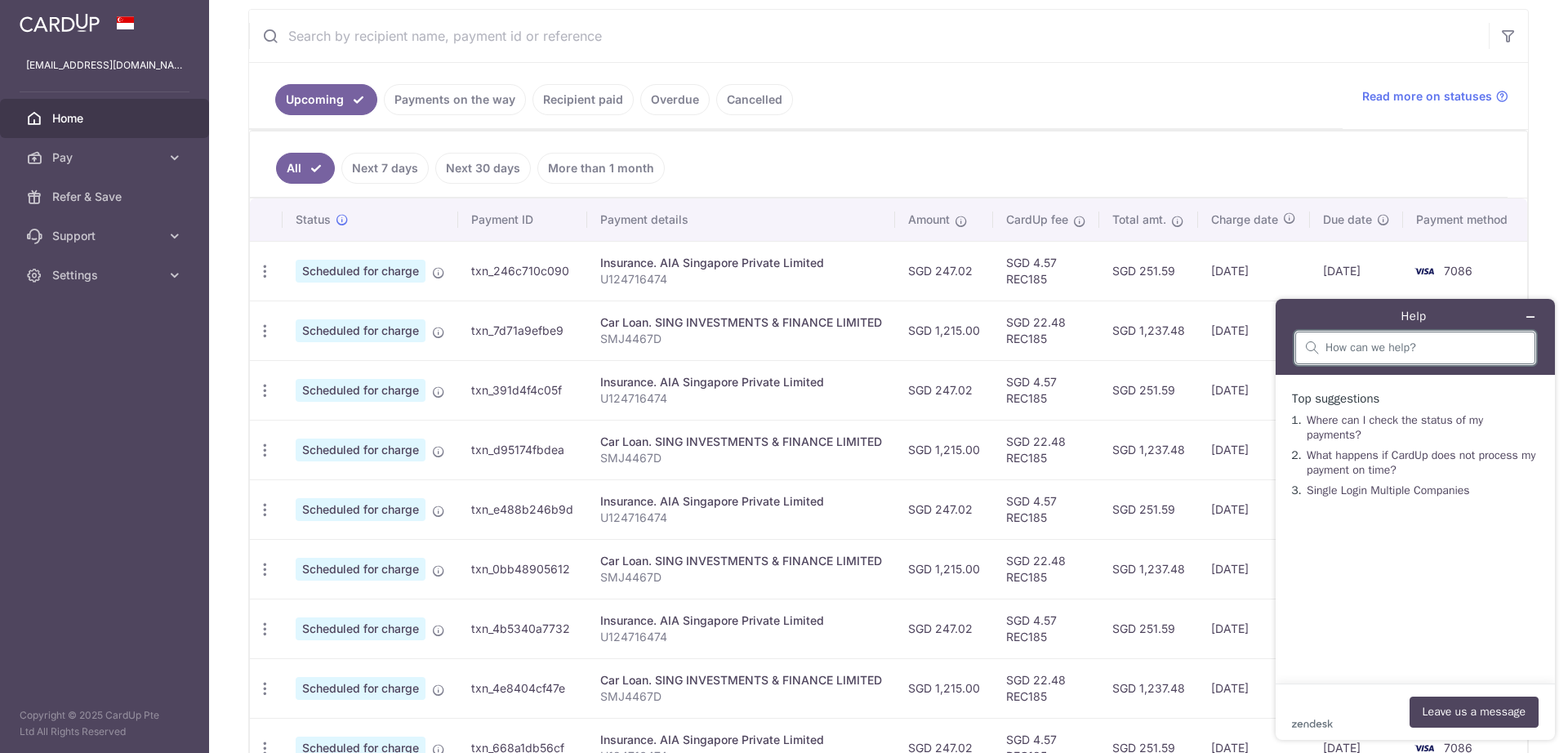 click at bounding box center (1425, 348) 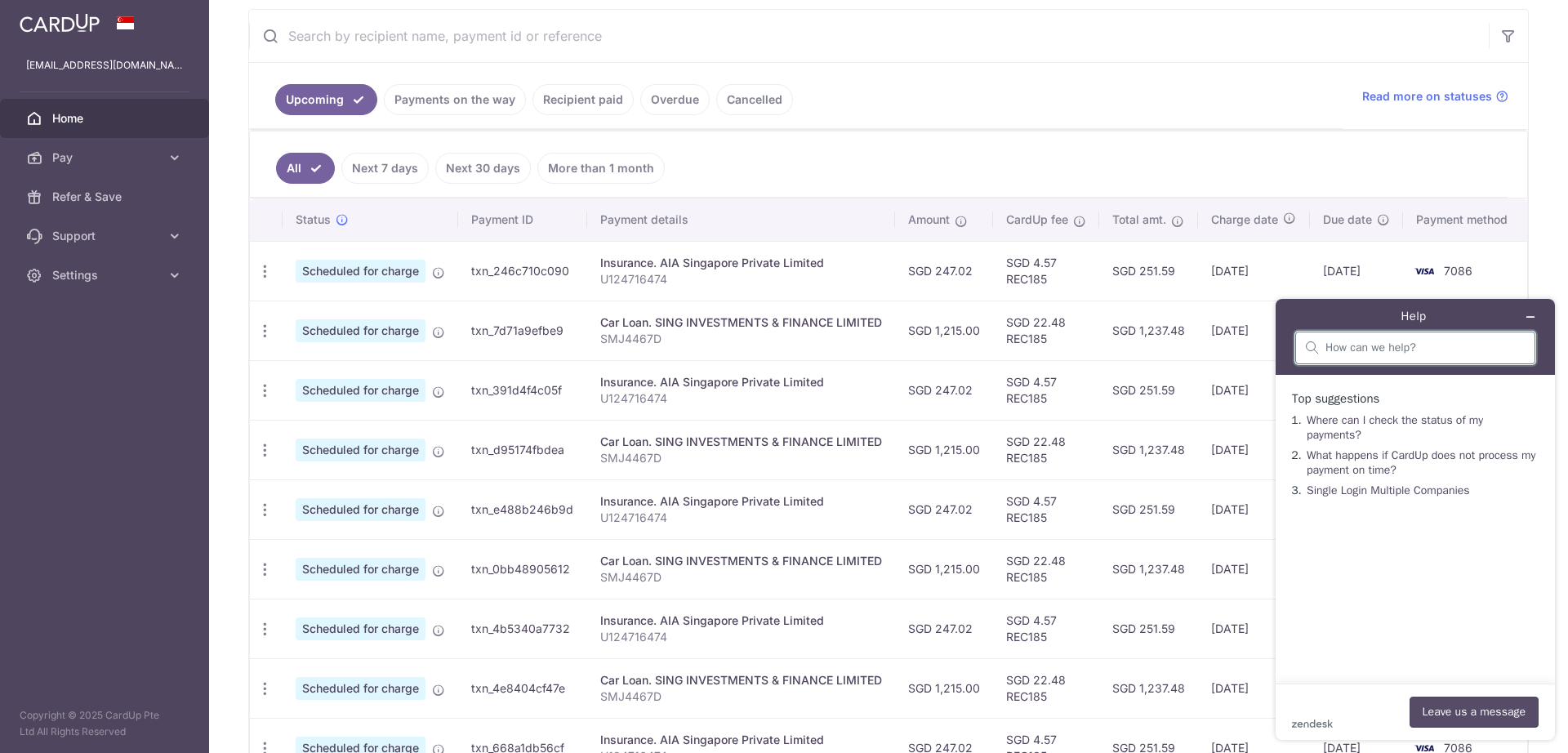 click on "Leave us a message" at bounding box center [1474, 712] 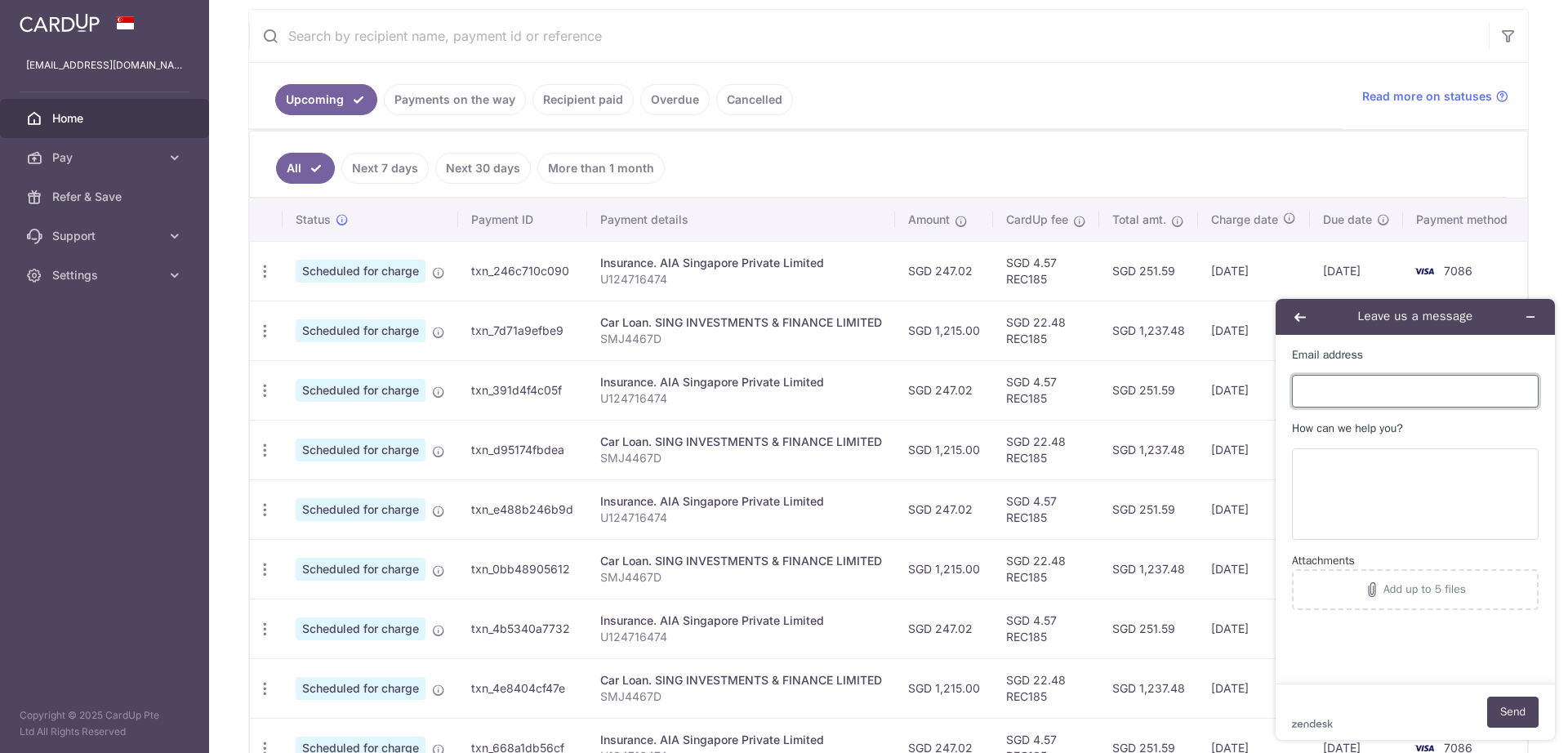 click on "Email address" at bounding box center [1415, 391] 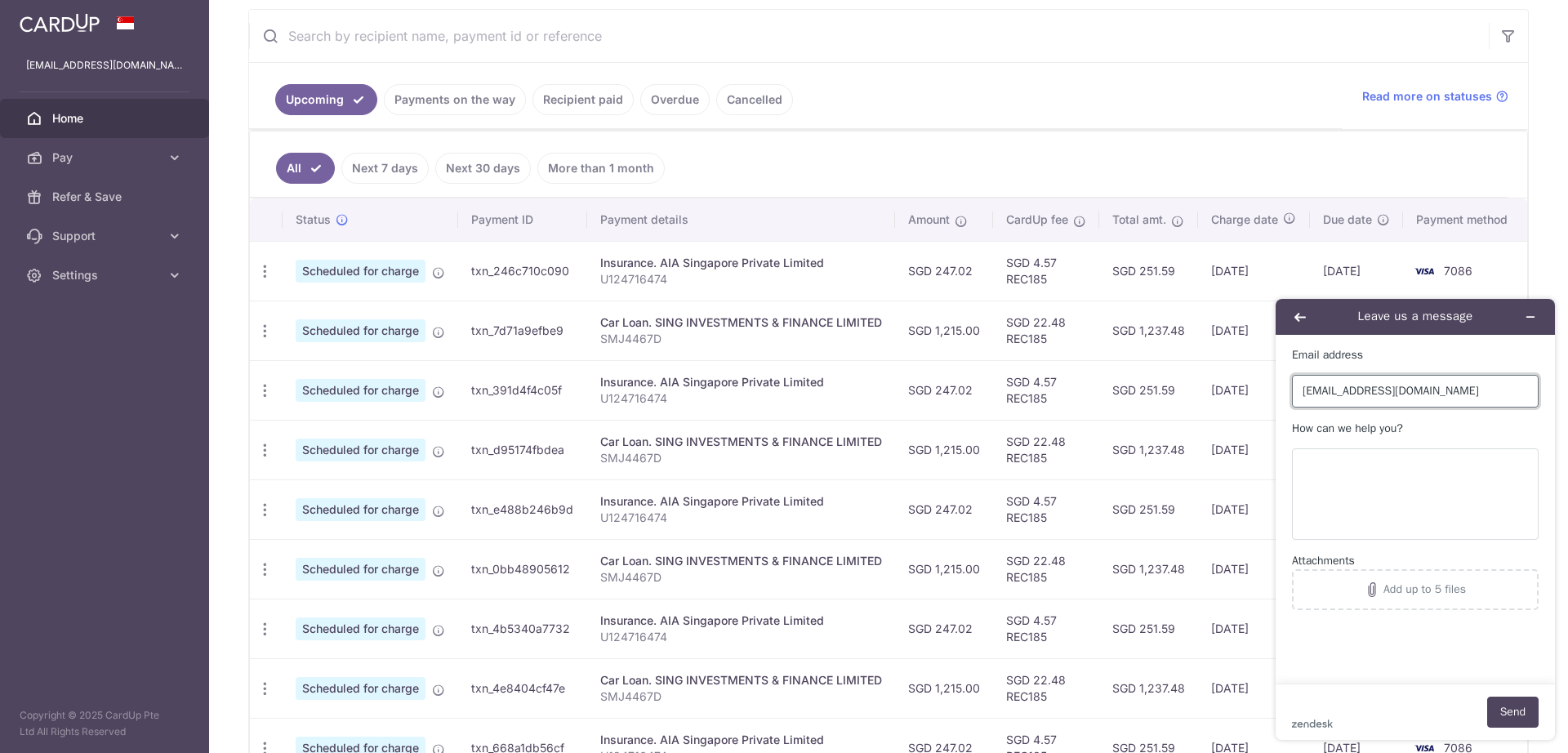 type on "justinlee87@gmail.com" 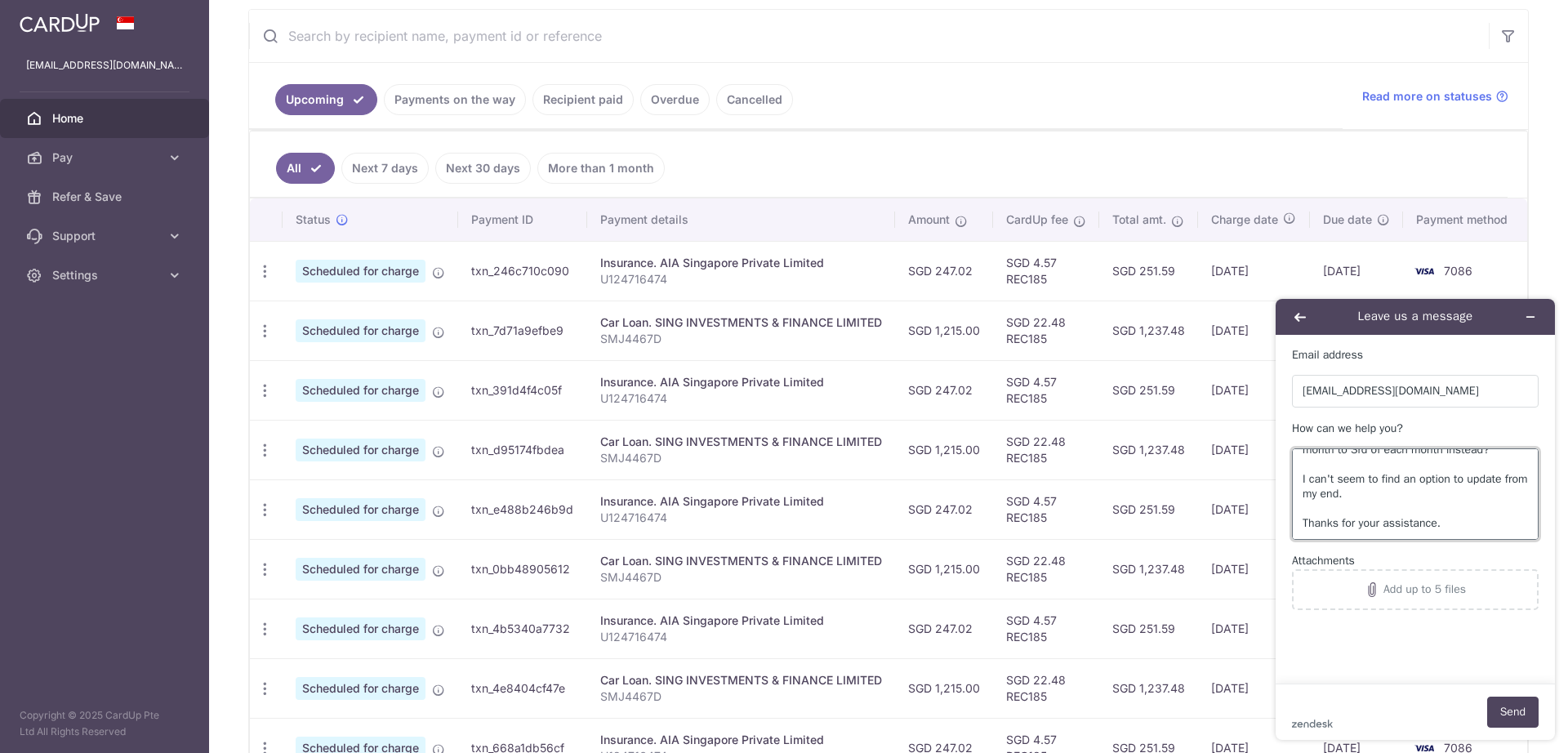 scroll, scrollTop: 139, scrollLeft: 0, axis: vertical 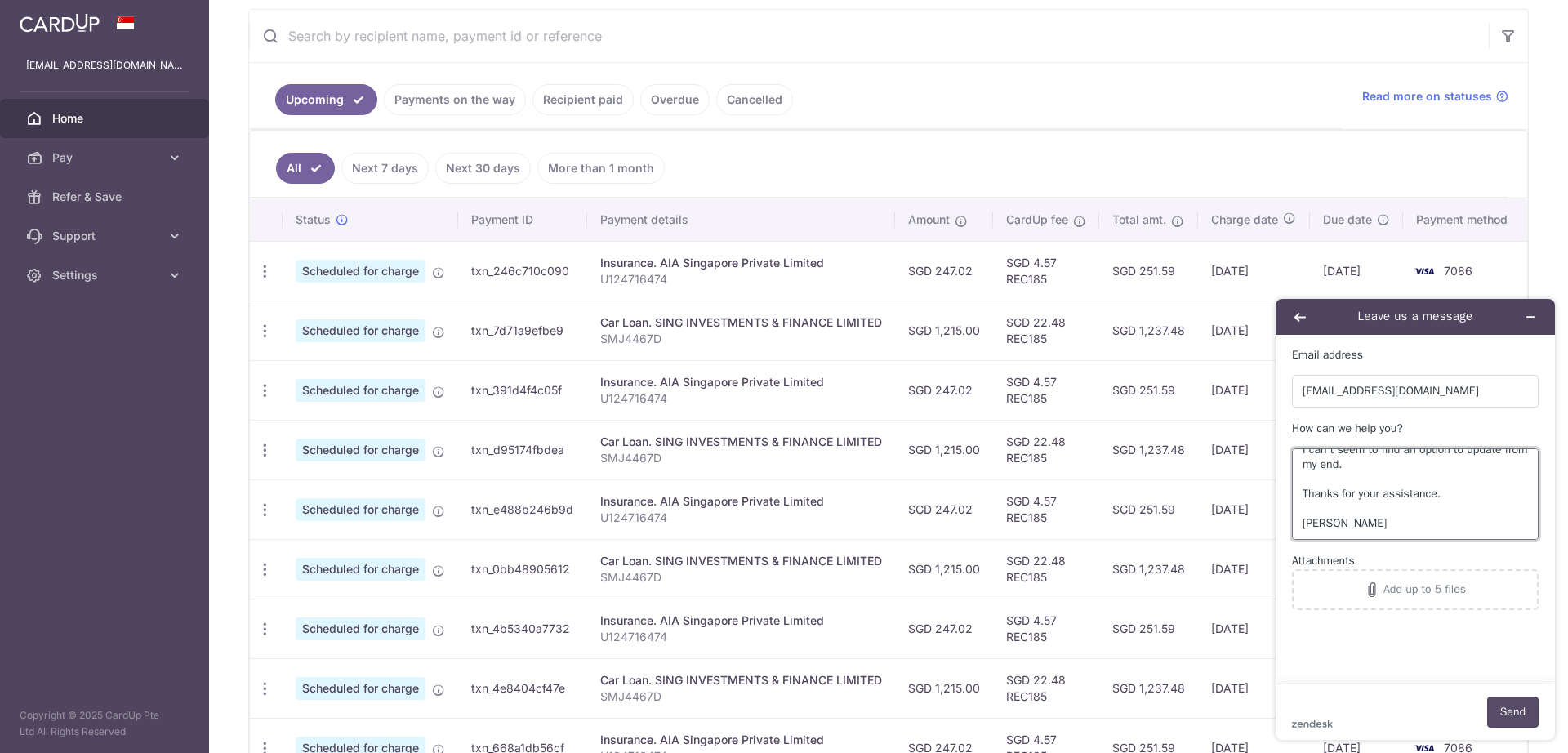 type on "Hi there,
for my current scheduled payment of monthly car installment, could I get your help to adjust the due date for the coming and remaining months to follow, from 5th of each month to 3rd of each month instead?
I can't seem to find an option to update from my end.
Thanks for your assistance.
Justin" 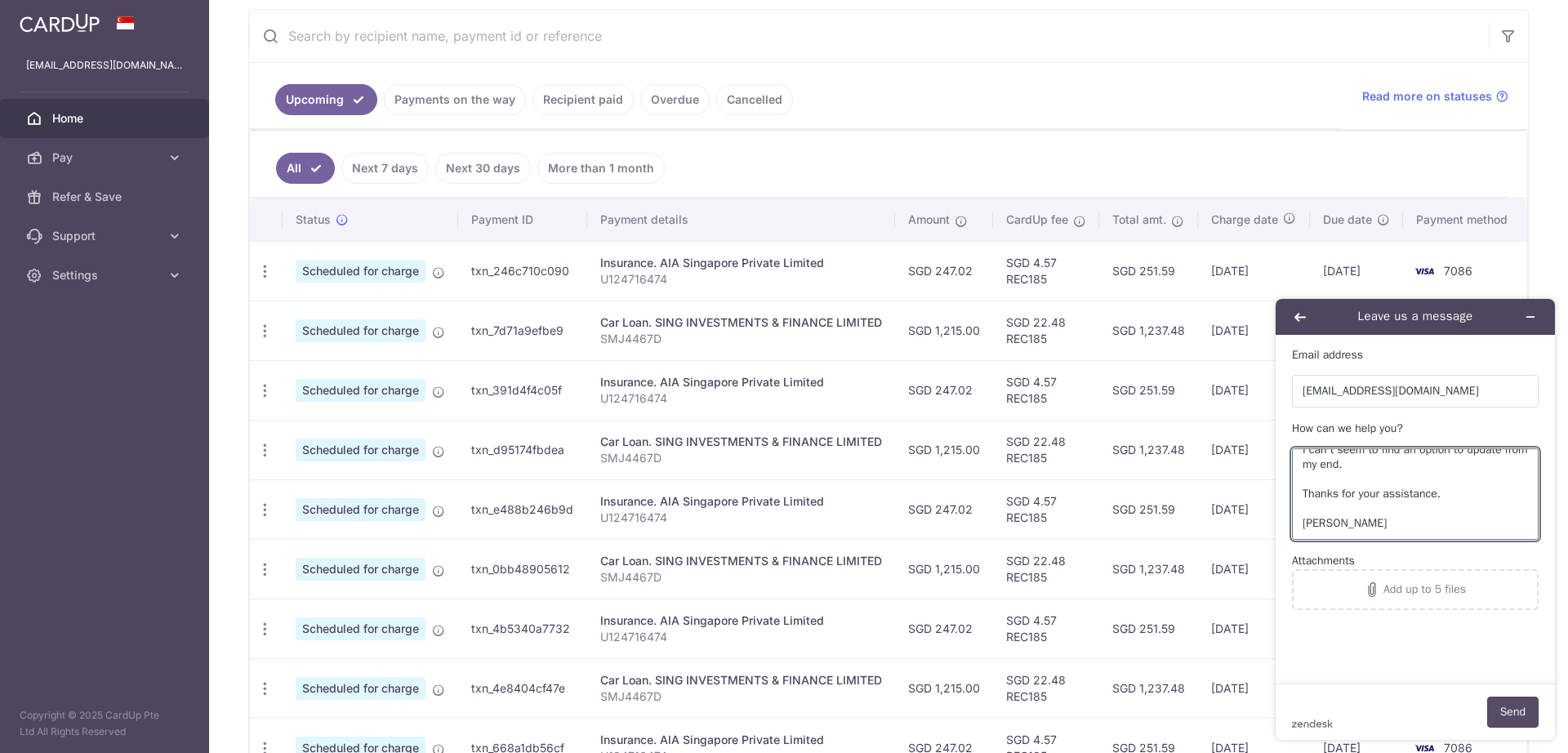 click on "Send" at bounding box center (1512, 712) 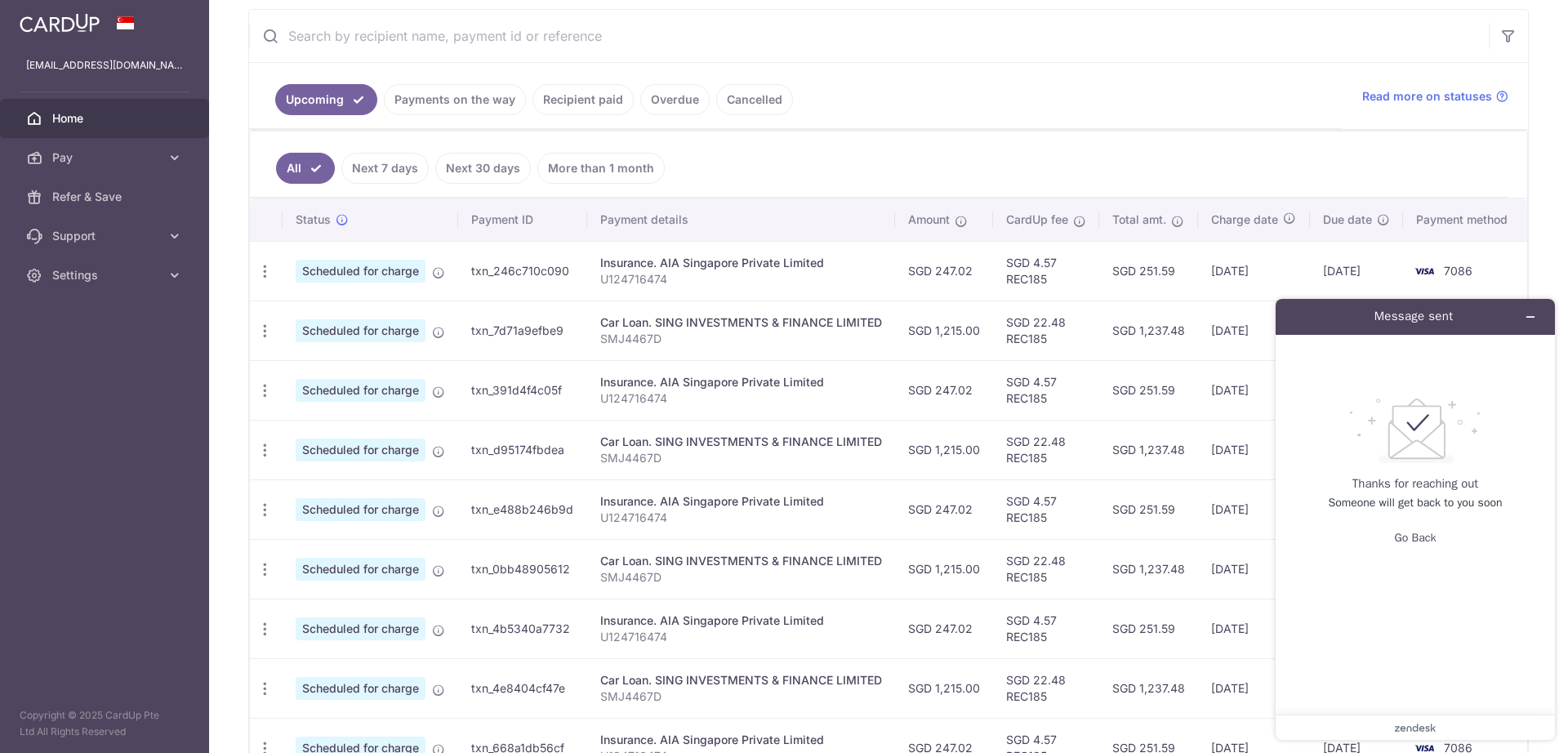 click on "All
Next 7 days
Next 30 days
More than 1 month" at bounding box center (879, 164) 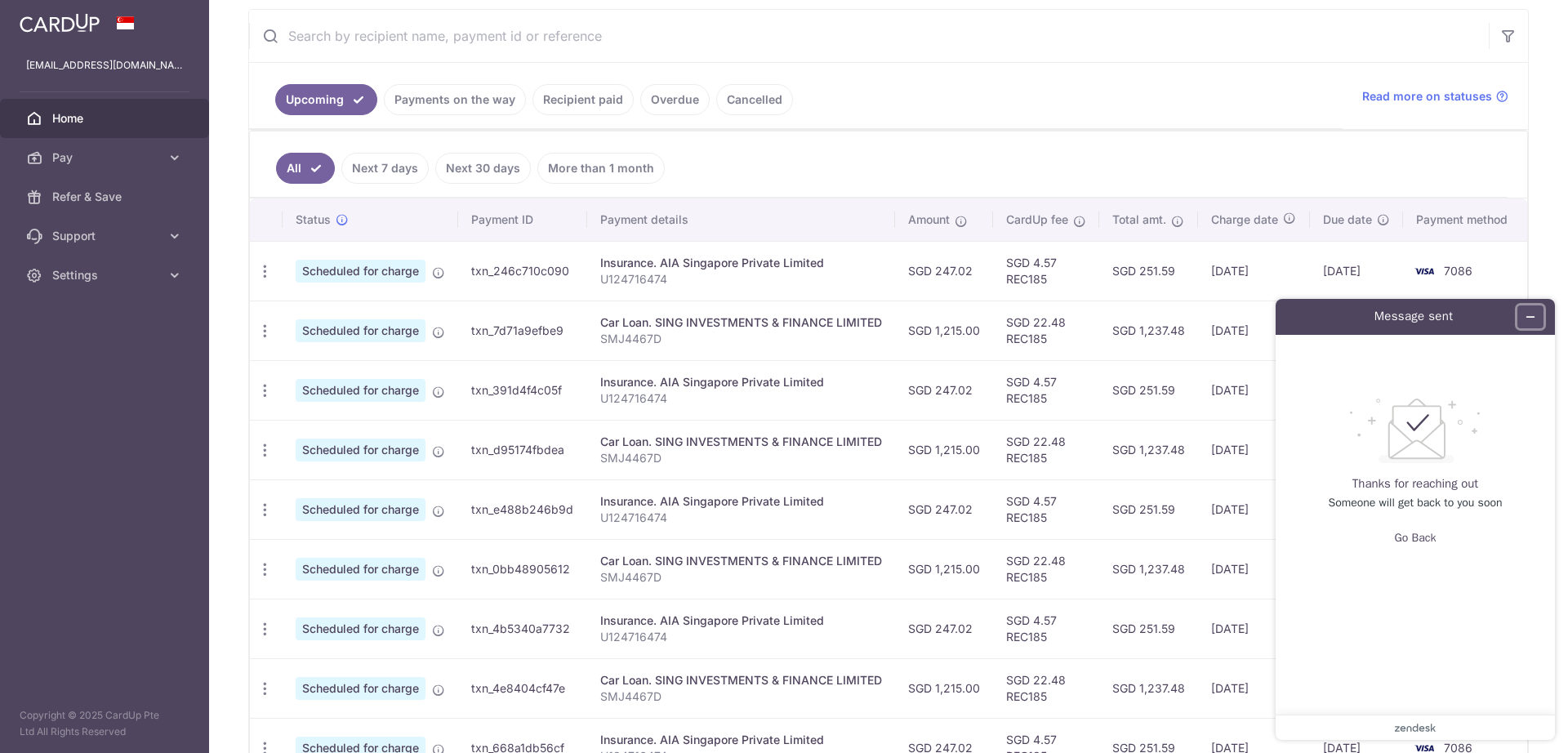 click 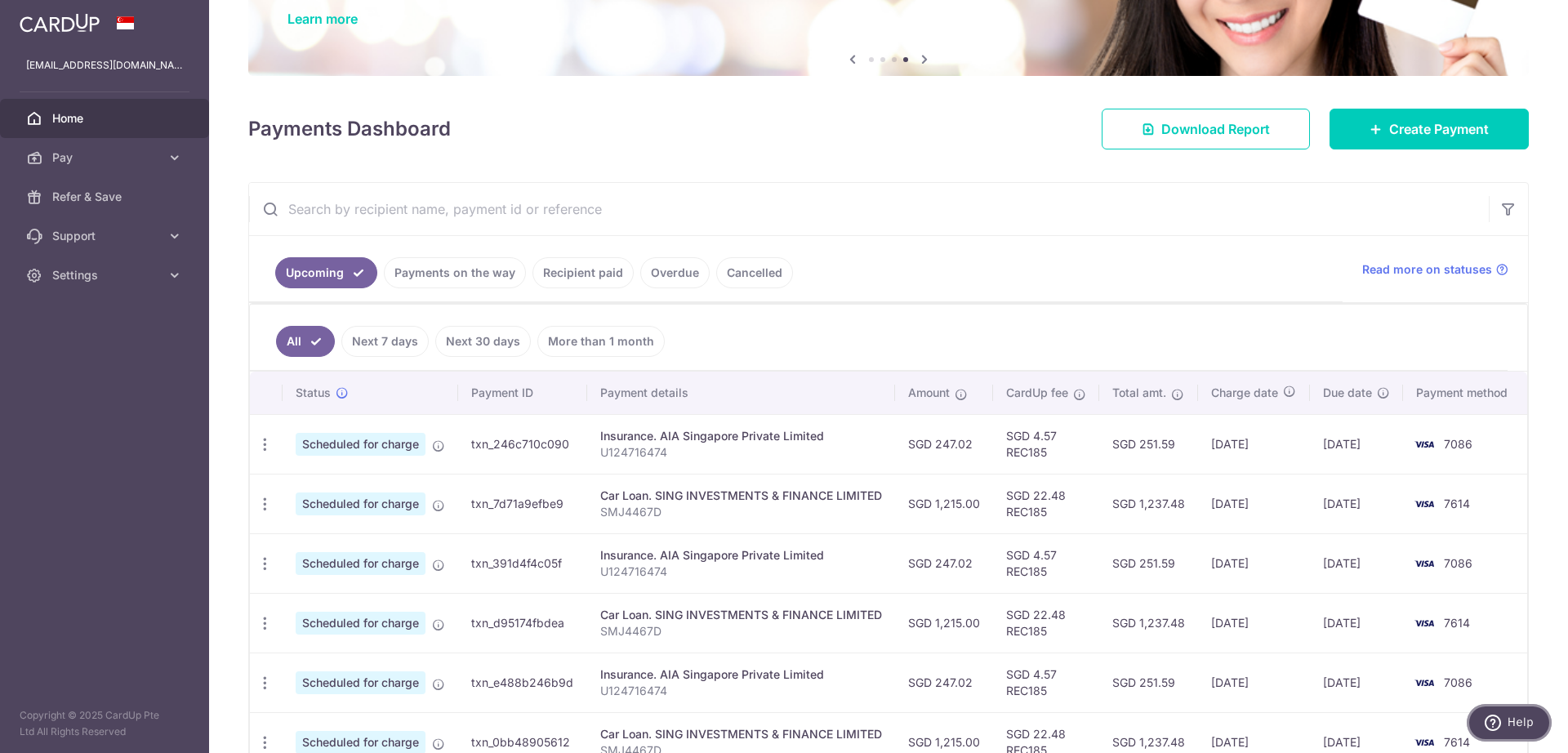 scroll, scrollTop: 0, scrollLeft: 0, axis: both 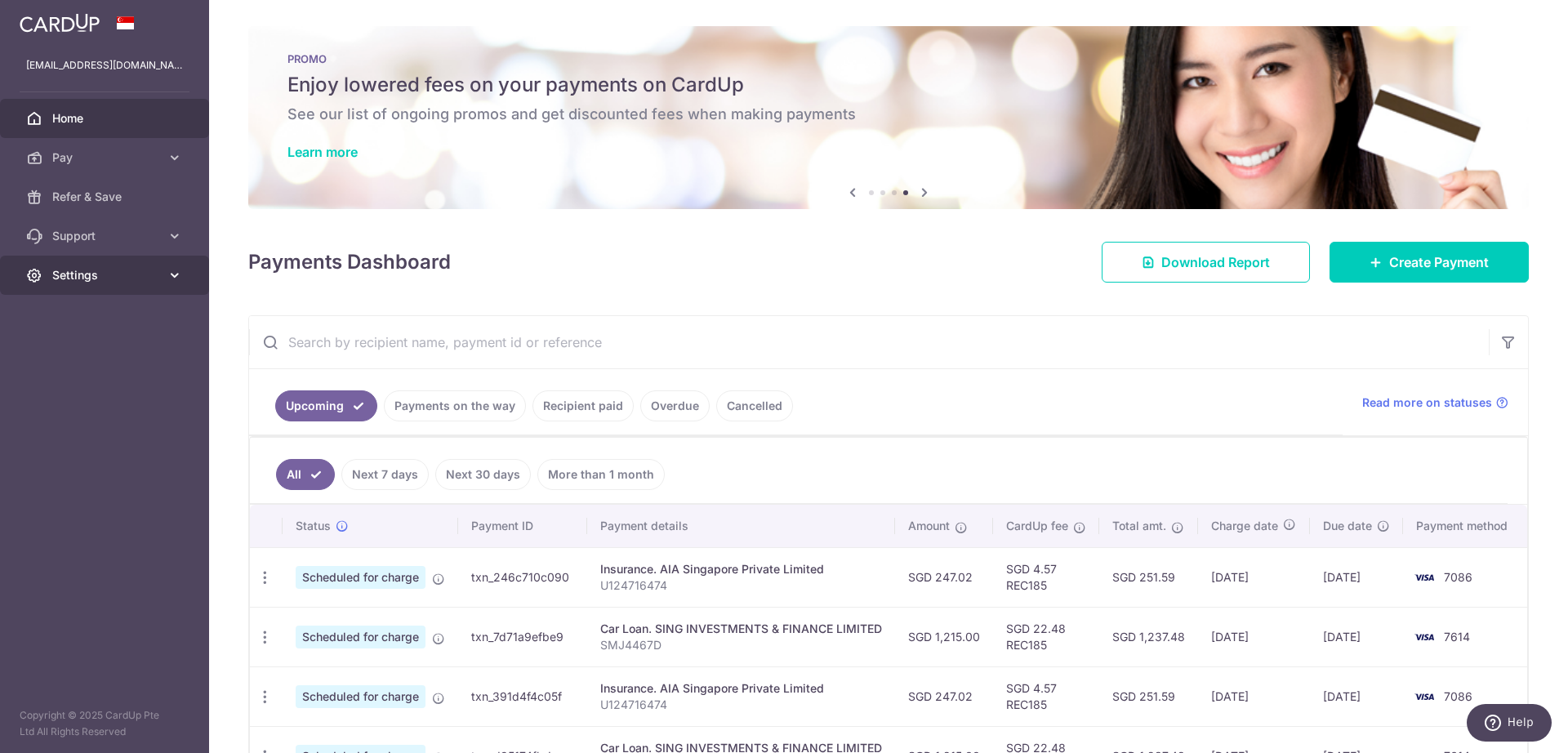 click on "Settings" at bounding box center (106, 275) 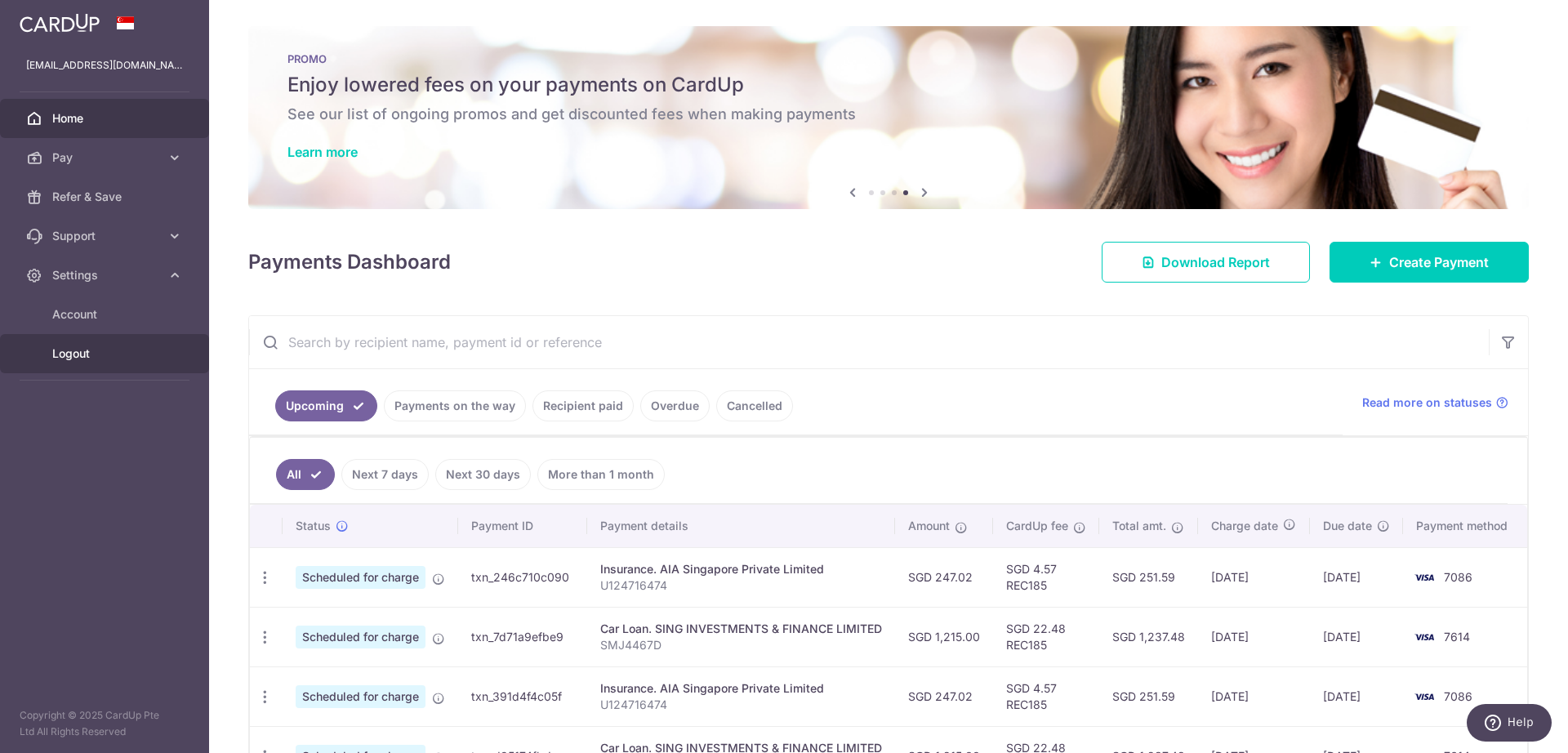 click on "Logout" at bounding box center (106, 354) 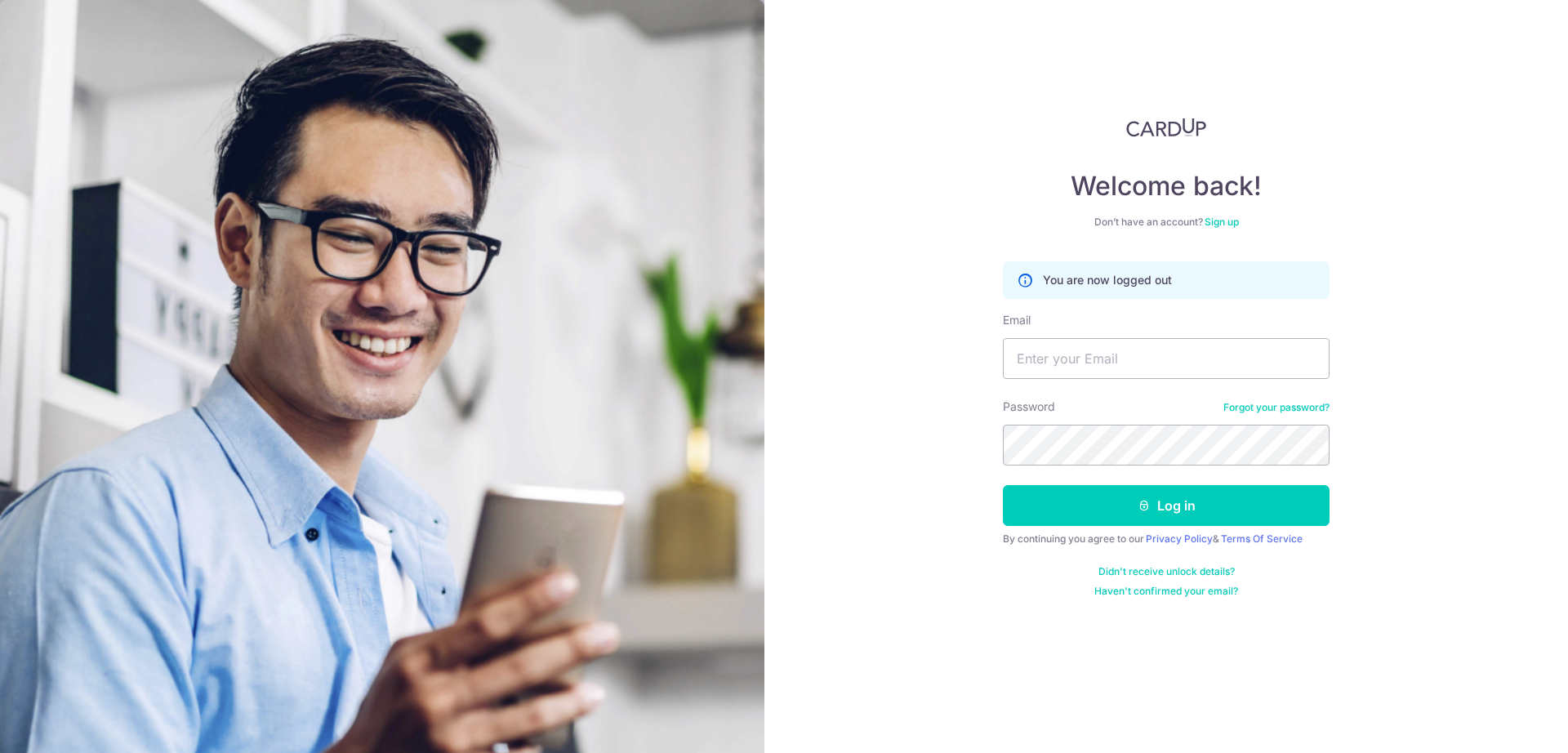 scroll, scrollTop: 0, scrollLeft: 0, axis: both 